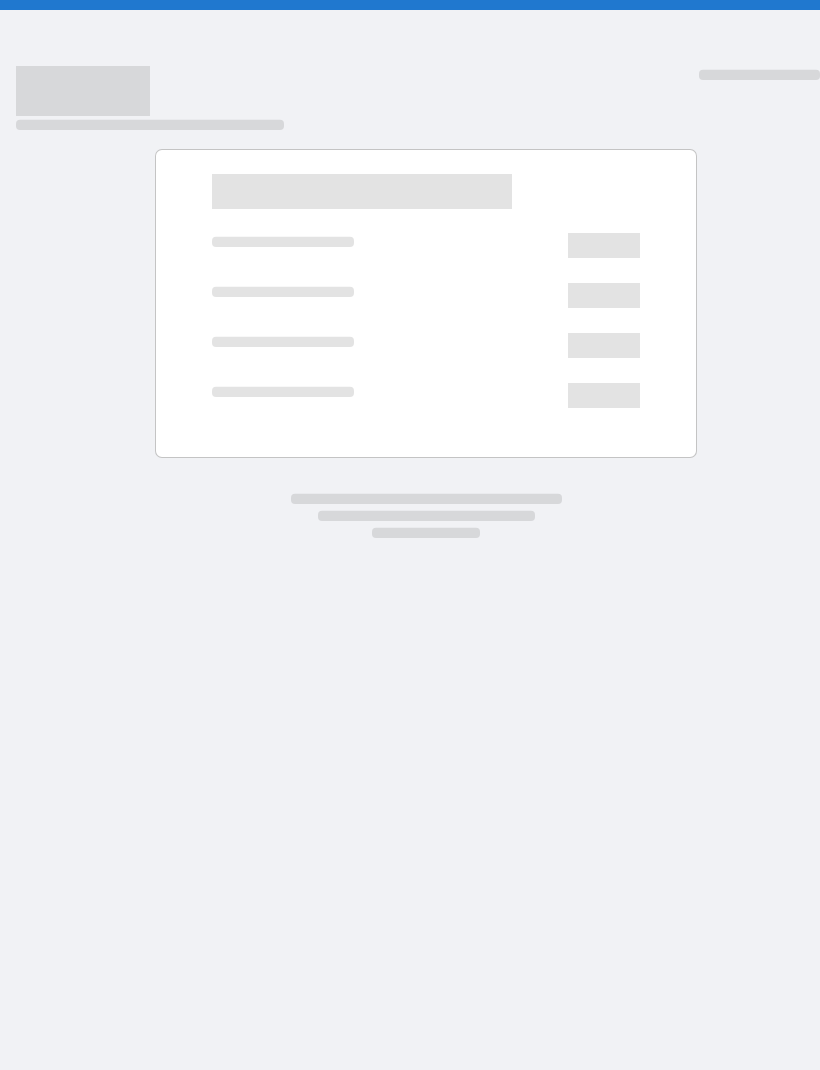 scroll, scrollTop: 0, scrollLeft: 0, axis: both 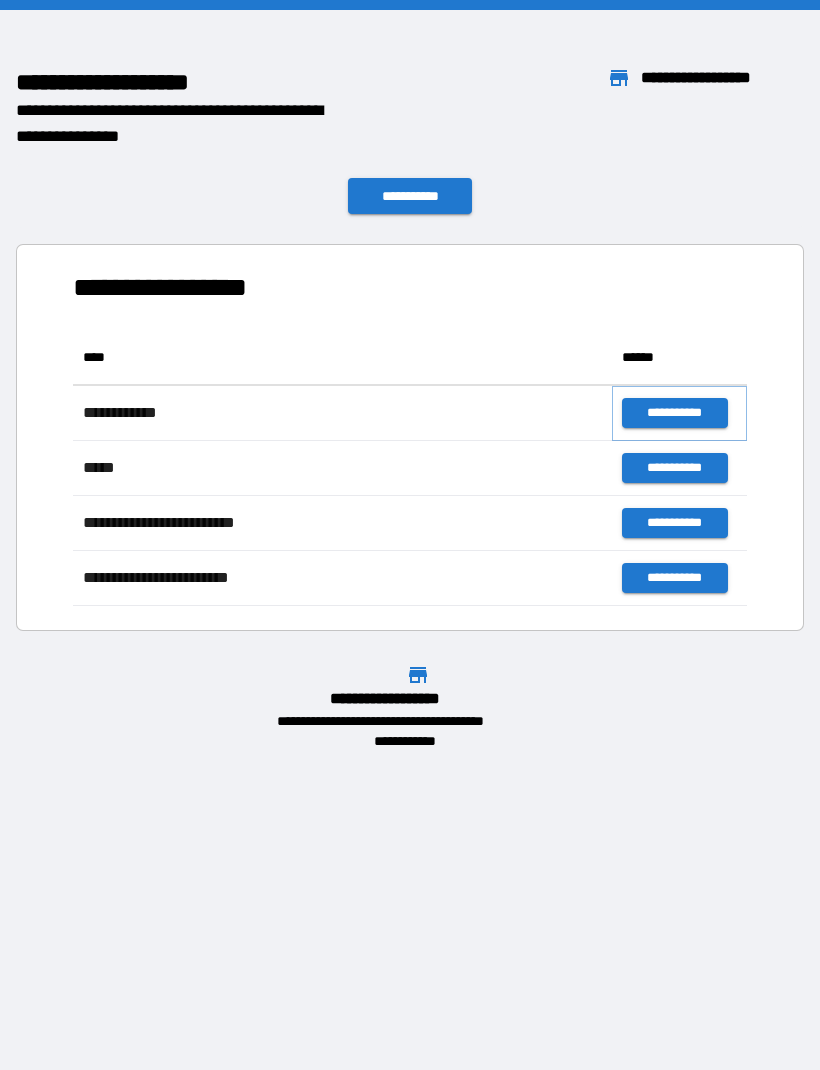 click on "**********" at bounding box center (674, 413) 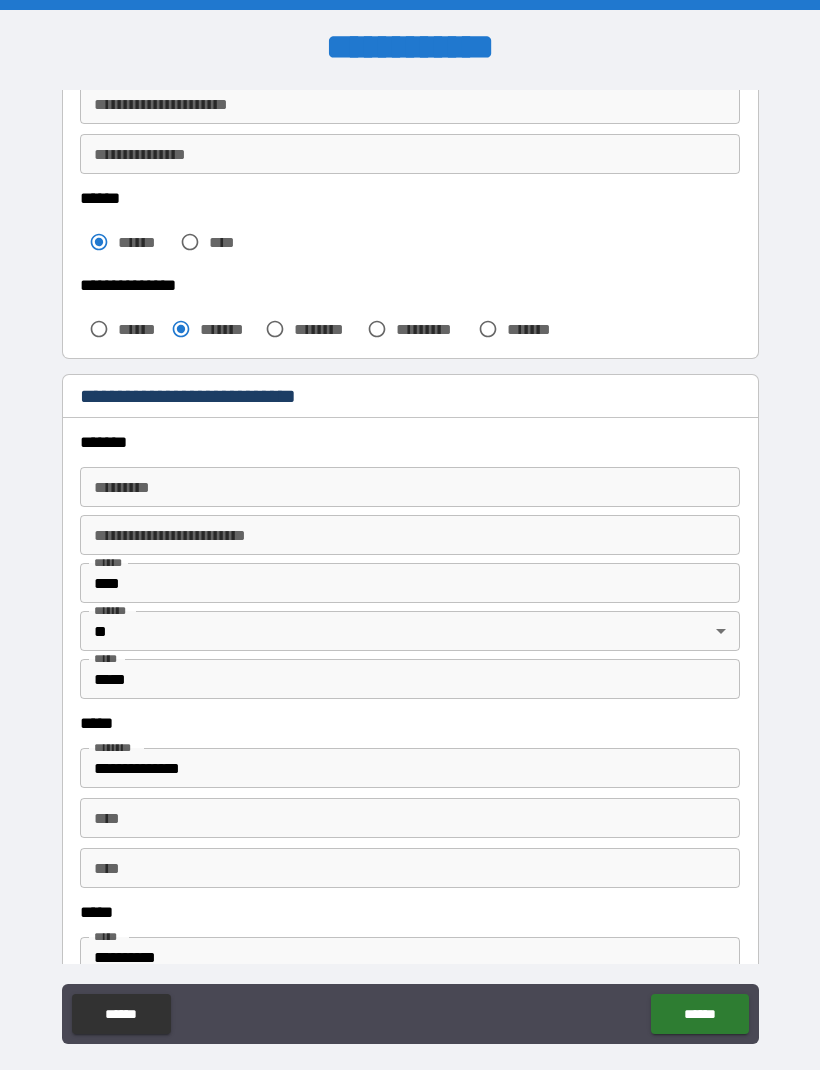 scroll, scrollTop: 452, scrollLeft: 0, axis: vertical 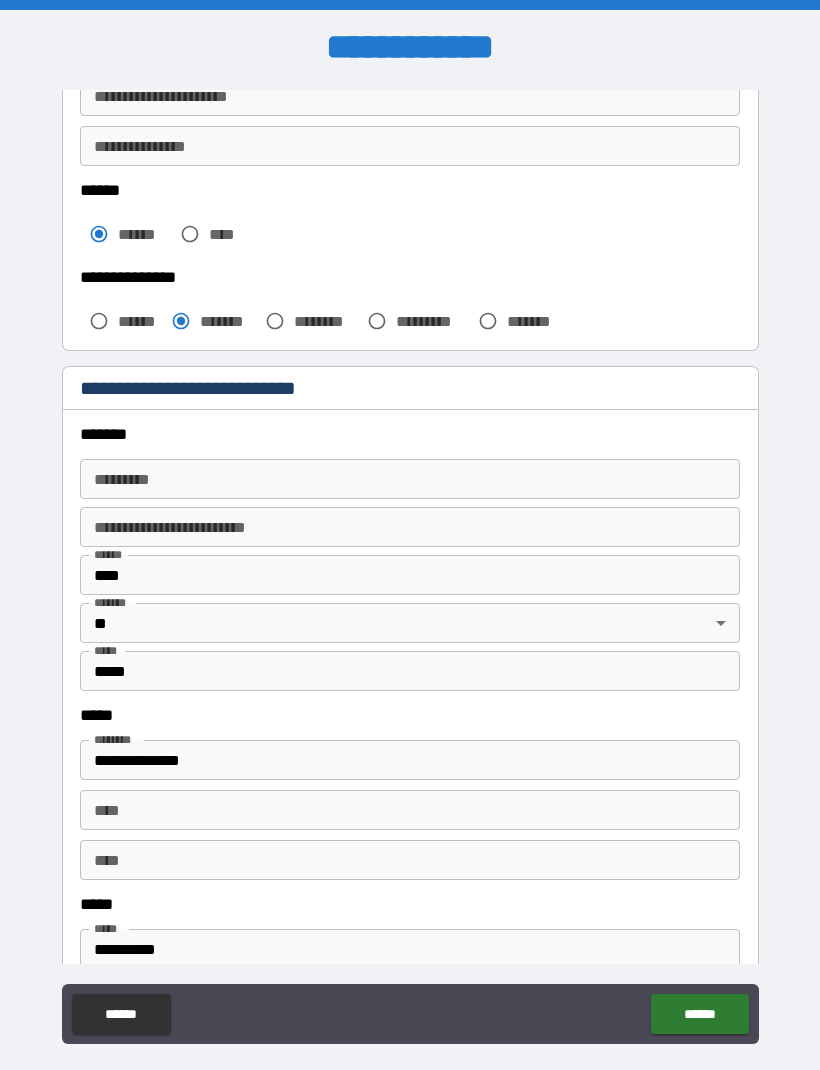 click on "*******   *" at bounding box center [410, 479] 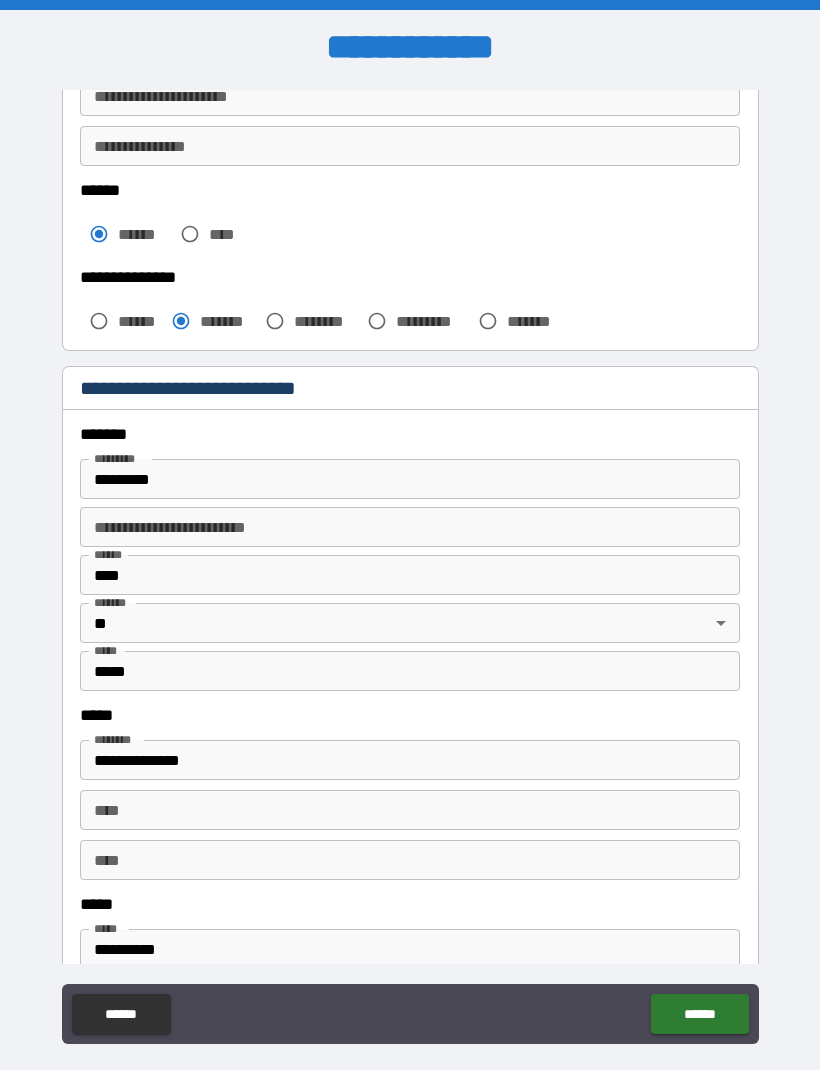 type on "**********" 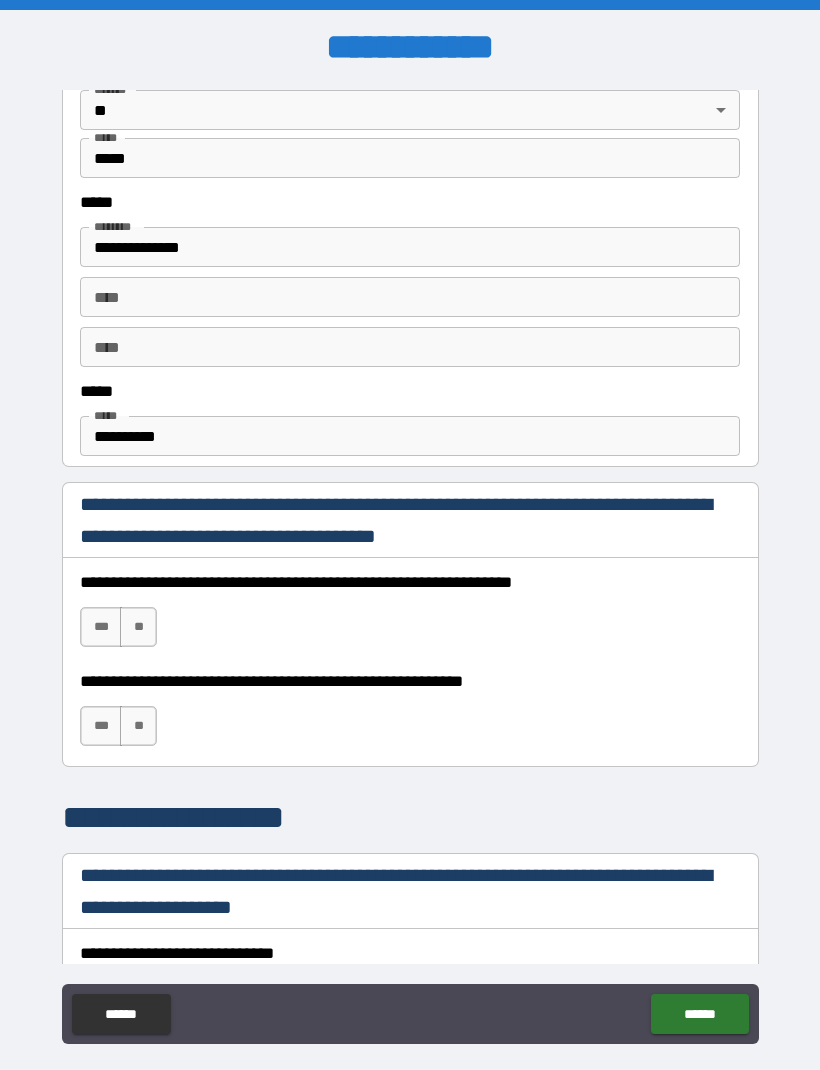 scroll, scrollTop: 970, scrollLeft: 0, axis: vertical 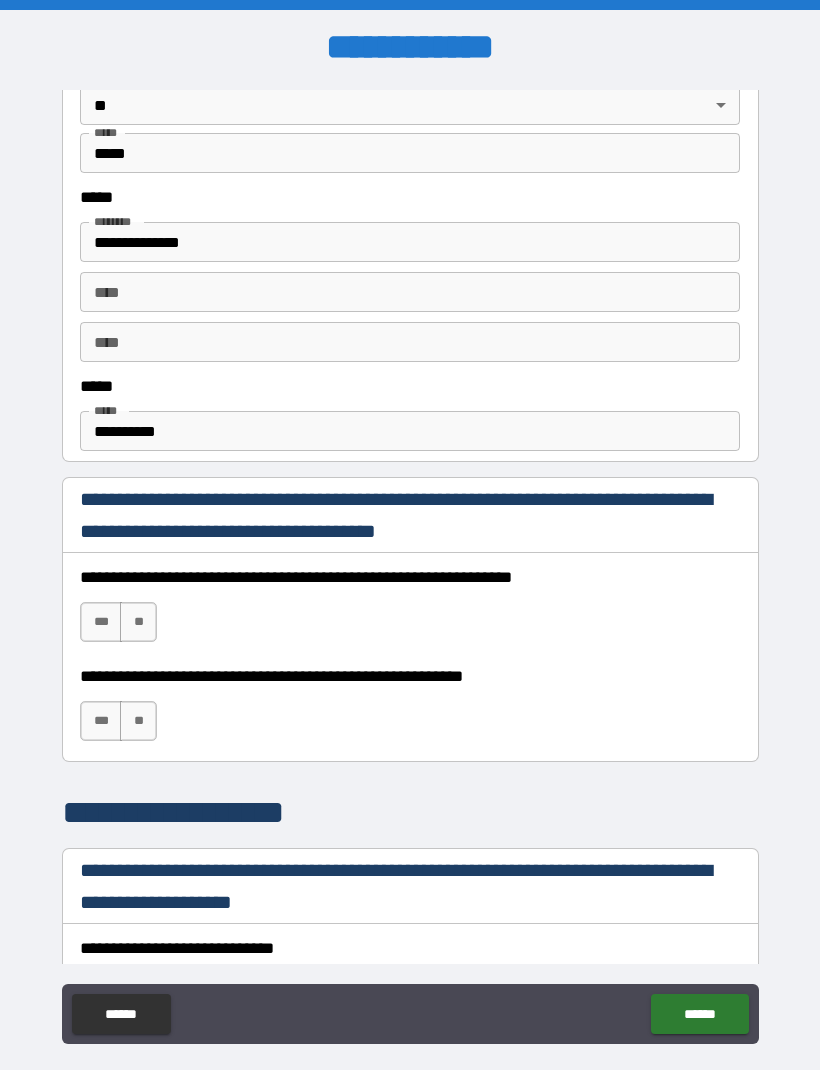 click on "***" at bounding box center [101, 622] 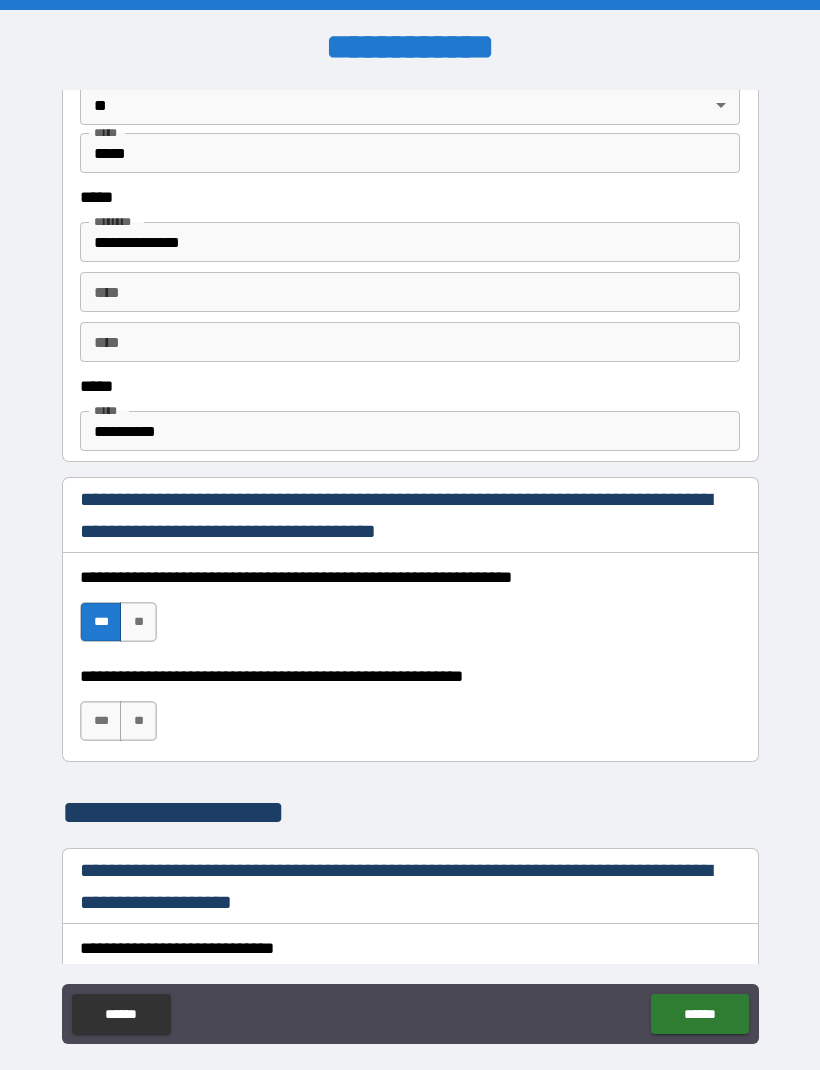 click on "**" at bounding box center (138, 721) 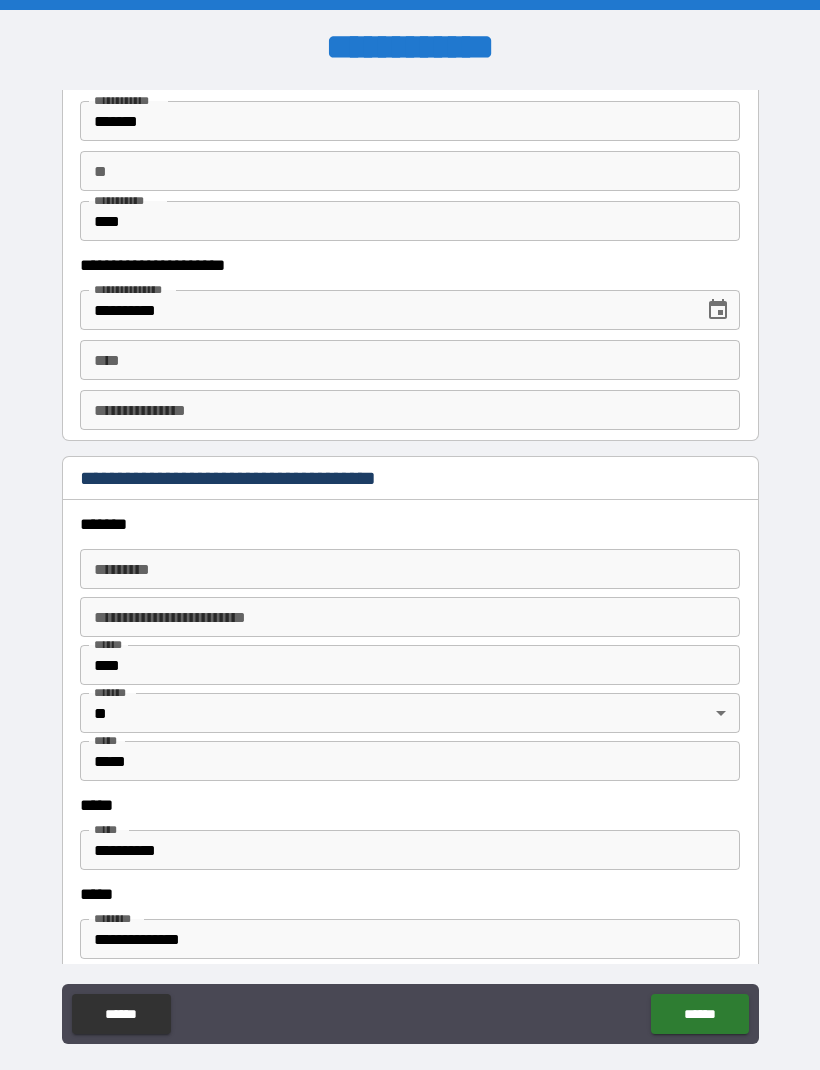 scroll, scrollTop: 2006, scrollLeft: 0, axis: vertical 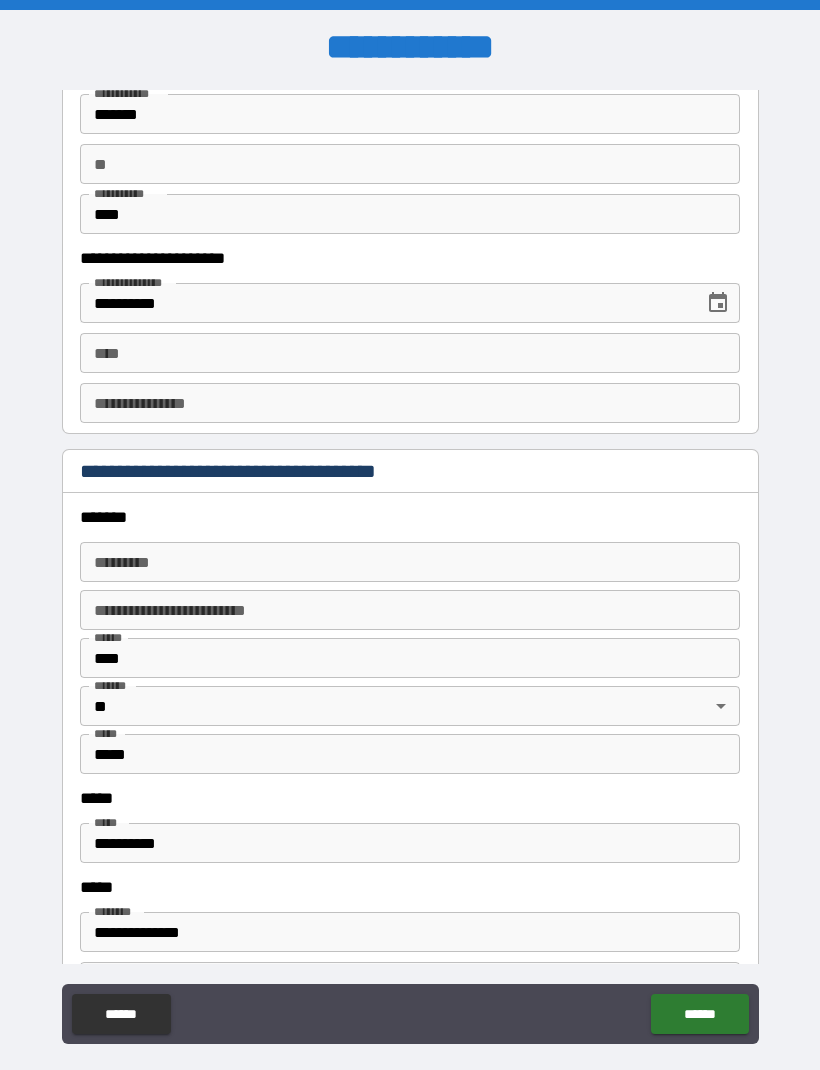 click on "*******   *" at bounding box center (410, 562) 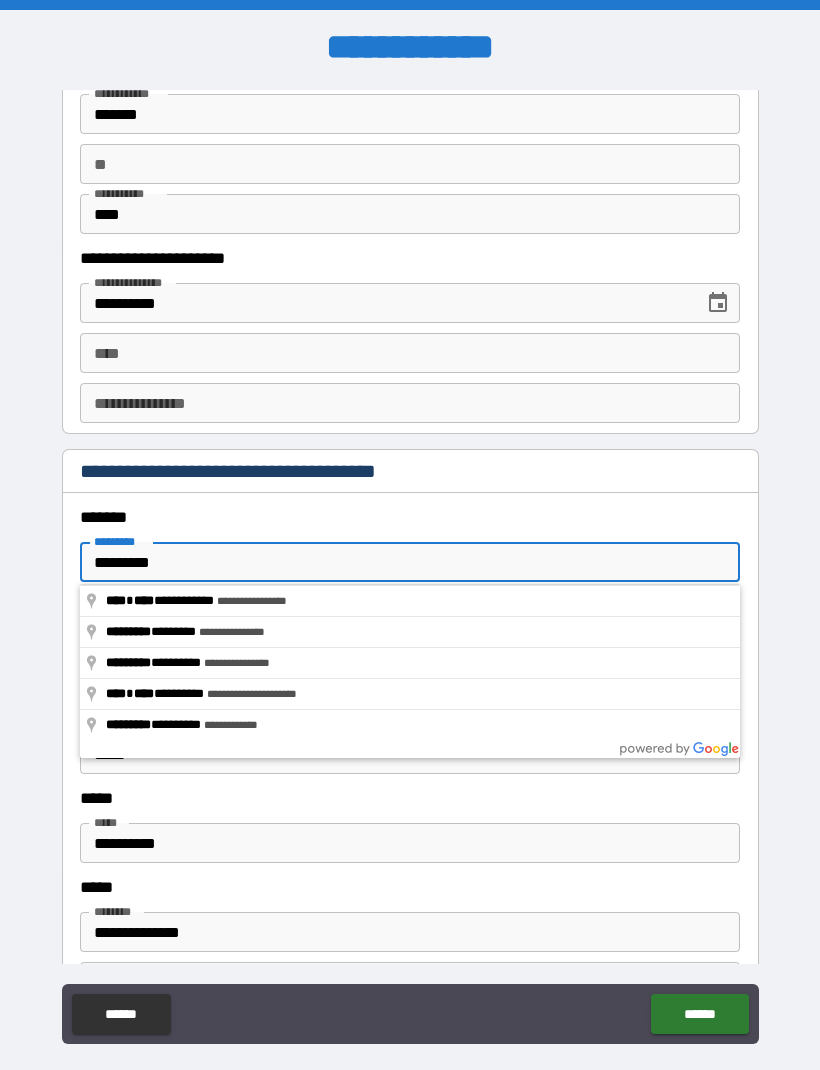 type on "**********" 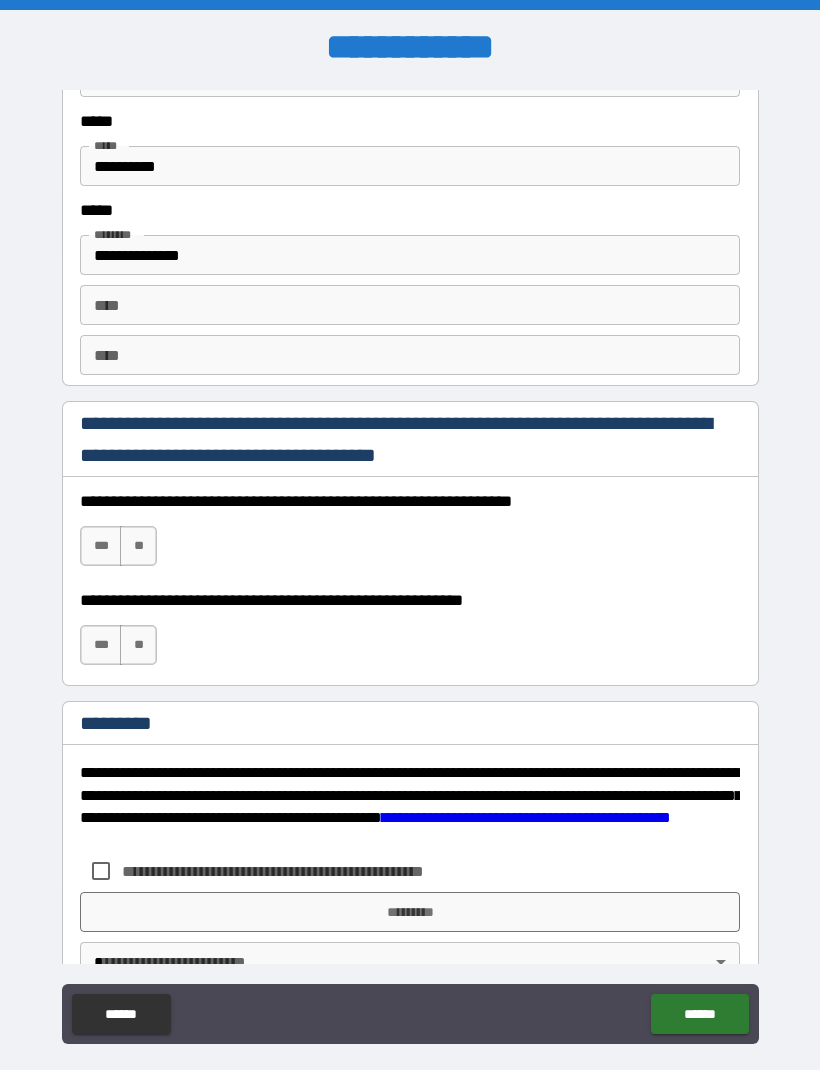 scroll, scrollTop: 2686, scrollLeft: 0, axis: vertical 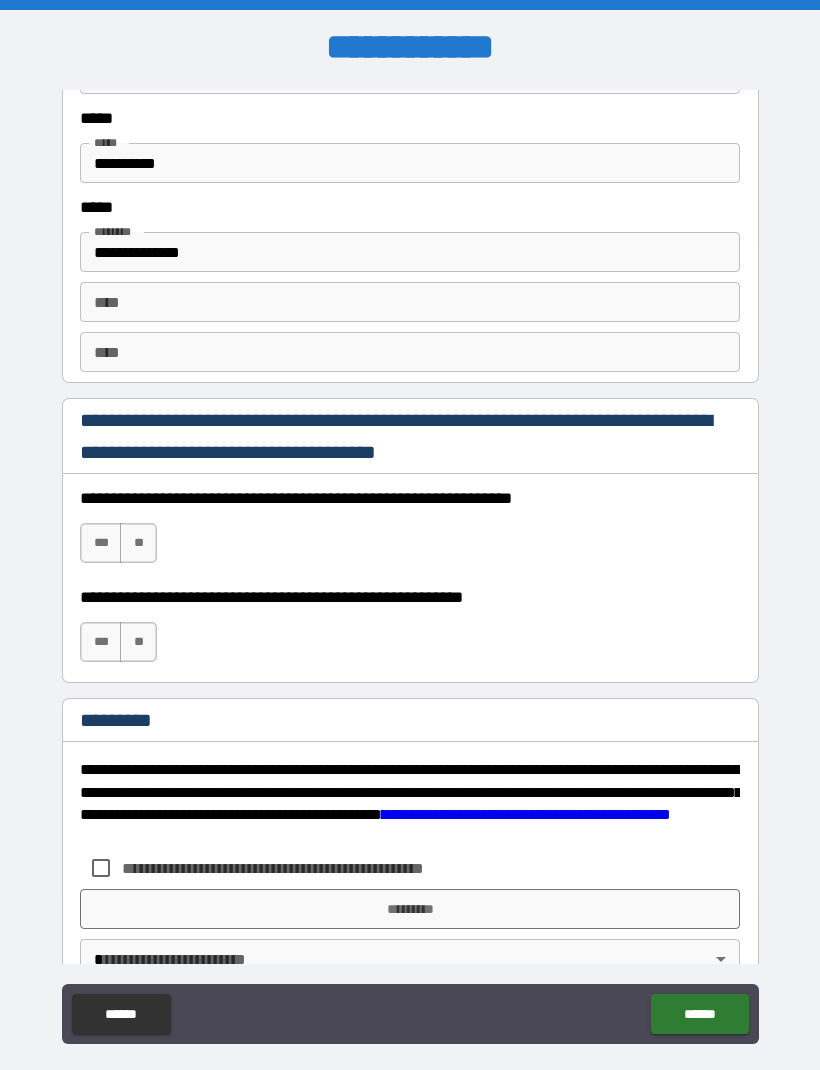 click on "***" at bounding box center (101, 543) 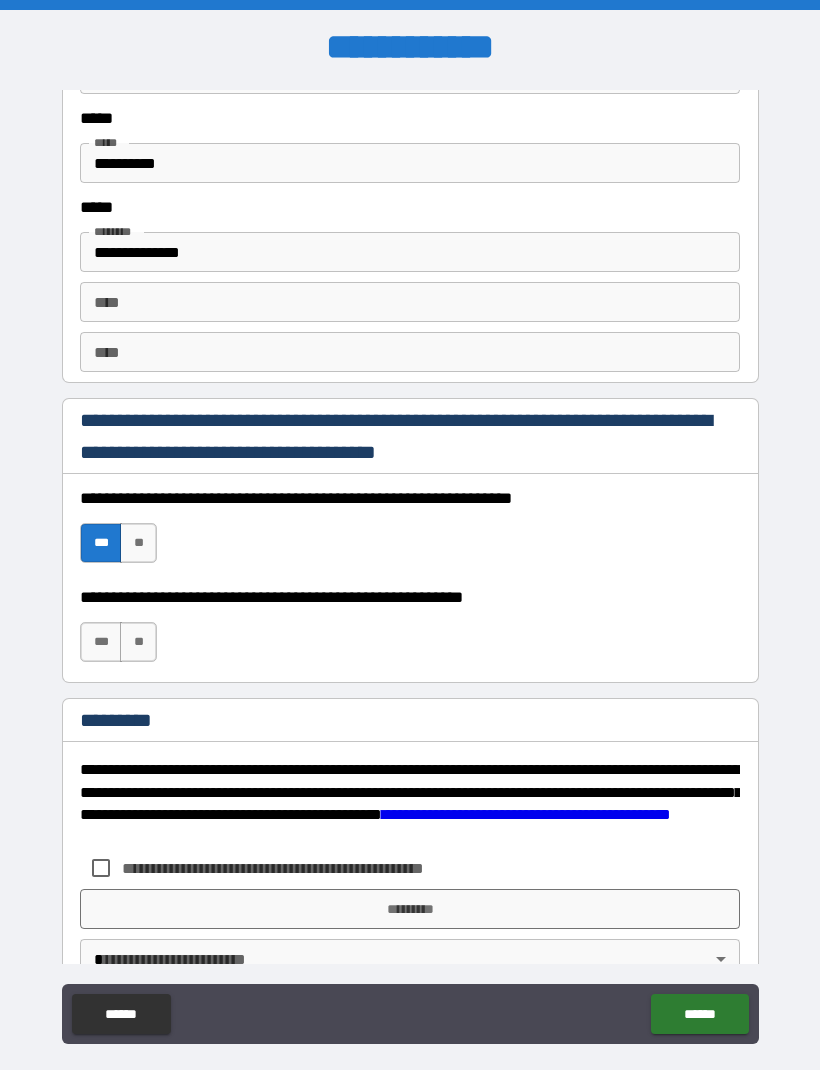 click on "**" at bounding box center [138, 642] 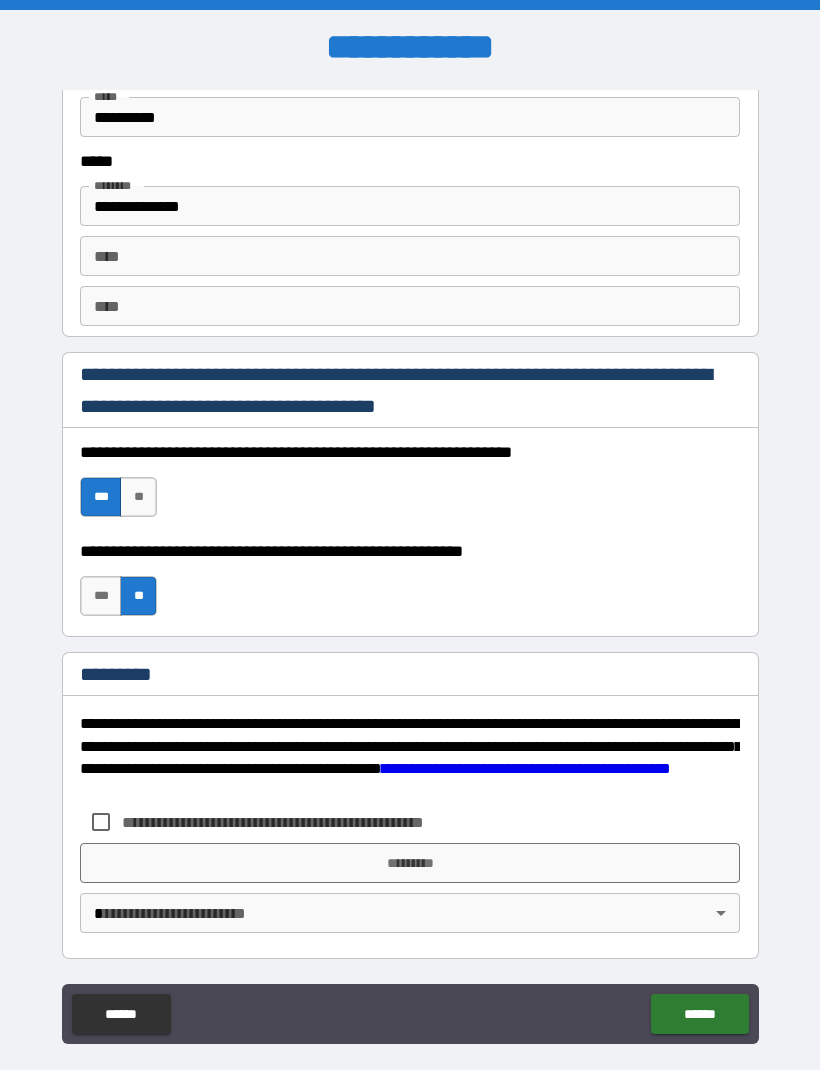 scroll, scrollTop: 2732, scrollLeft: 0, axis: vertical 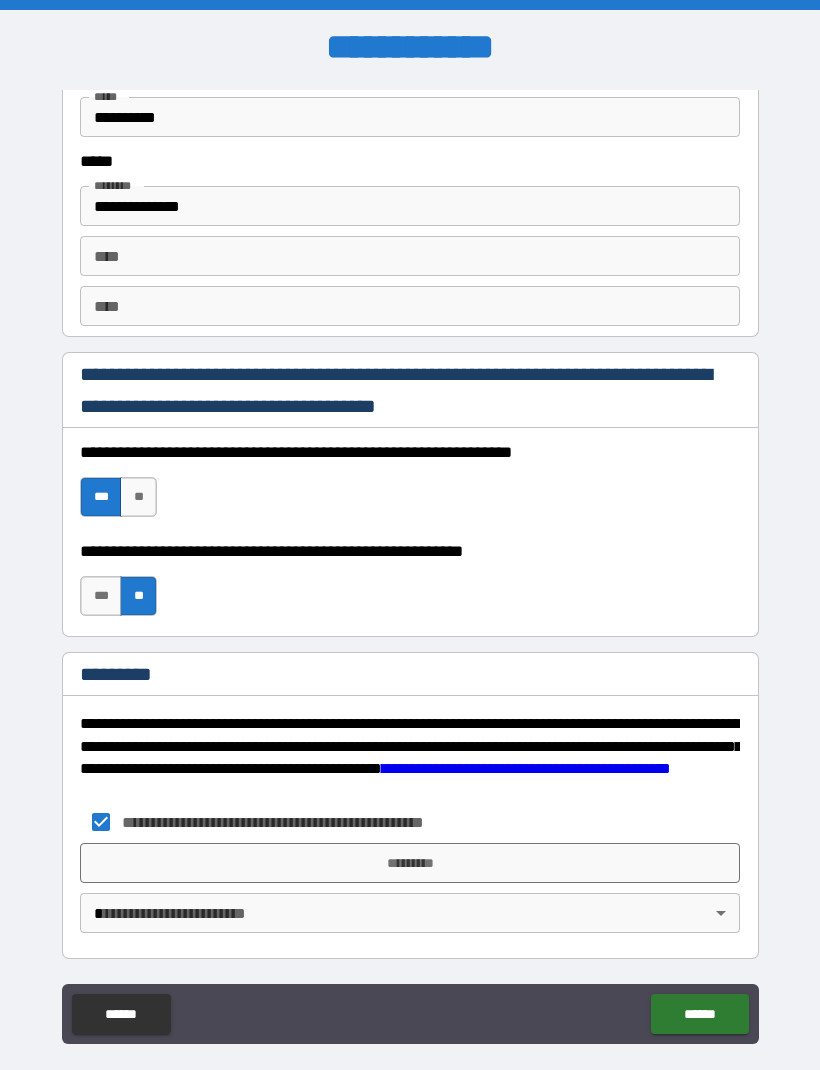click on "*********" at bounding box center (410, 863) 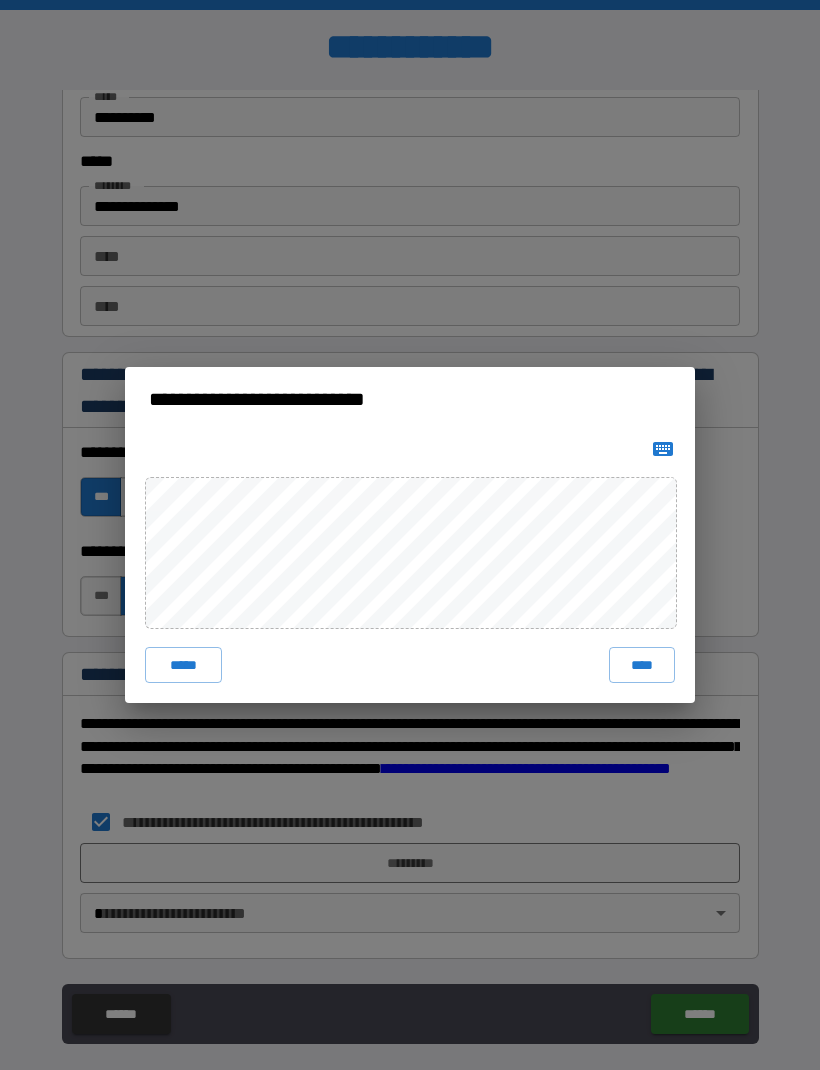 click on "****" at bounding box center [642, 665] 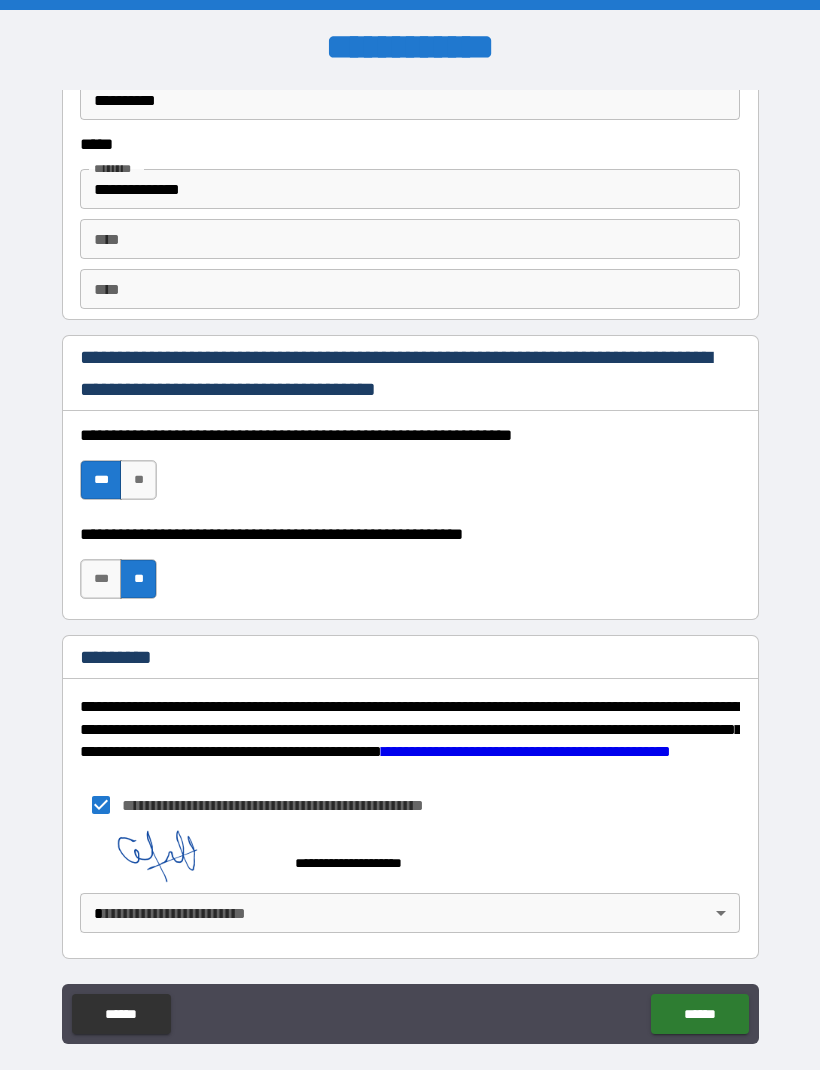scroll, scrollTop: 2749, scrollLeft: 0, axis: vertical 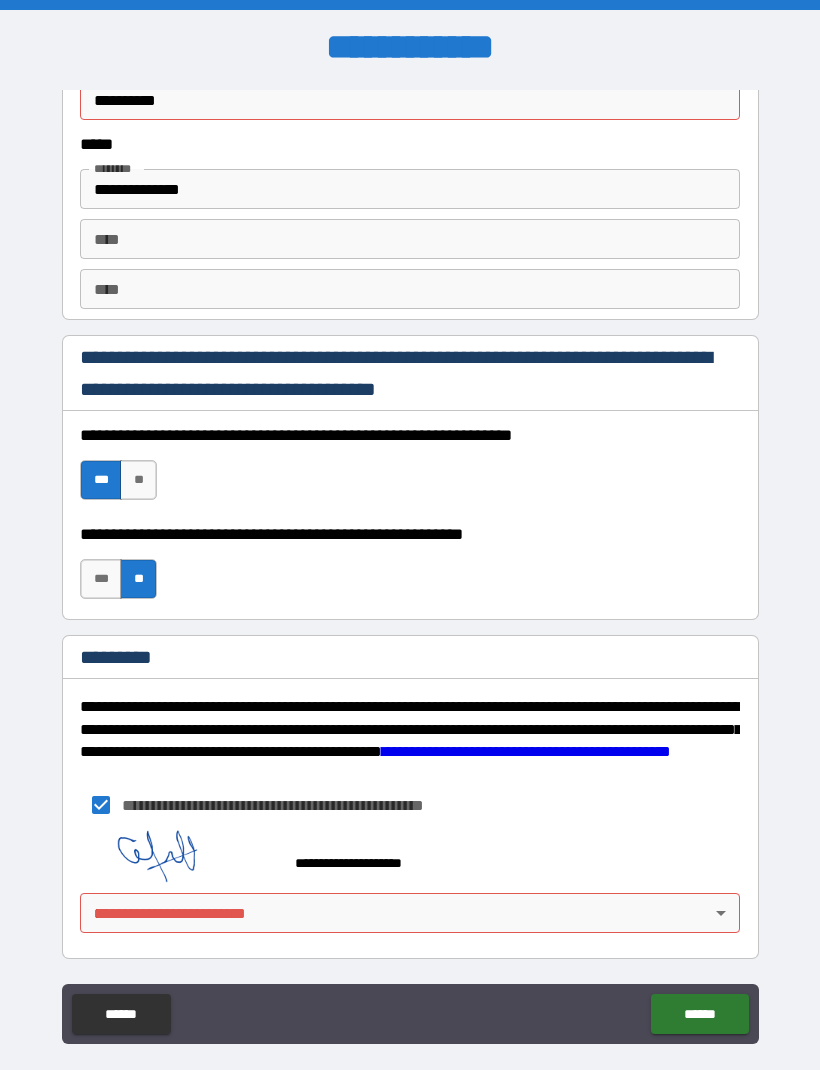 click on "**********" at bounding box center (410, 568) 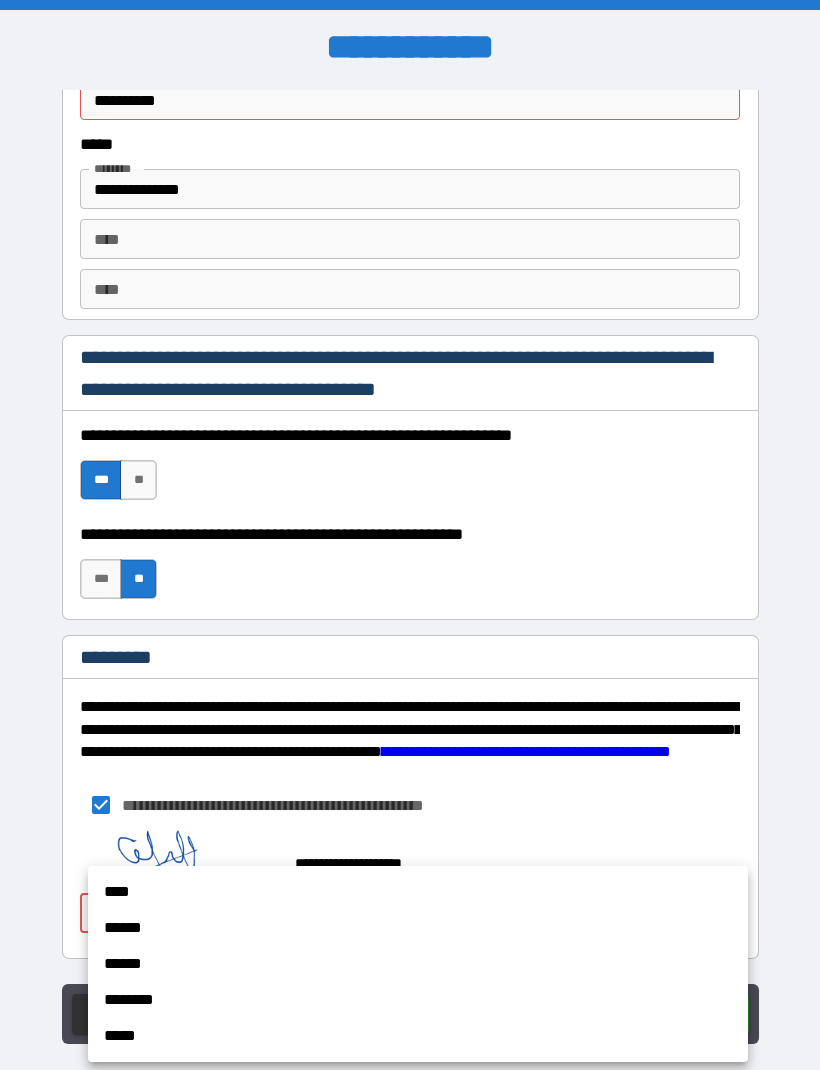 click on "****" at bounding box center (418, 892) 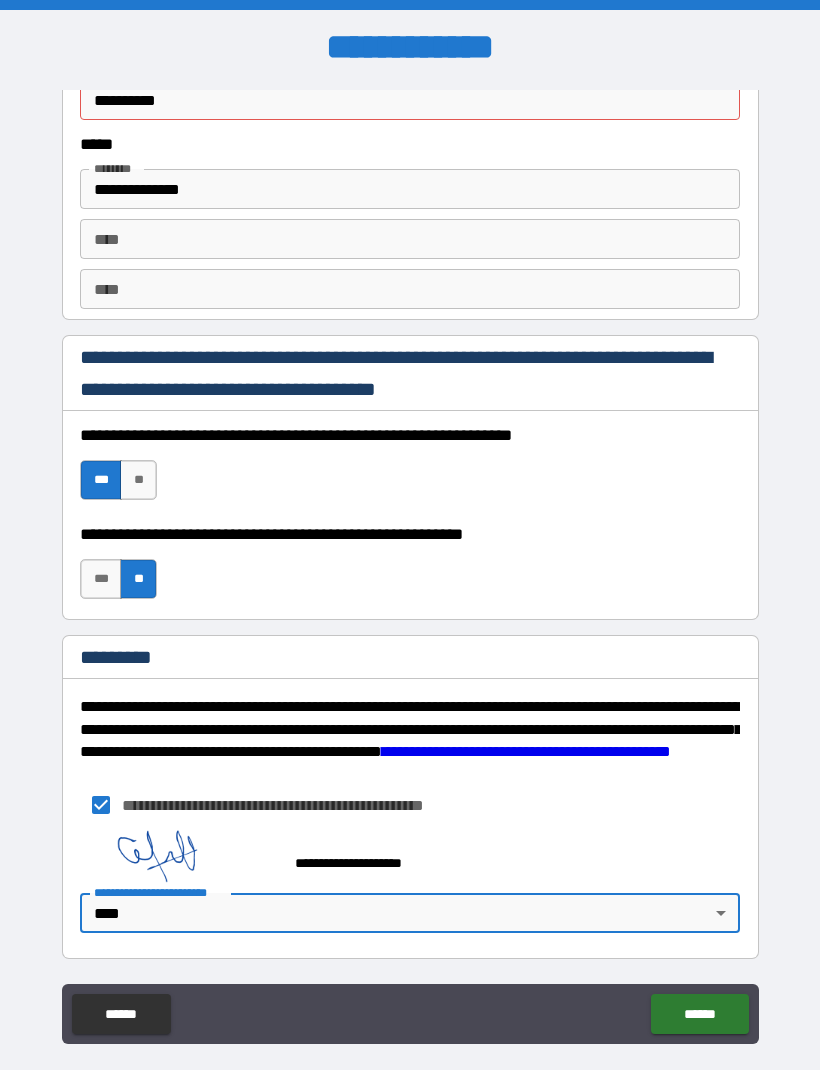 click on "******" at bounding box center (699, 1014) 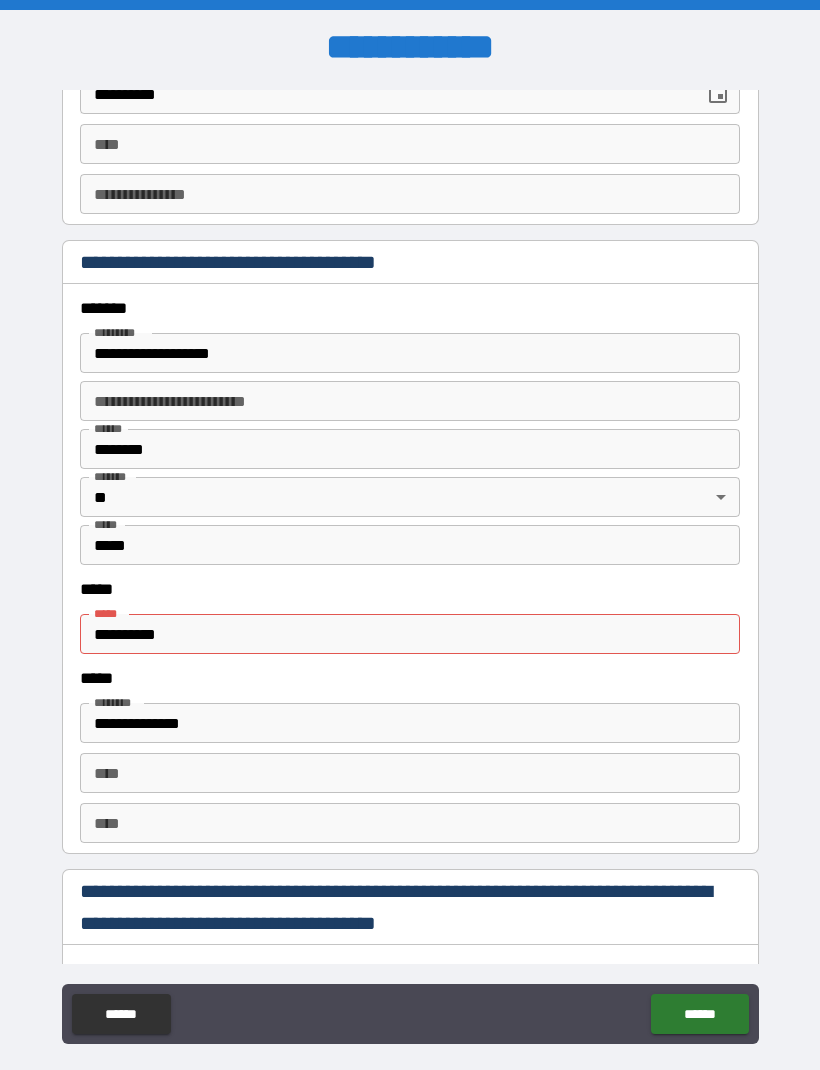scroll, scrollTop: 2224, scrollLeft: 0, axis: vertical 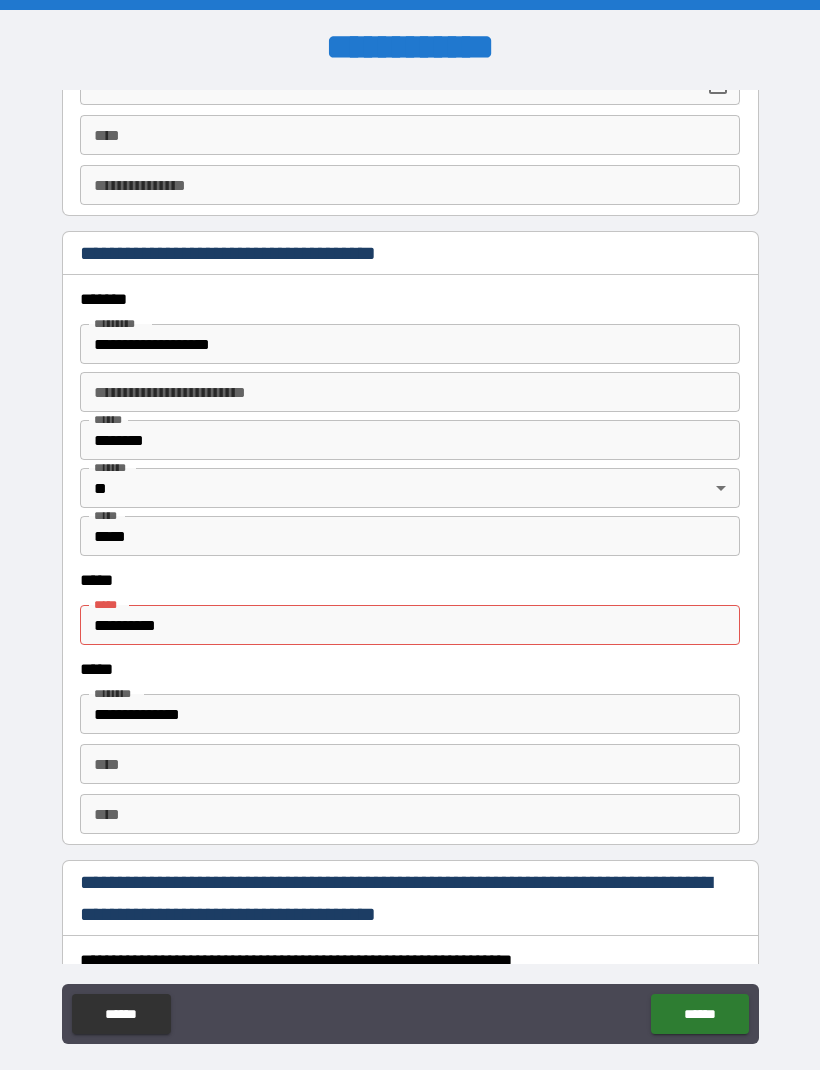 click on "**********" at bounding box center (410, 625) 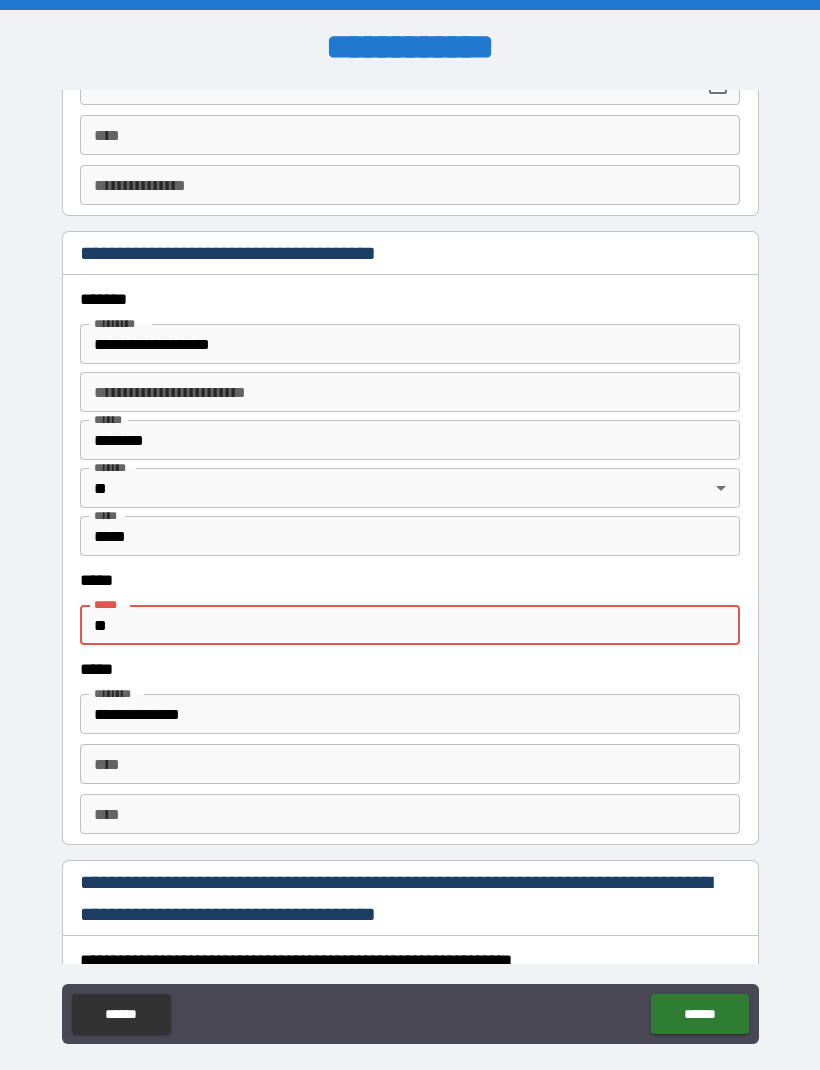 type on "*" 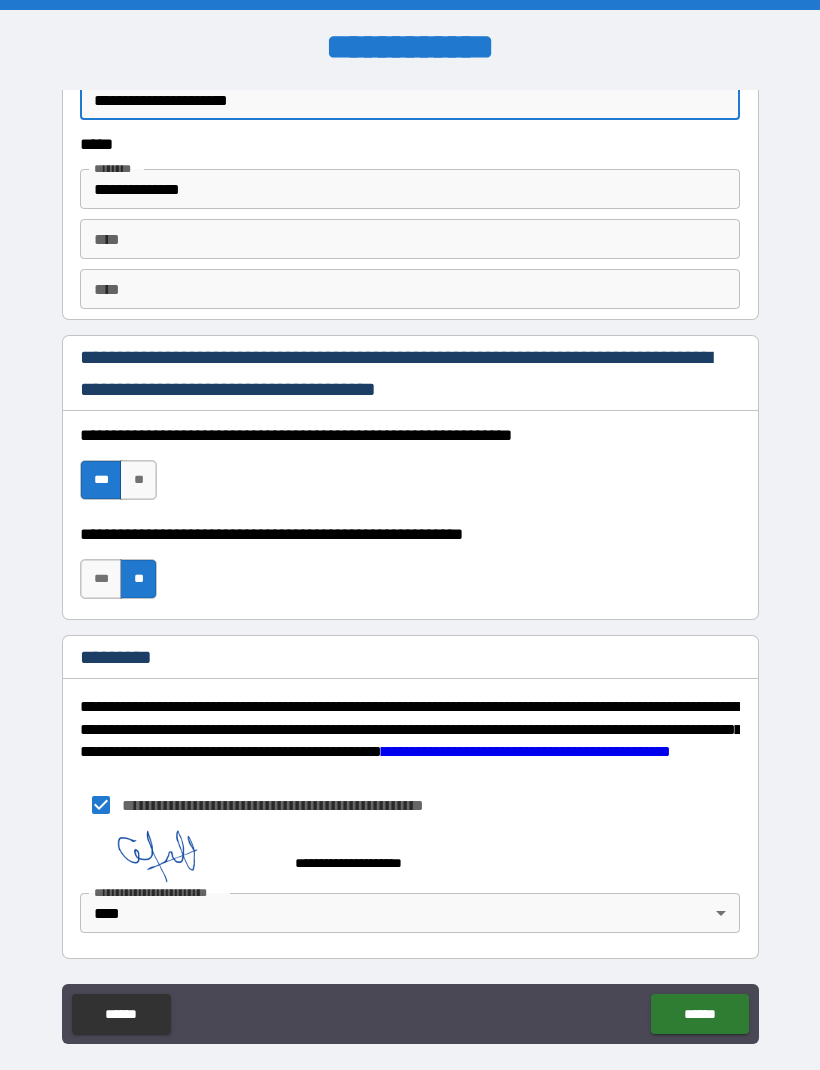 scroll, scrollTop: 2749, scrollLeft: 0, axis: vertical 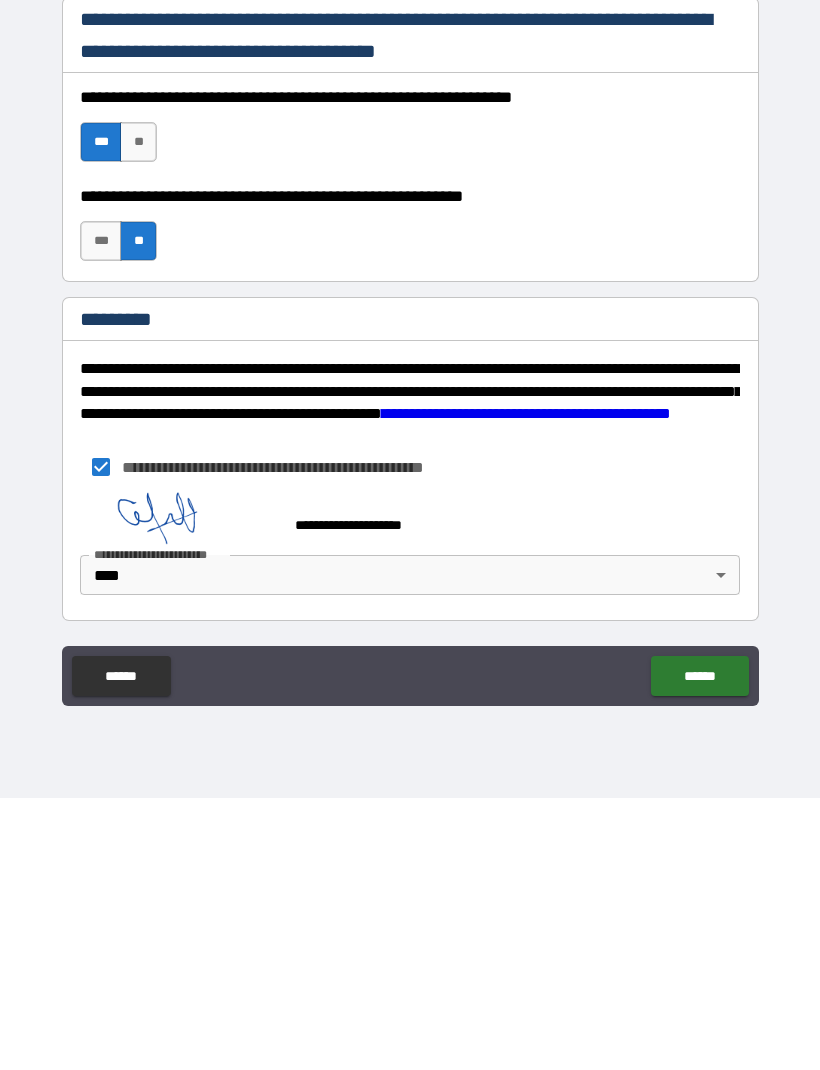 type on "**********" 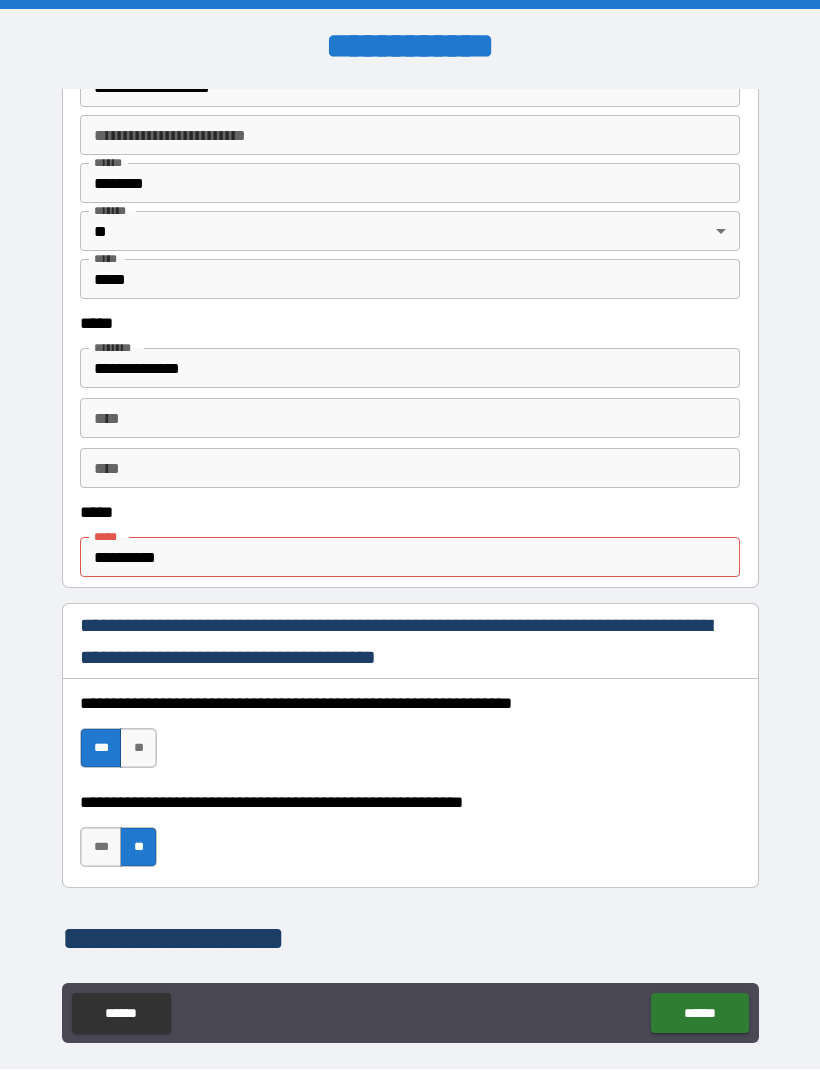 scroll, scrollTop: 842, scrollLeft: 0, axis: vertical 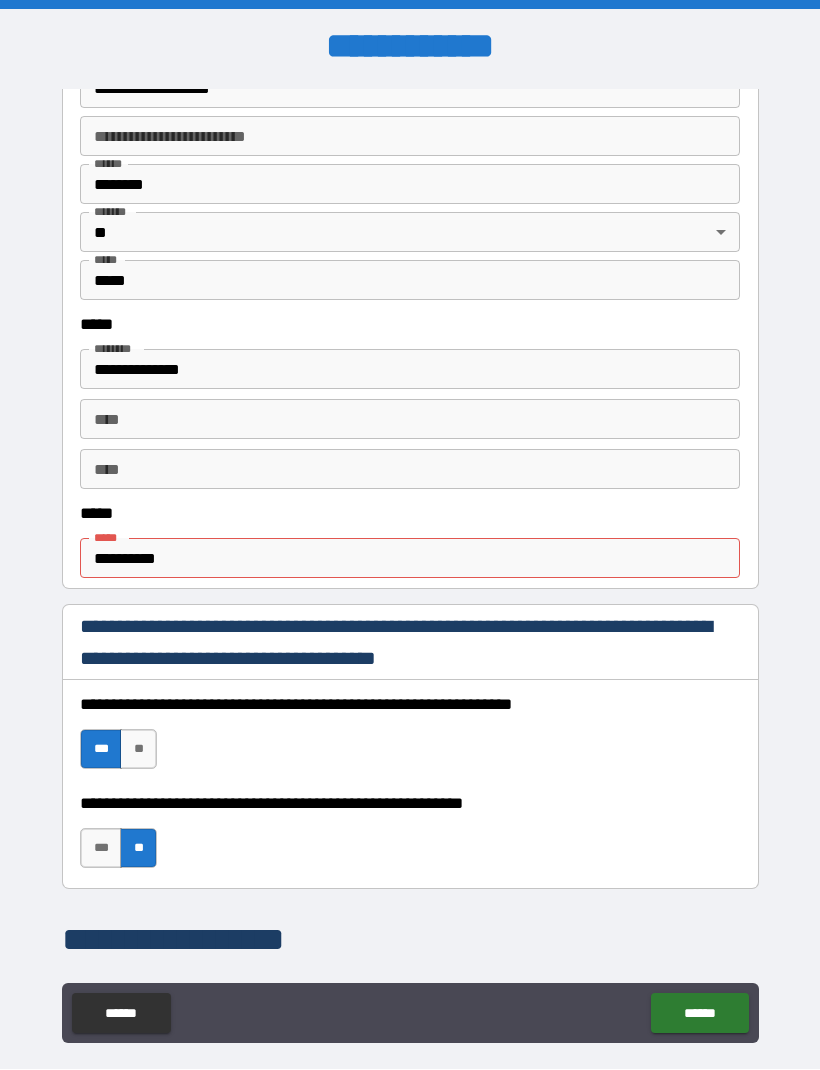 click on "**********" at bounding box center [410, 559] 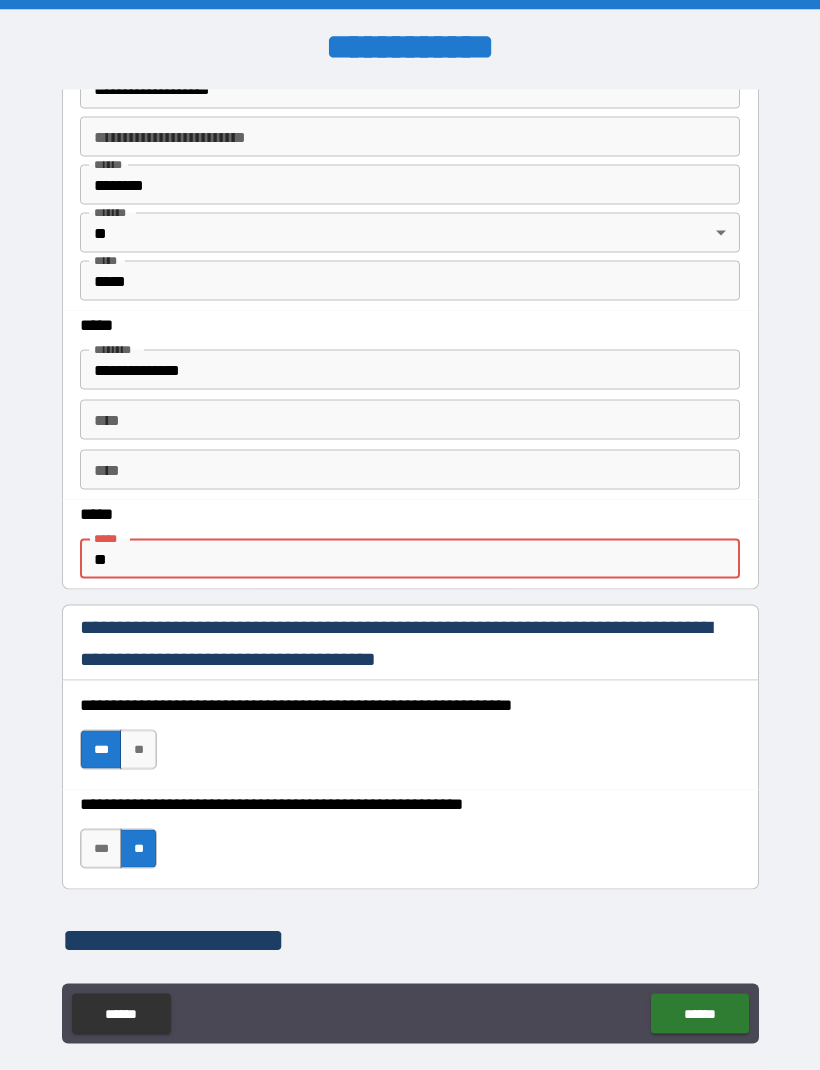 type on "*" 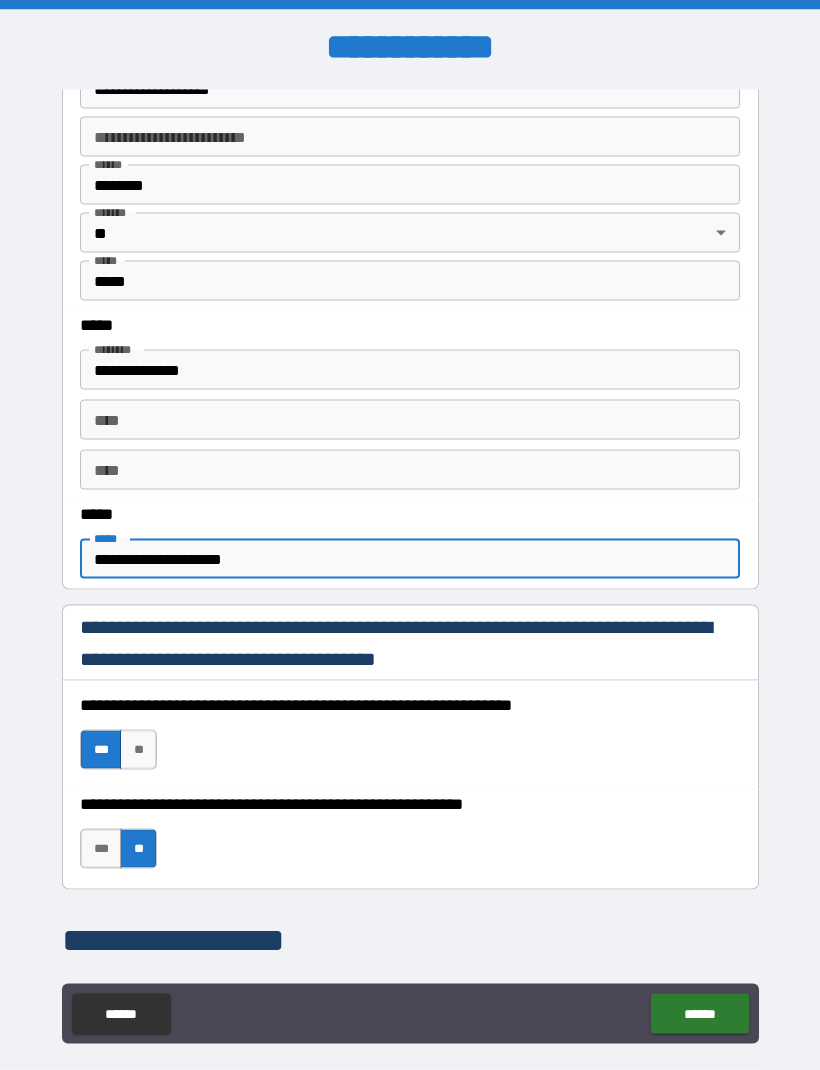 type on "**********" 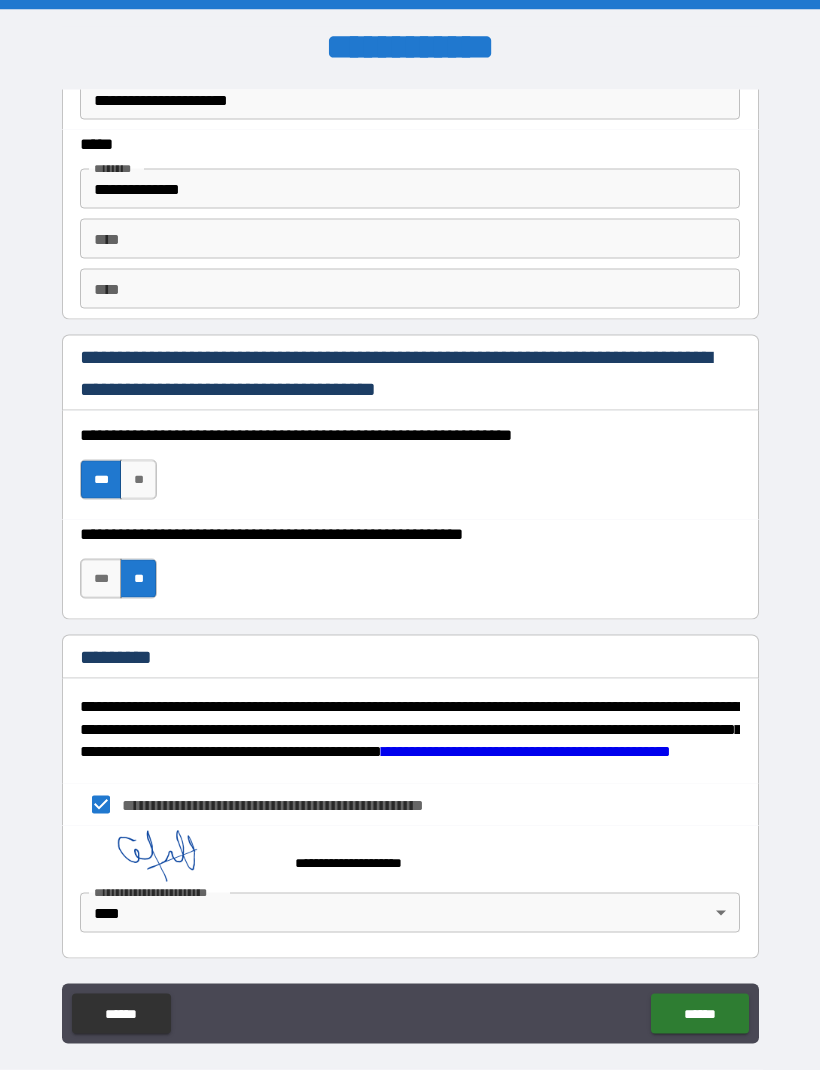 scroll, scrollTop: 2749, scrollLeft: 0, axis: vertical 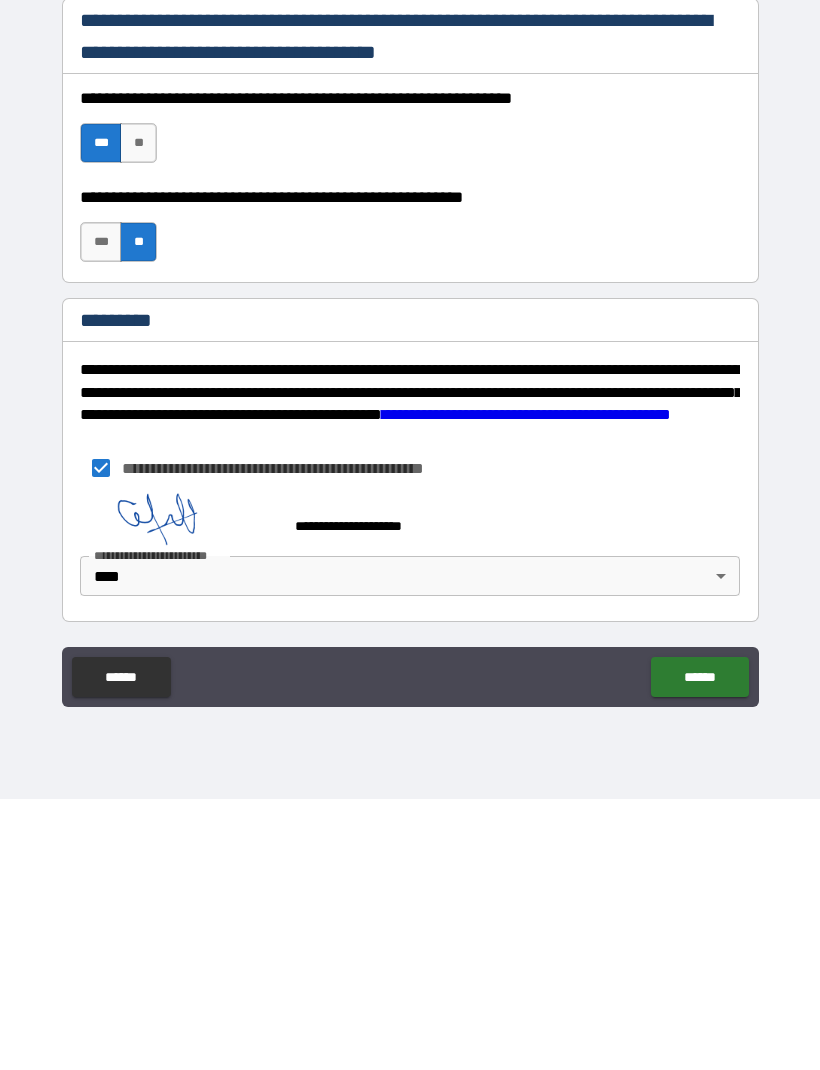 click on "******" at bounding box center [699, 948] 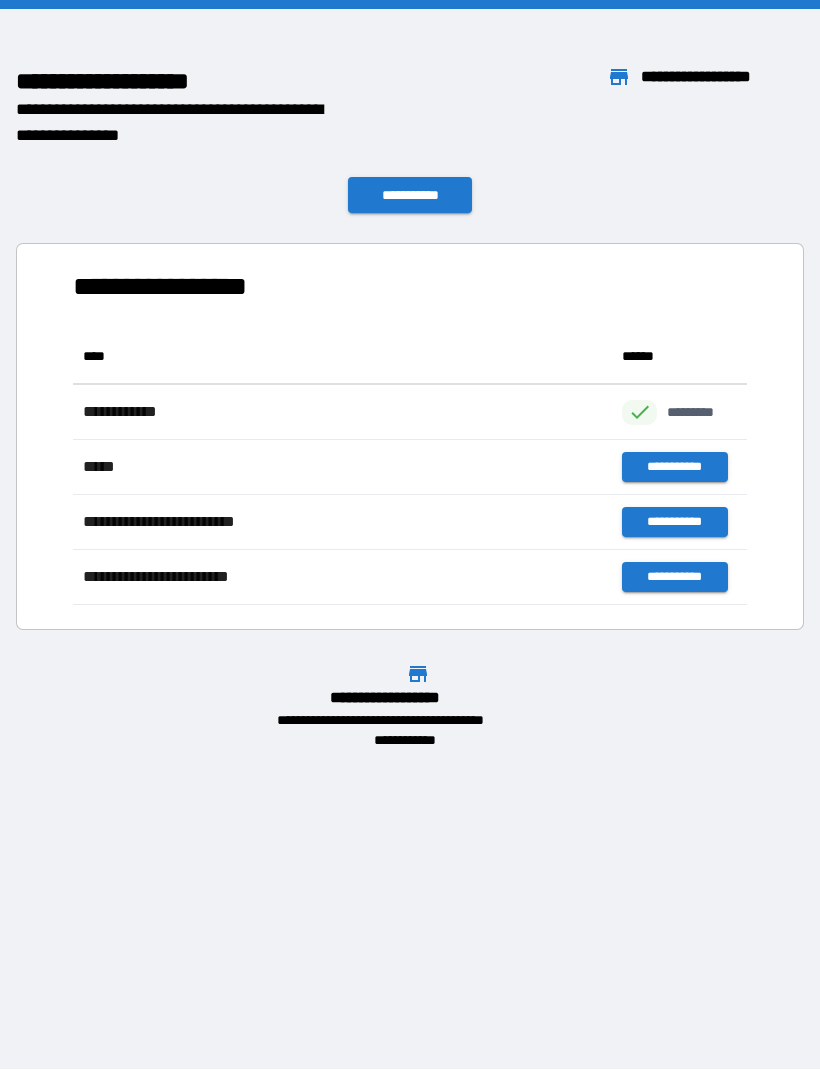 scroll, scrollTop: 1, scrollLeft: 1, axis: both 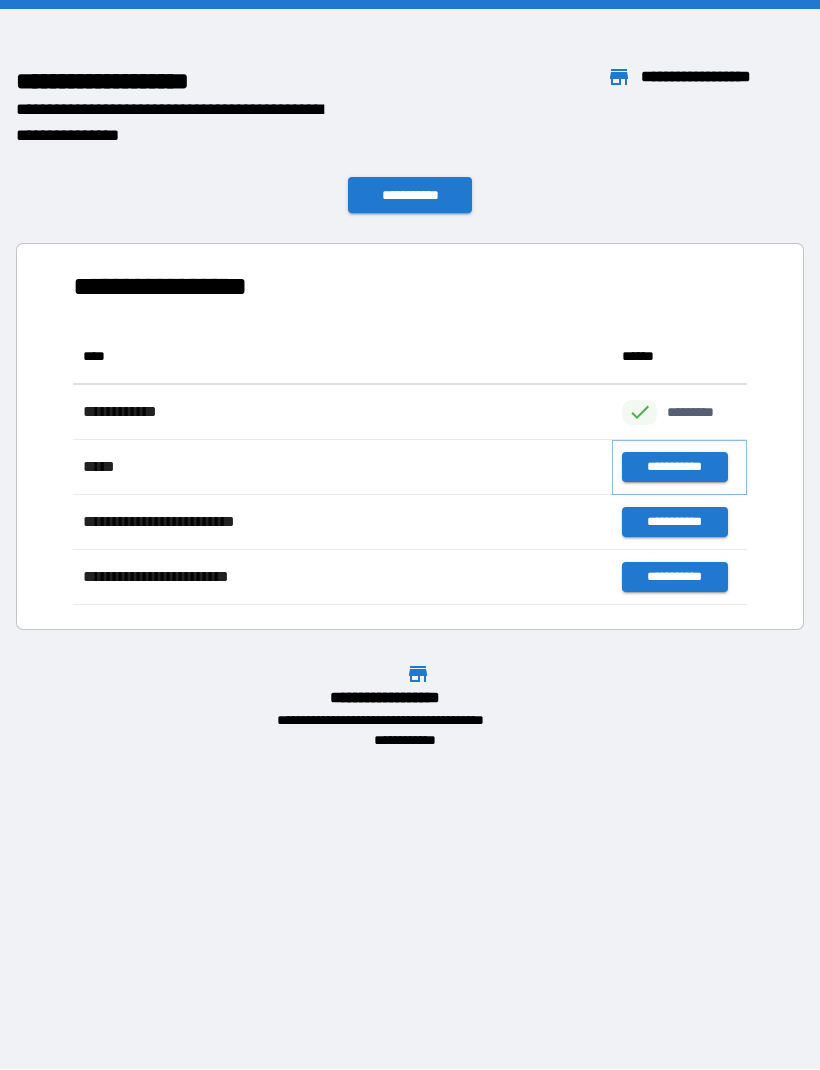 click on "**********" at bounding box center (674, 468) 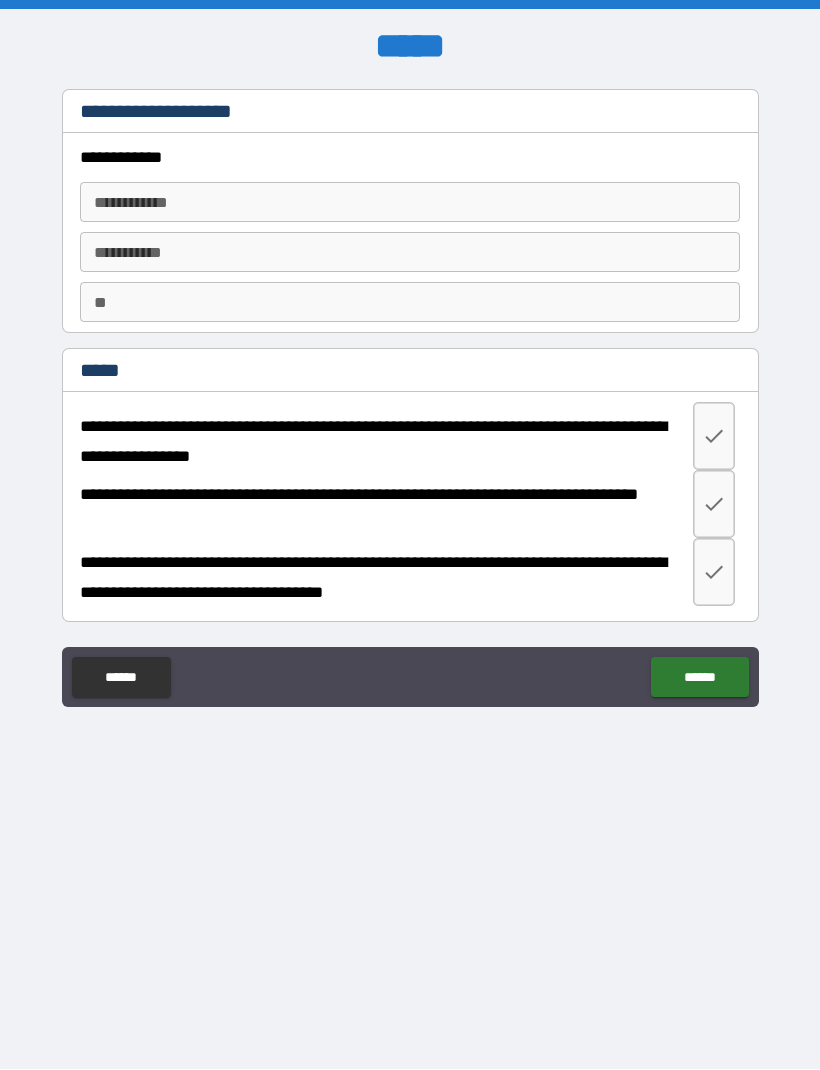 click on "**********" at bounding box center (410, 203) 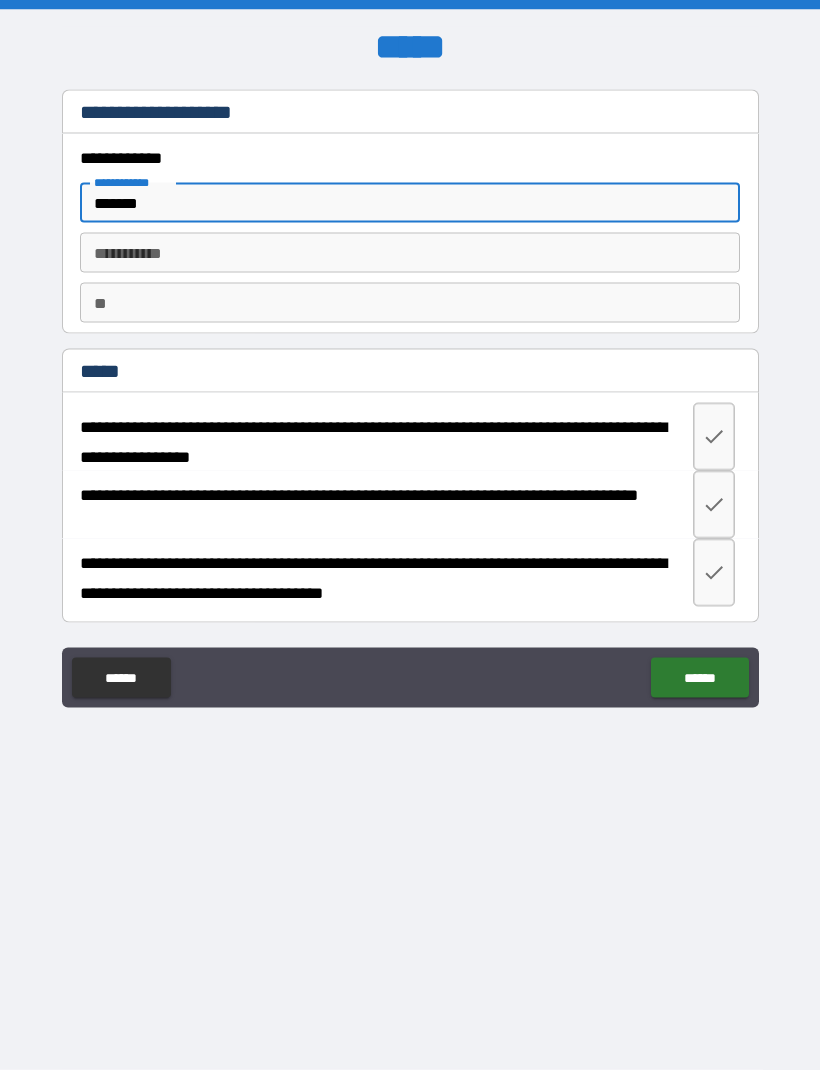 type on "*******" 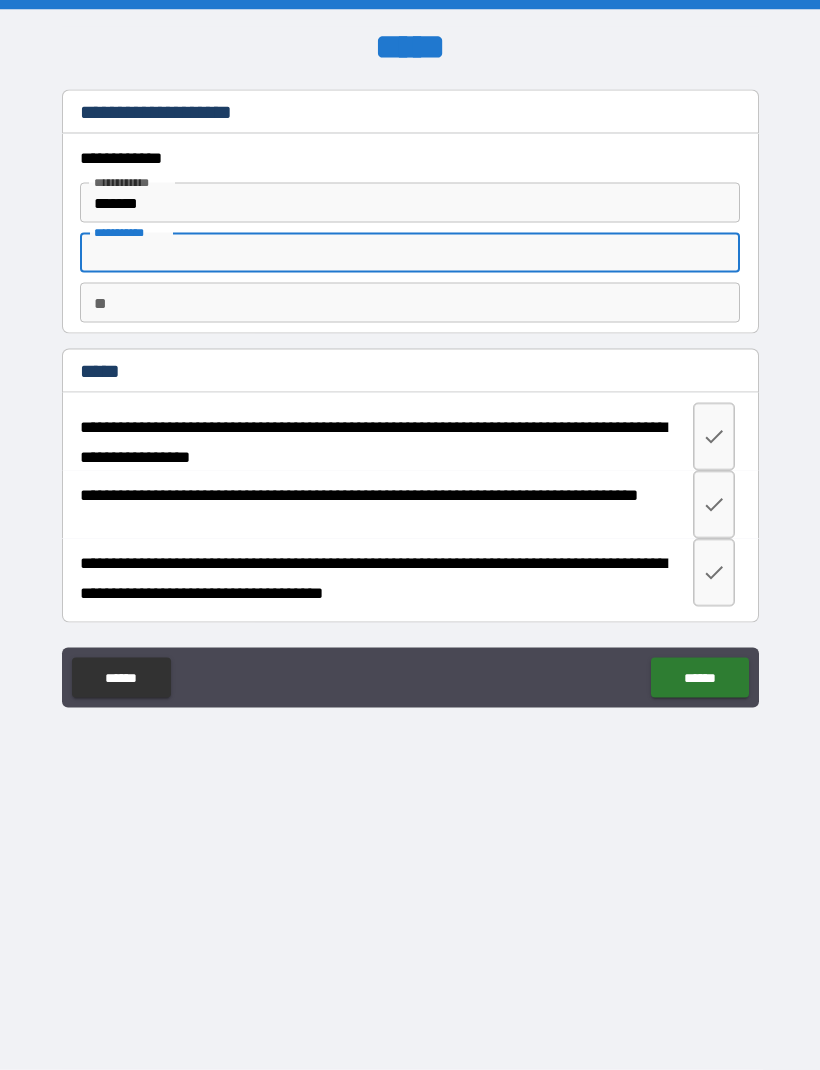 type on "*" 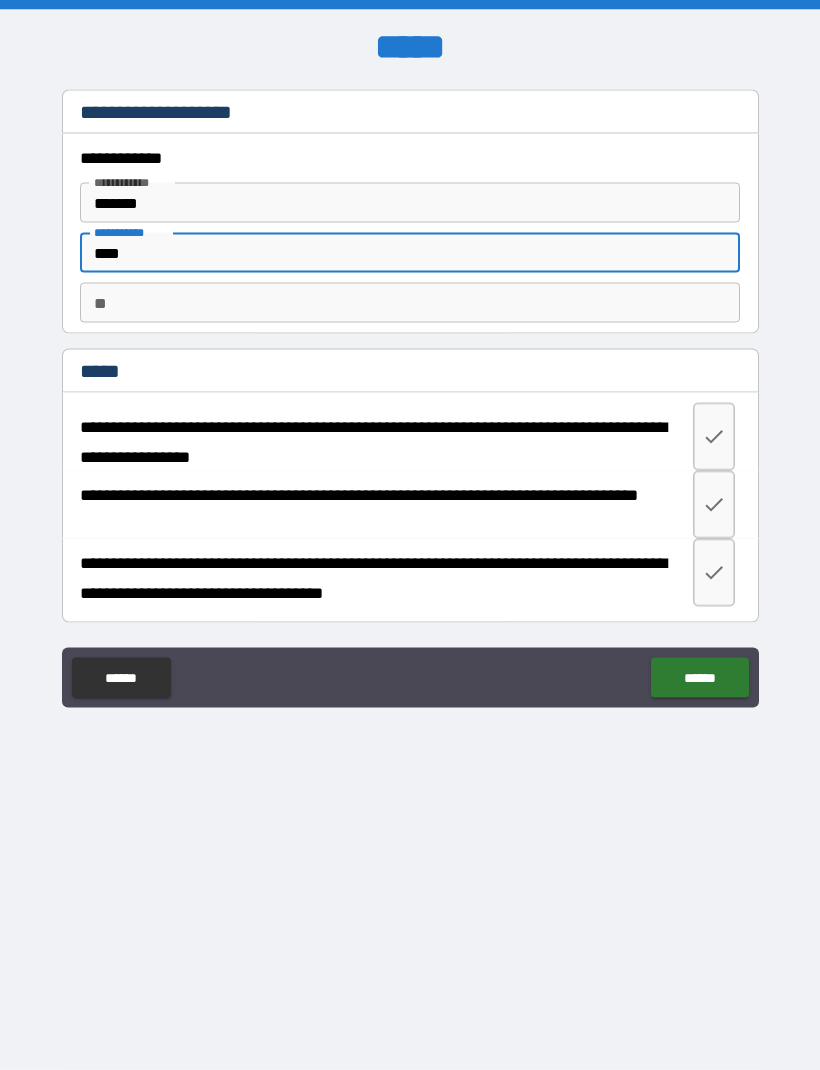 type on "****" 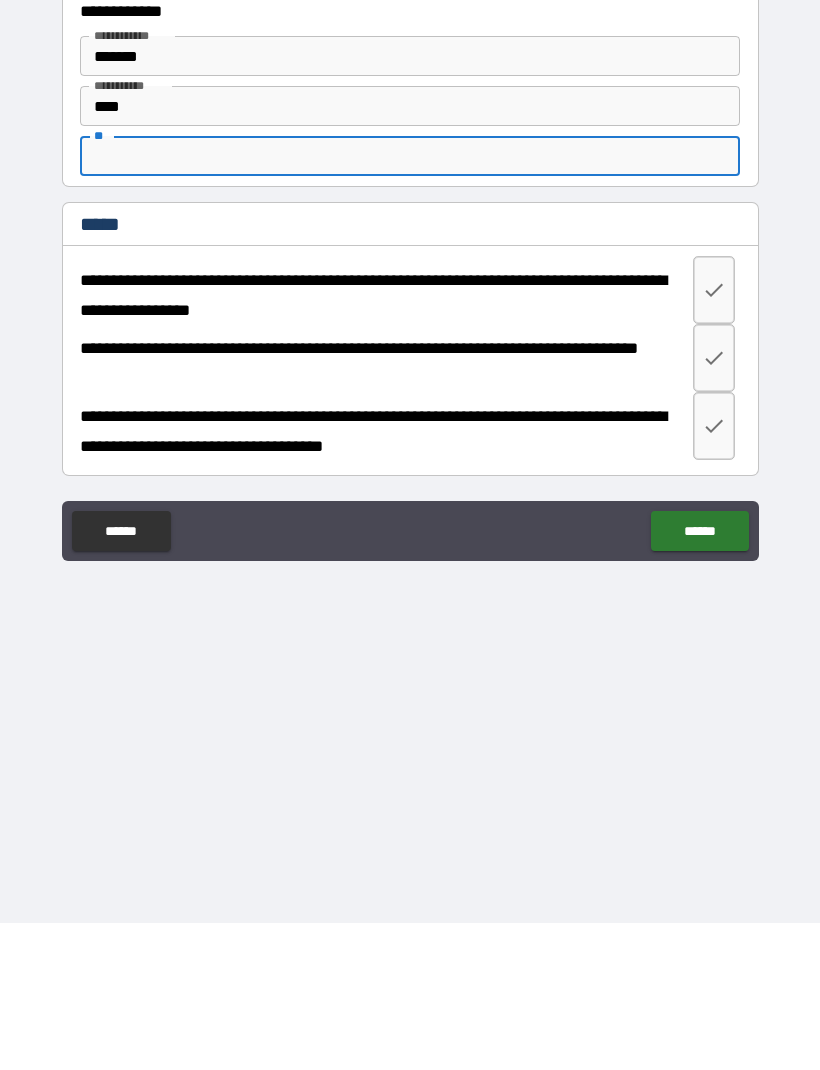 click on "******" at bounding box center (699, 678) 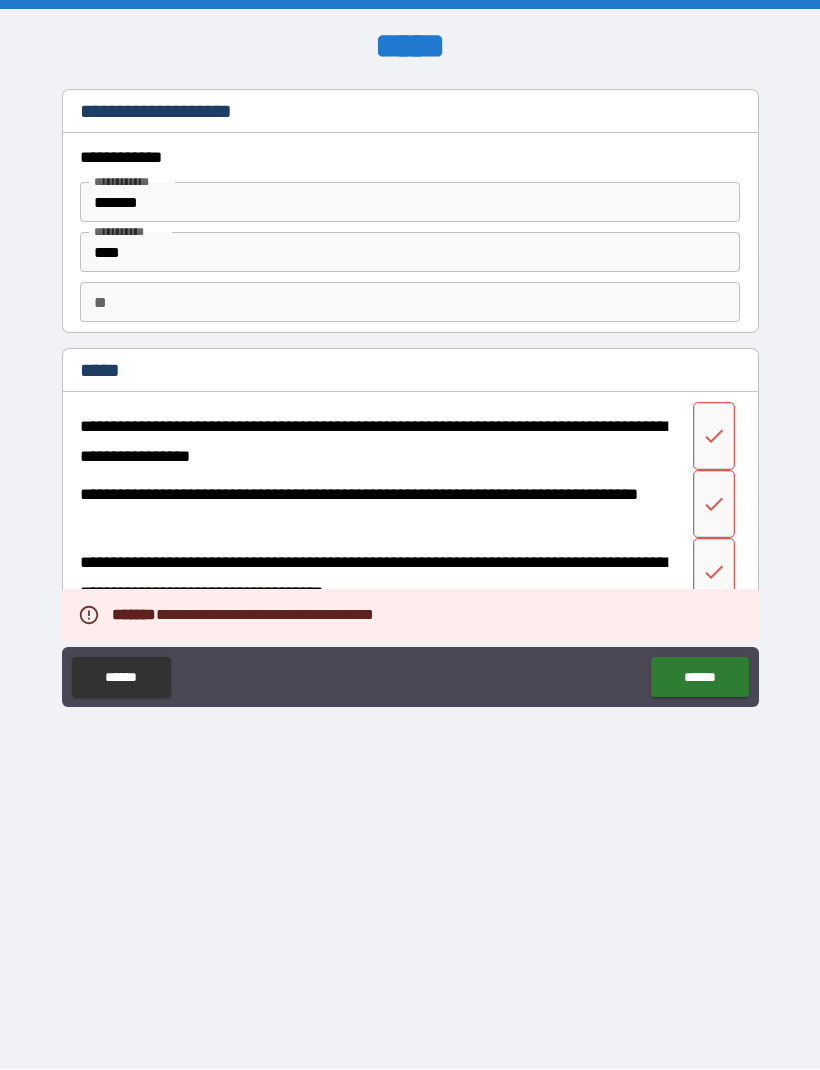 click 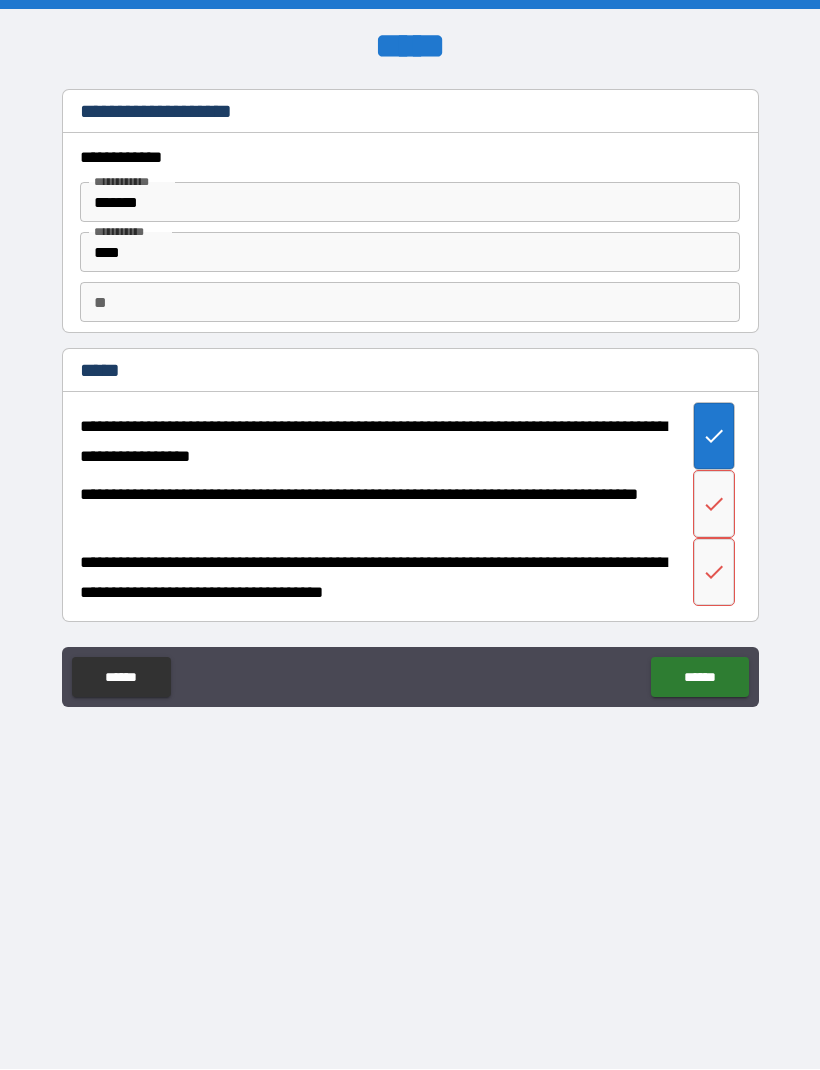 click 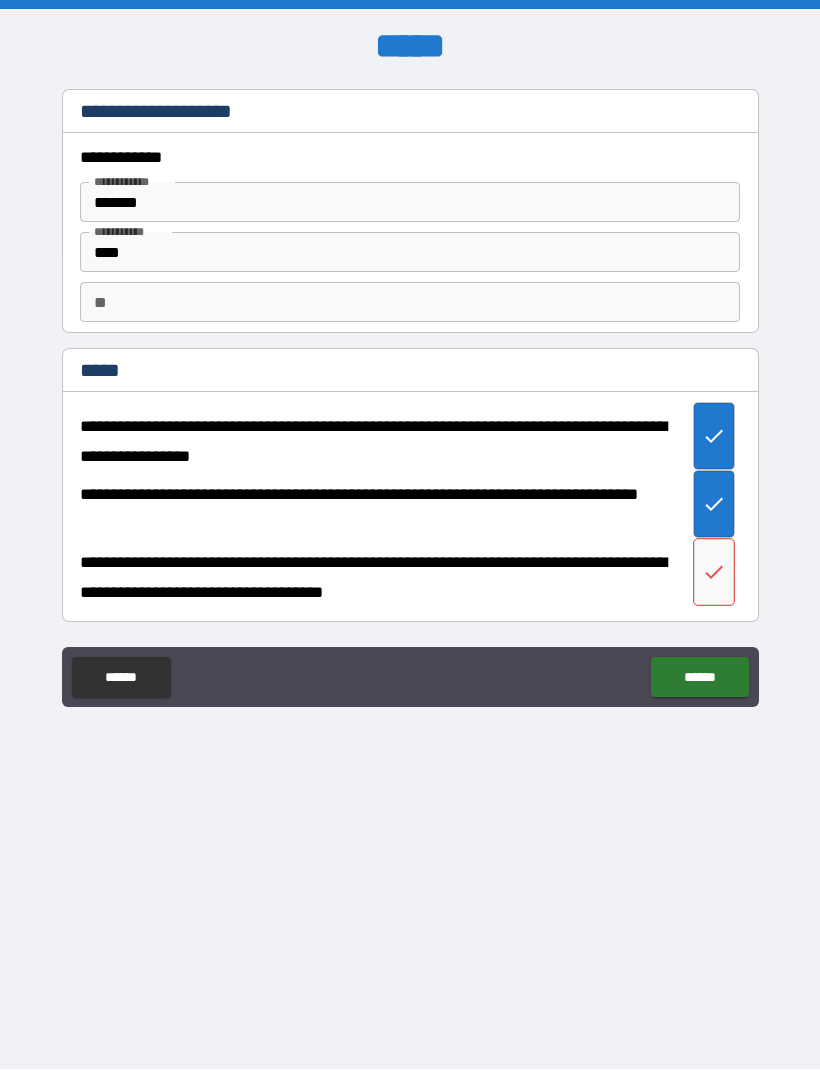 click 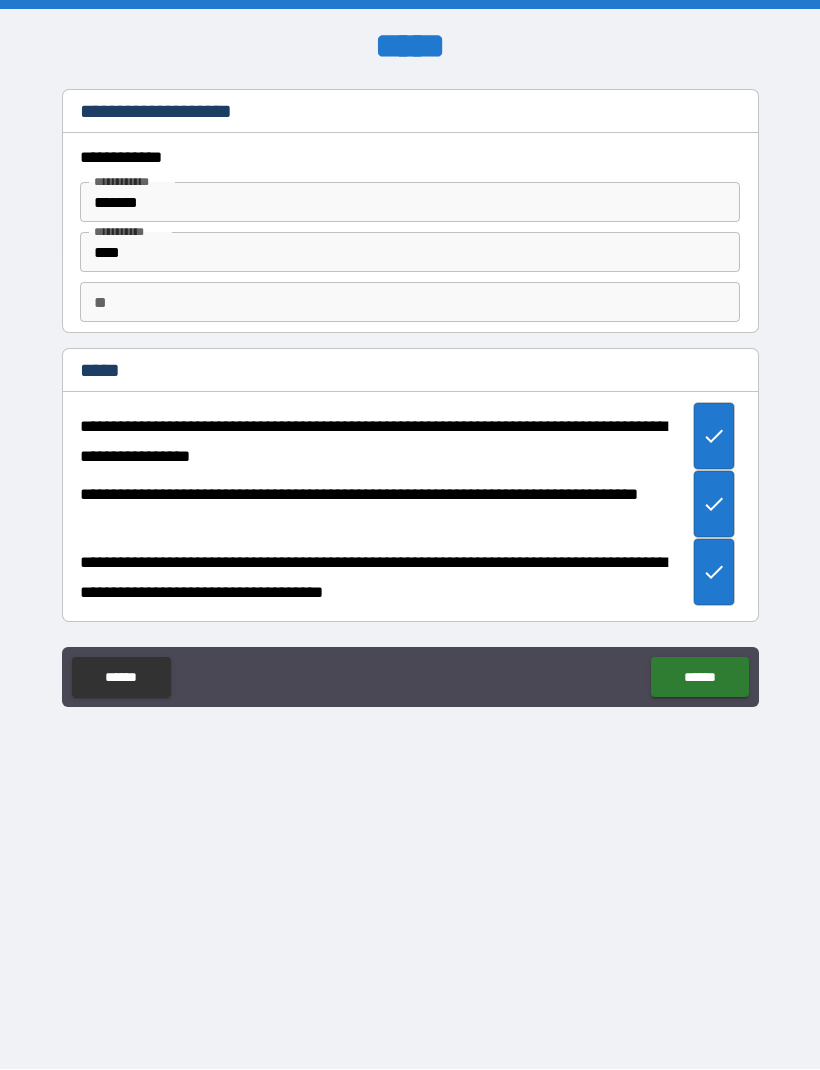 click on "******" at bounding box center (699, 678) 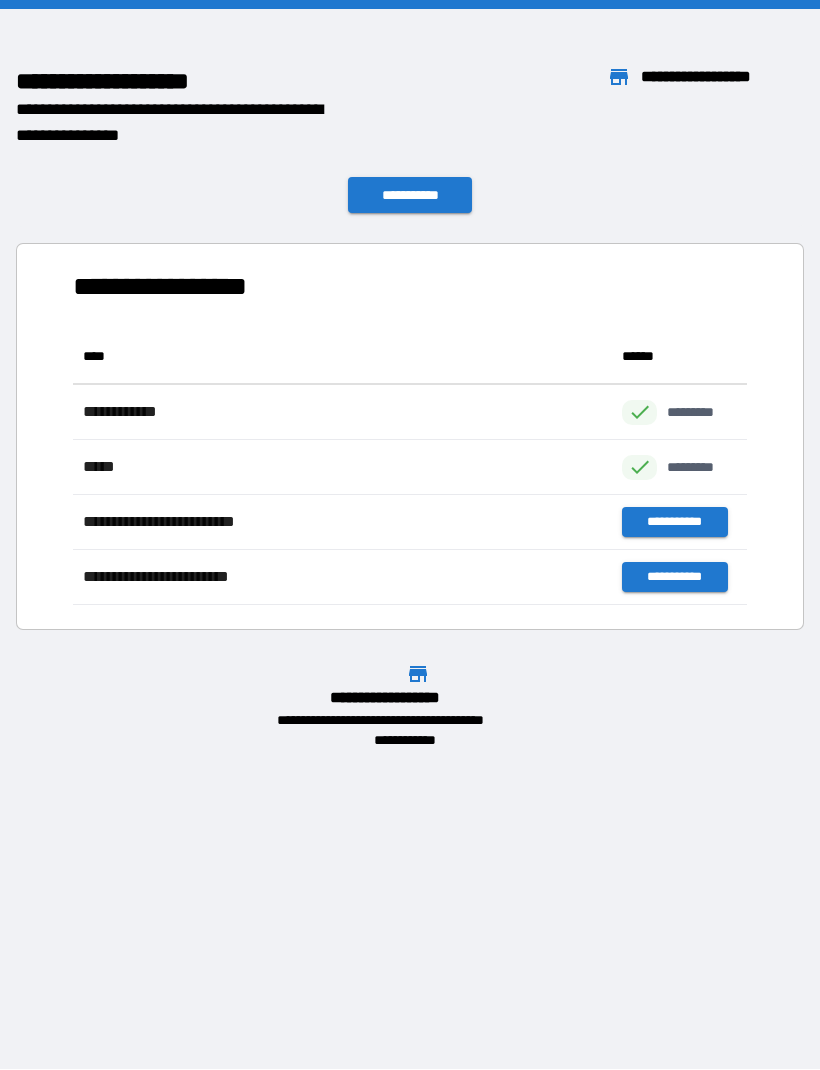 scroll, scrollTop: 1, scrollLeft: 1, axis: both 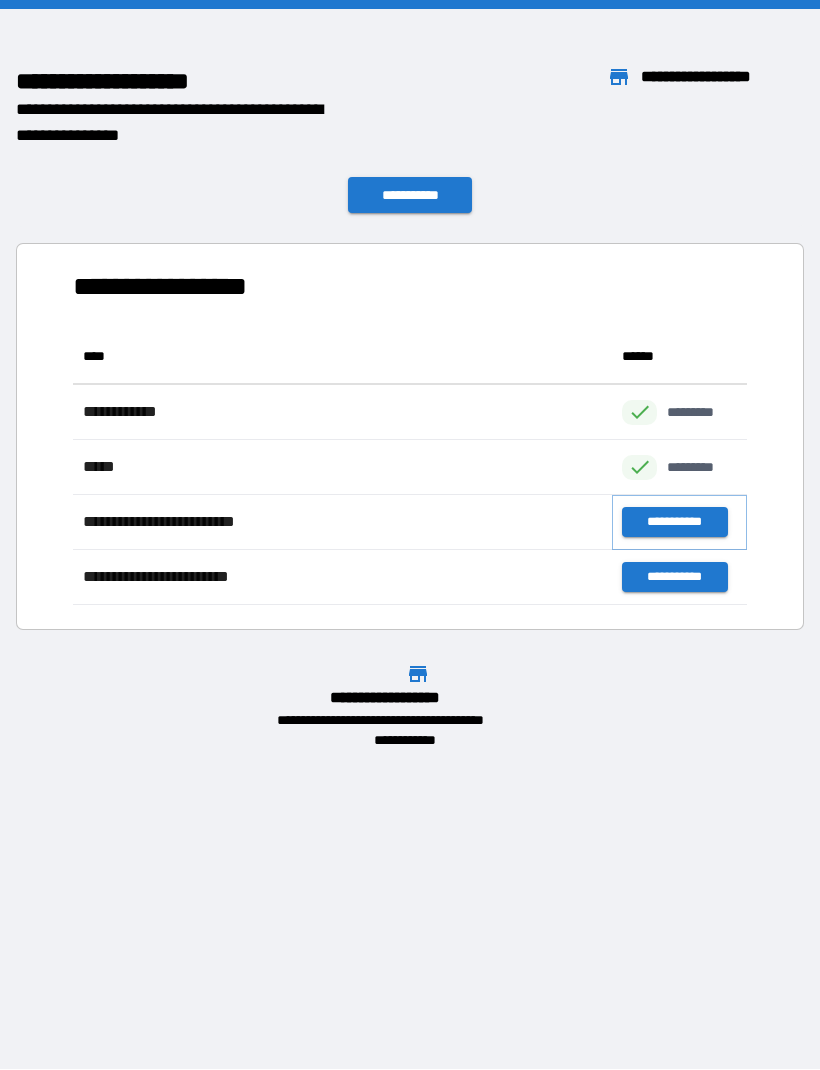 click on "**********" at bounding box center (674, 523) 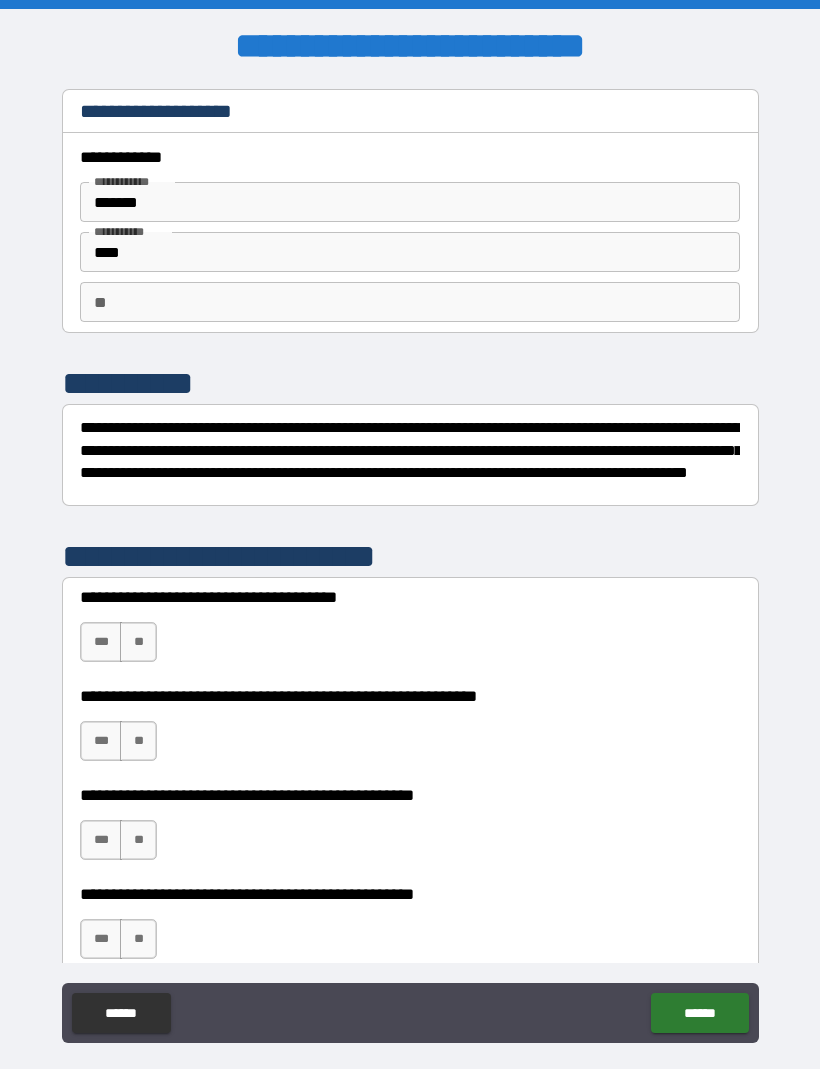 click on "**" at bounding box center (138, 643) 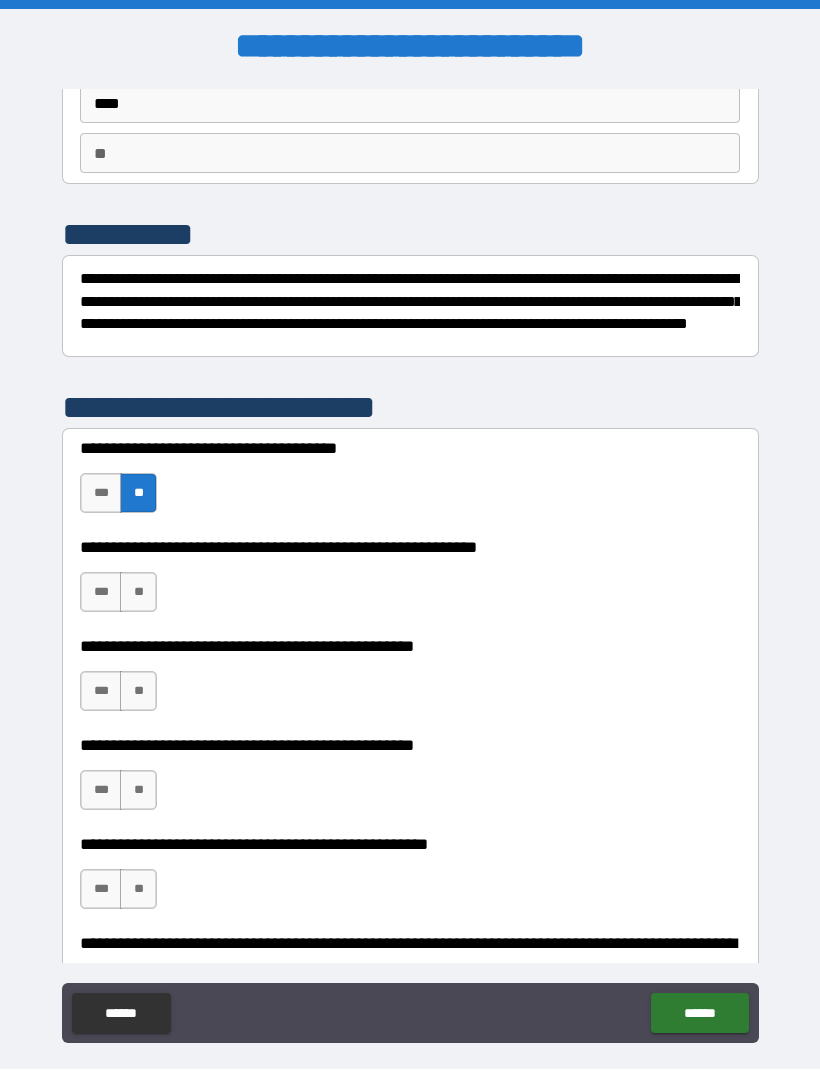 scroll, scrollTop: 152, scrollLeft: 0, axis: vertical 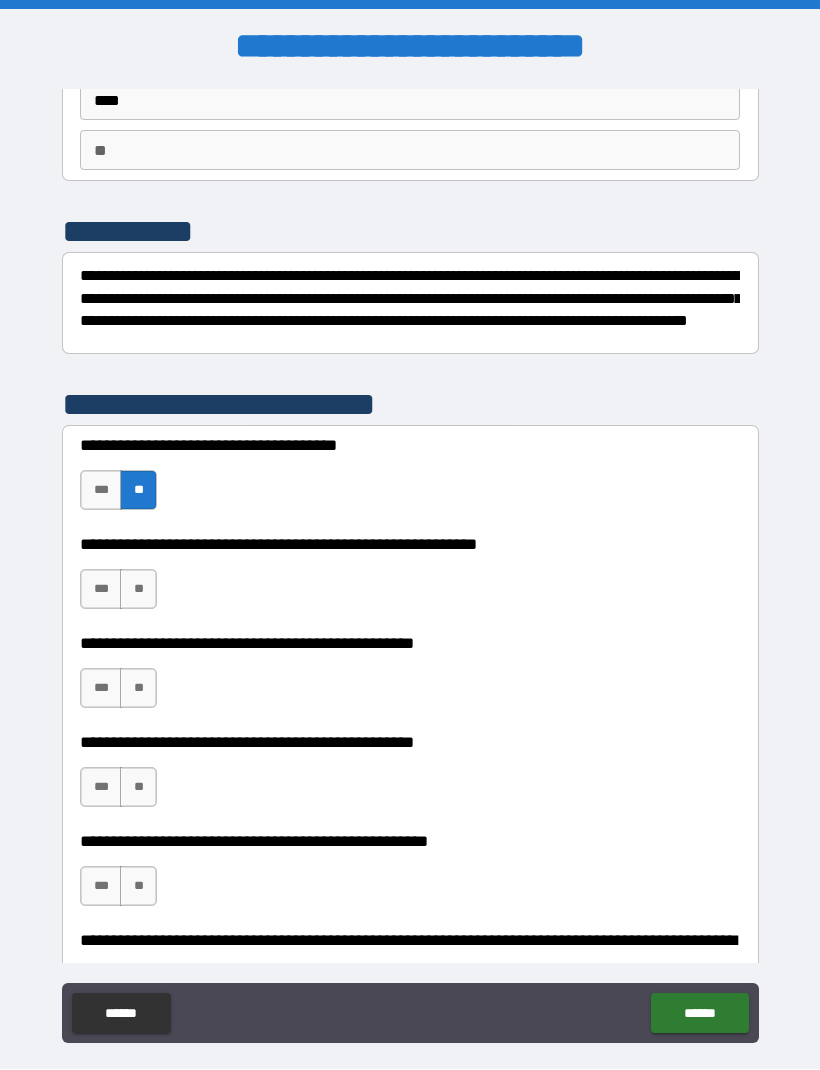 click on "**" at bounding box center [138, 689] 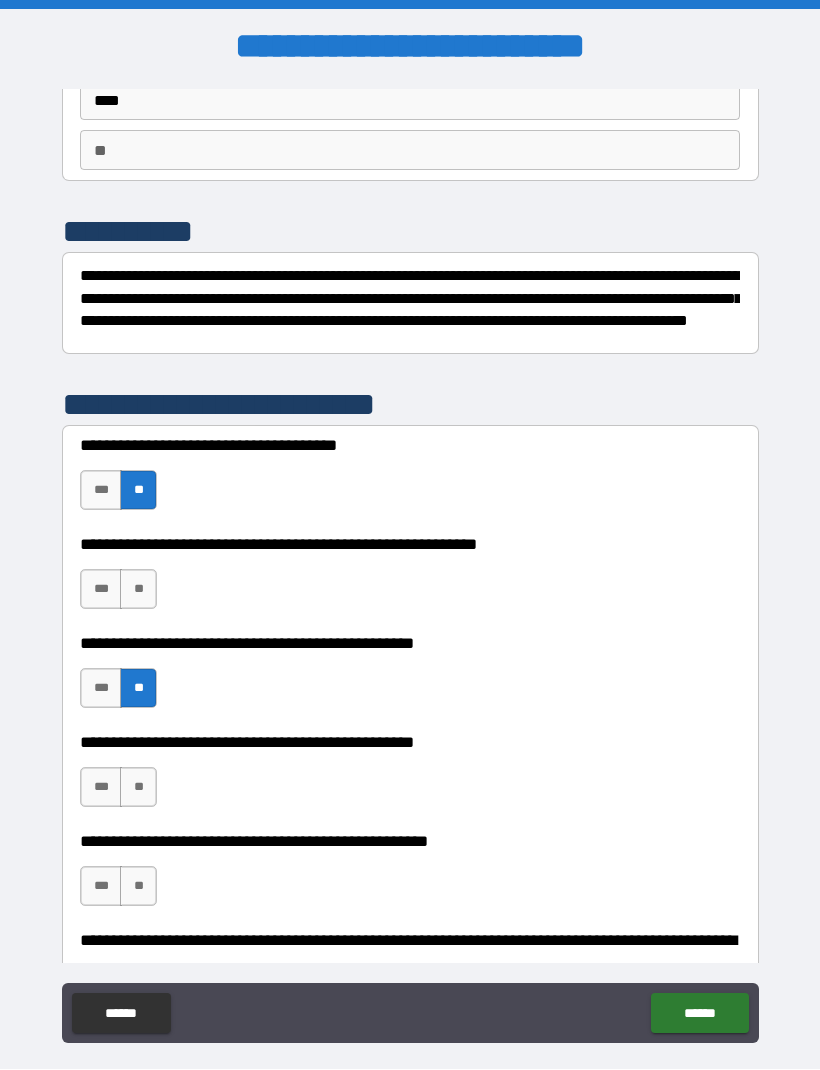 click on "***" at bounding box center [101, 788] 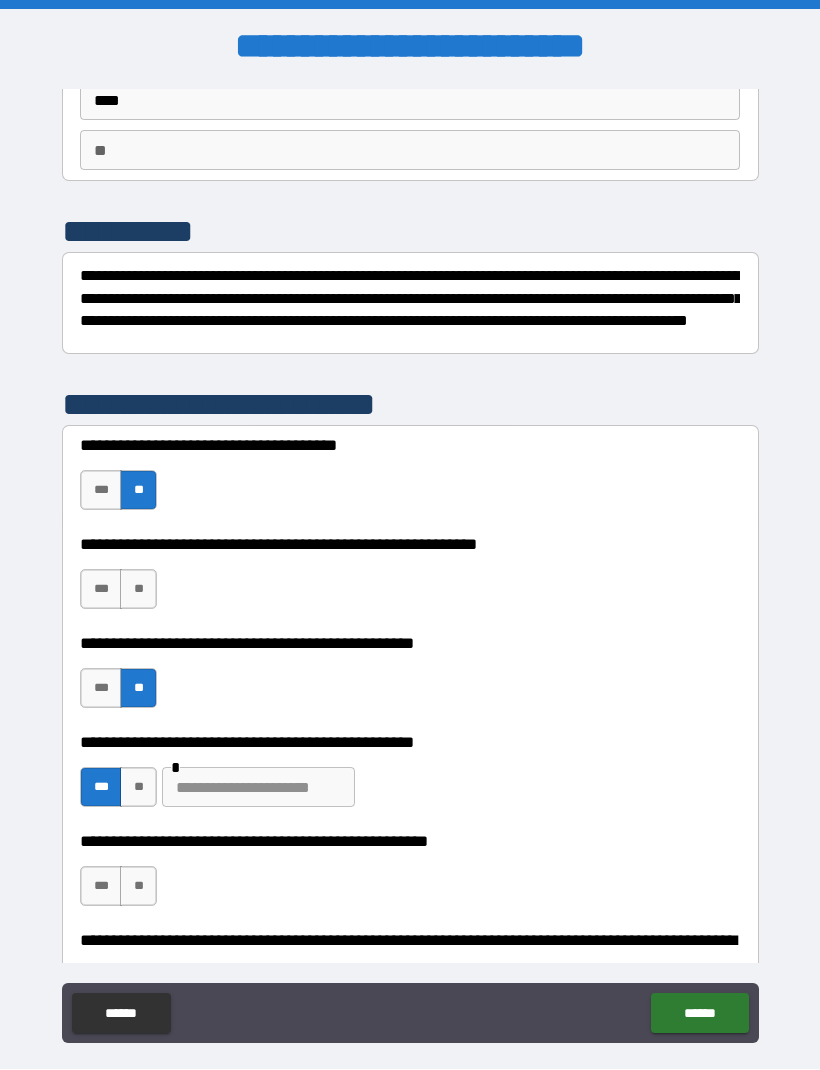click at bounding box center [258, 788] 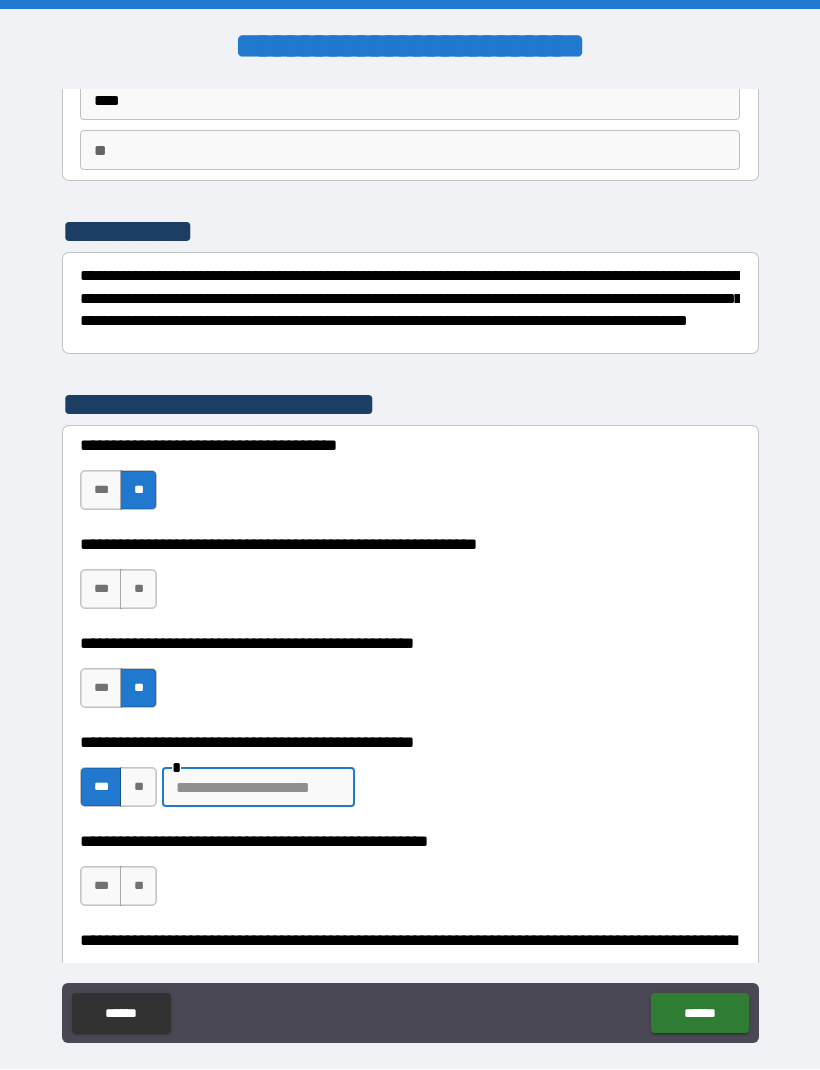 scroll, scrollTop: 66, scrollLeft: 0, axis: vertical 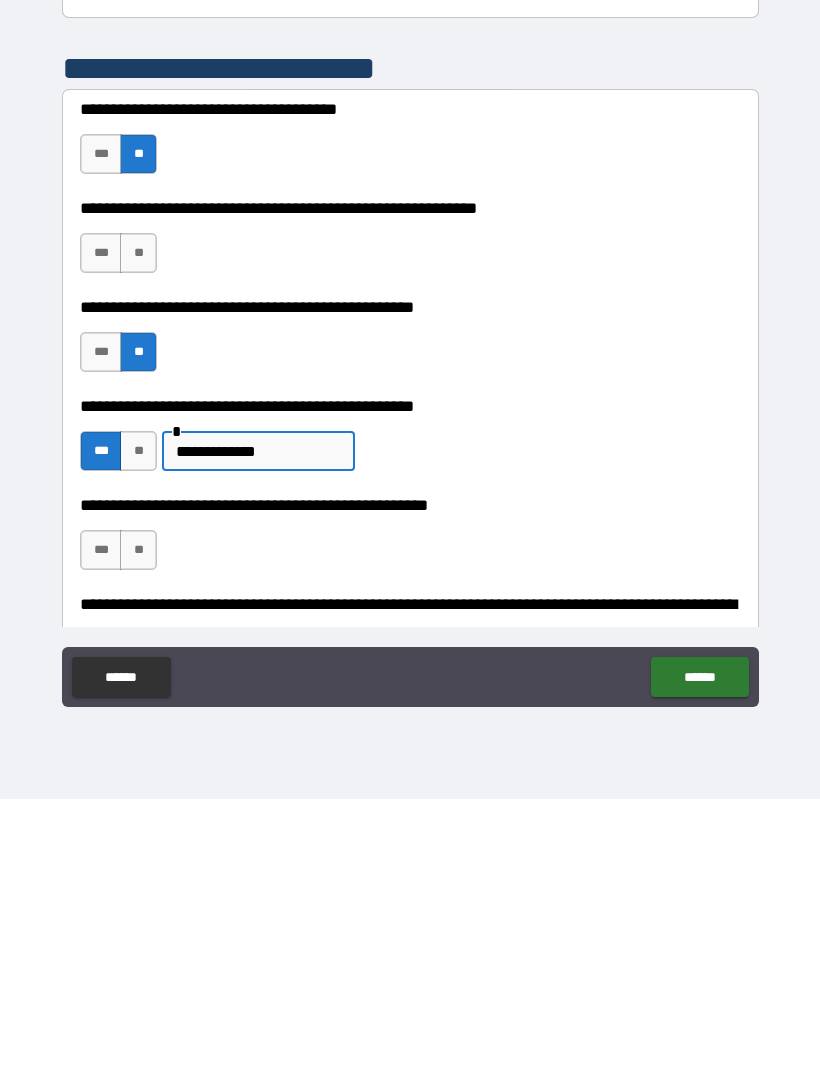 type on "**********" 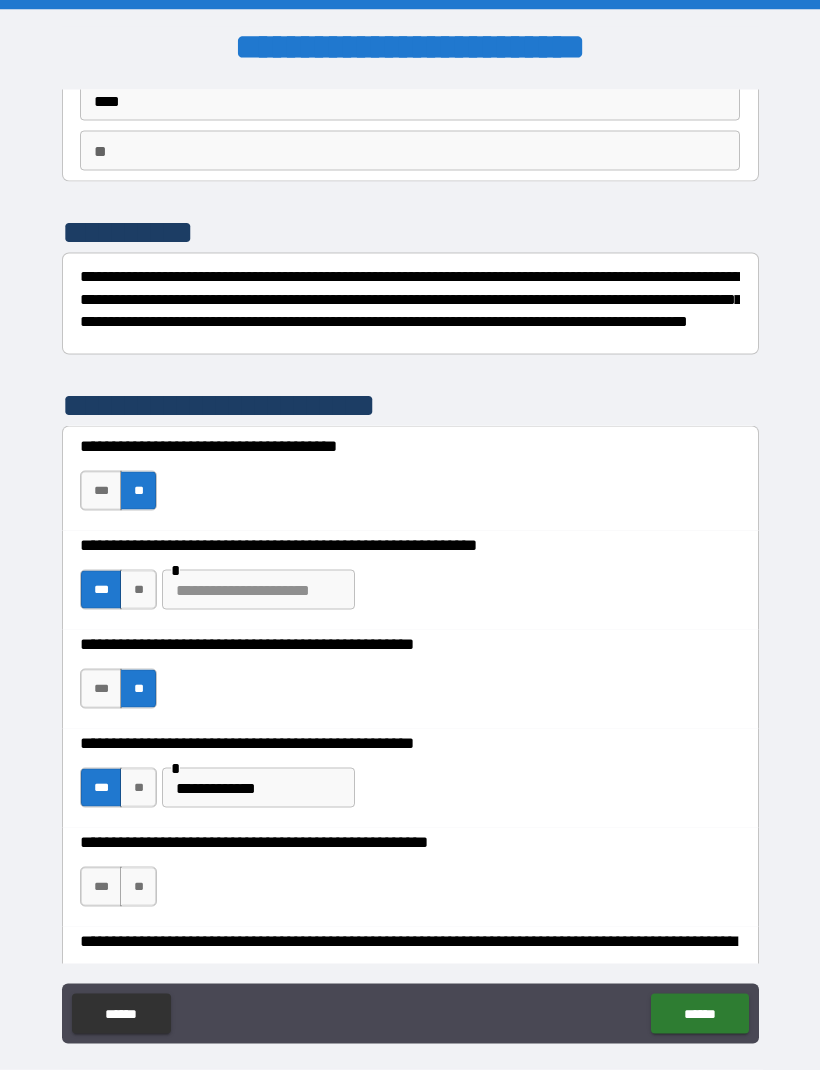 scroll, scrollTop: 0, scrollLeft: 0, axis: both 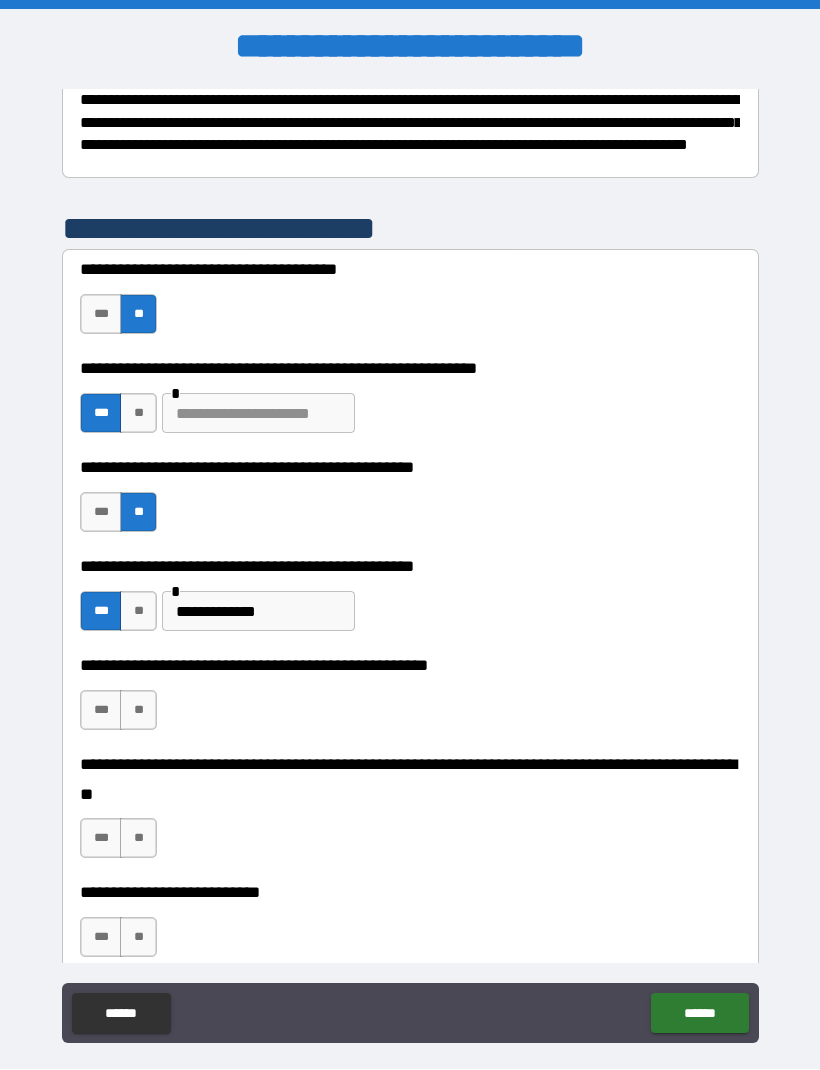 click at bounding box center (258, 414) 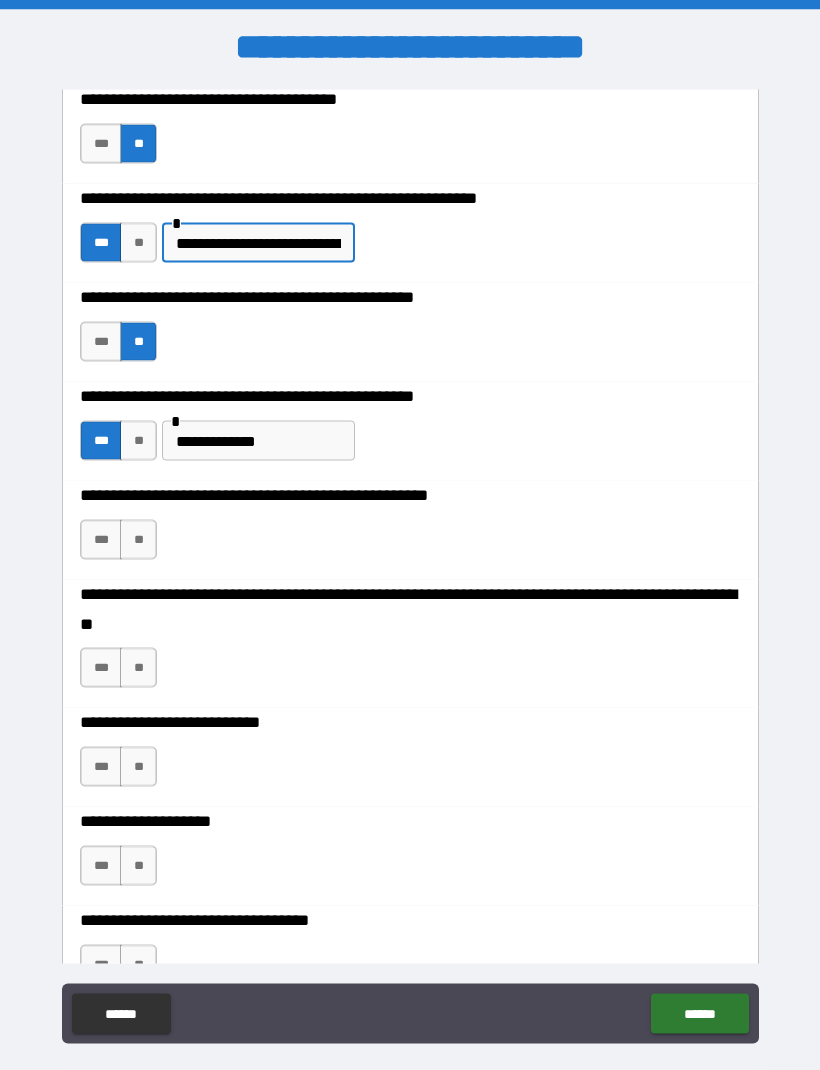 scroll, scrollTop: 503, scrollLeft: 0, axis: vertical 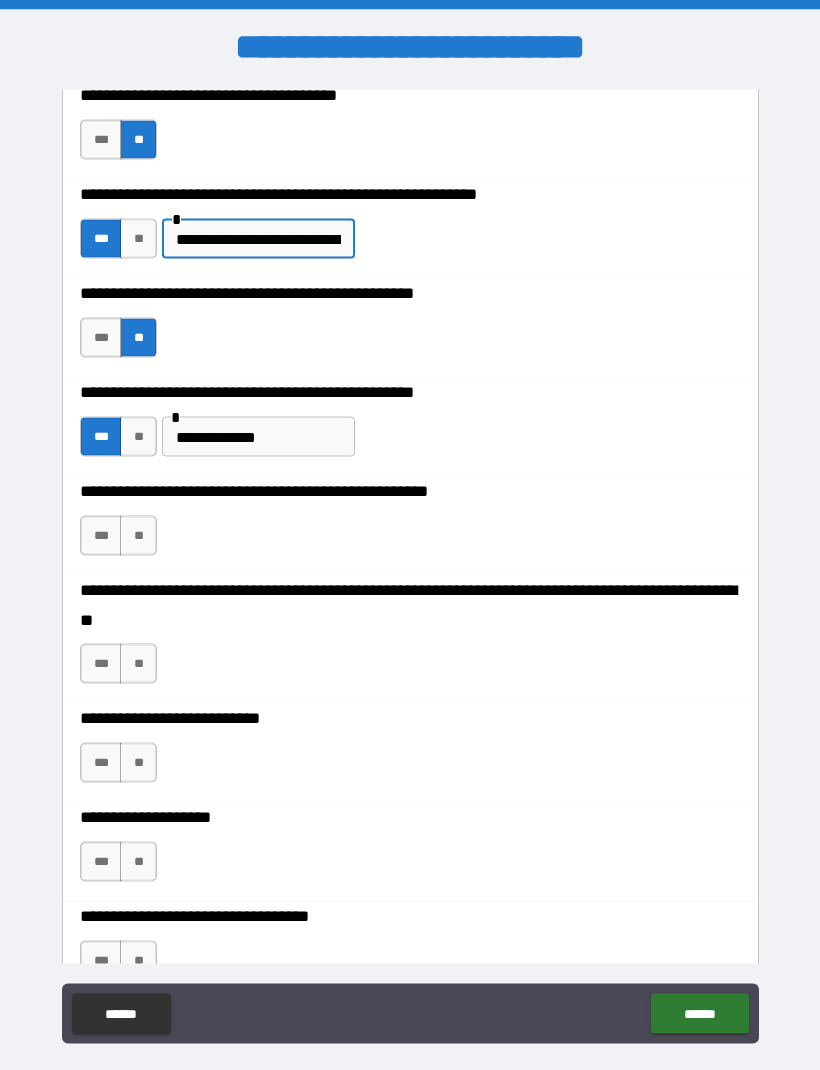 type on "**********" 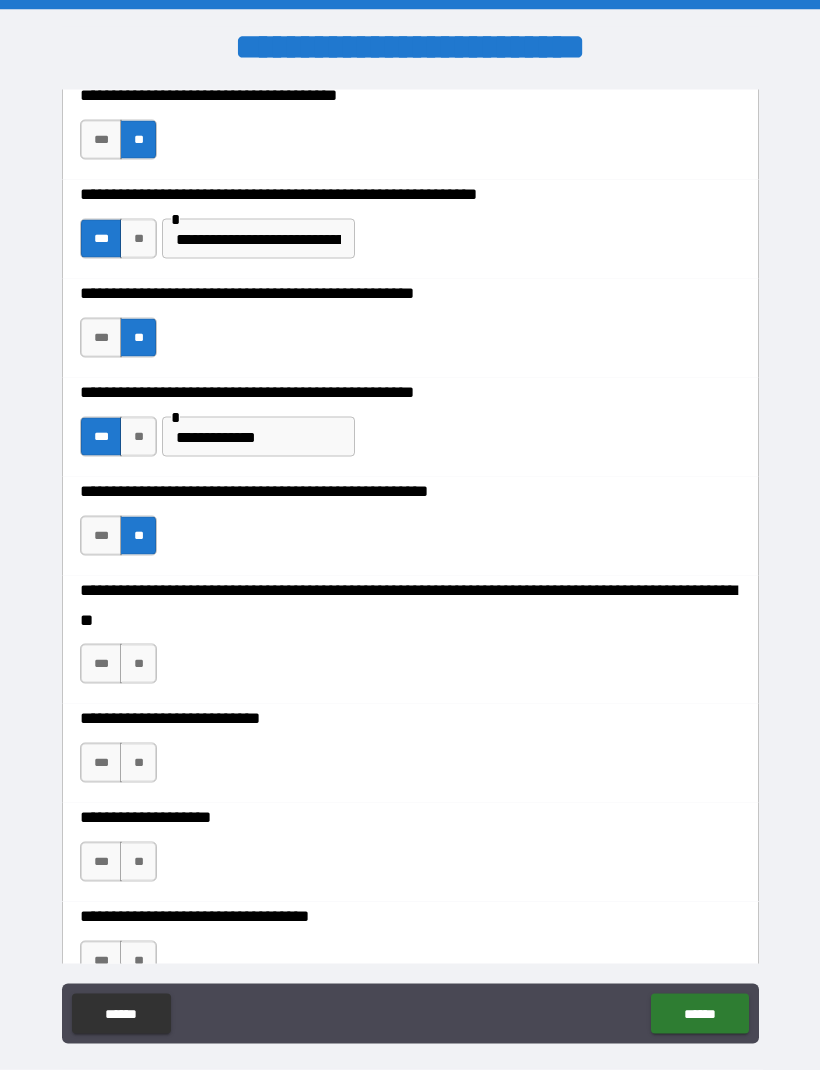 scroll, scrollTop: 0, scrollLeft: 0, axis: both 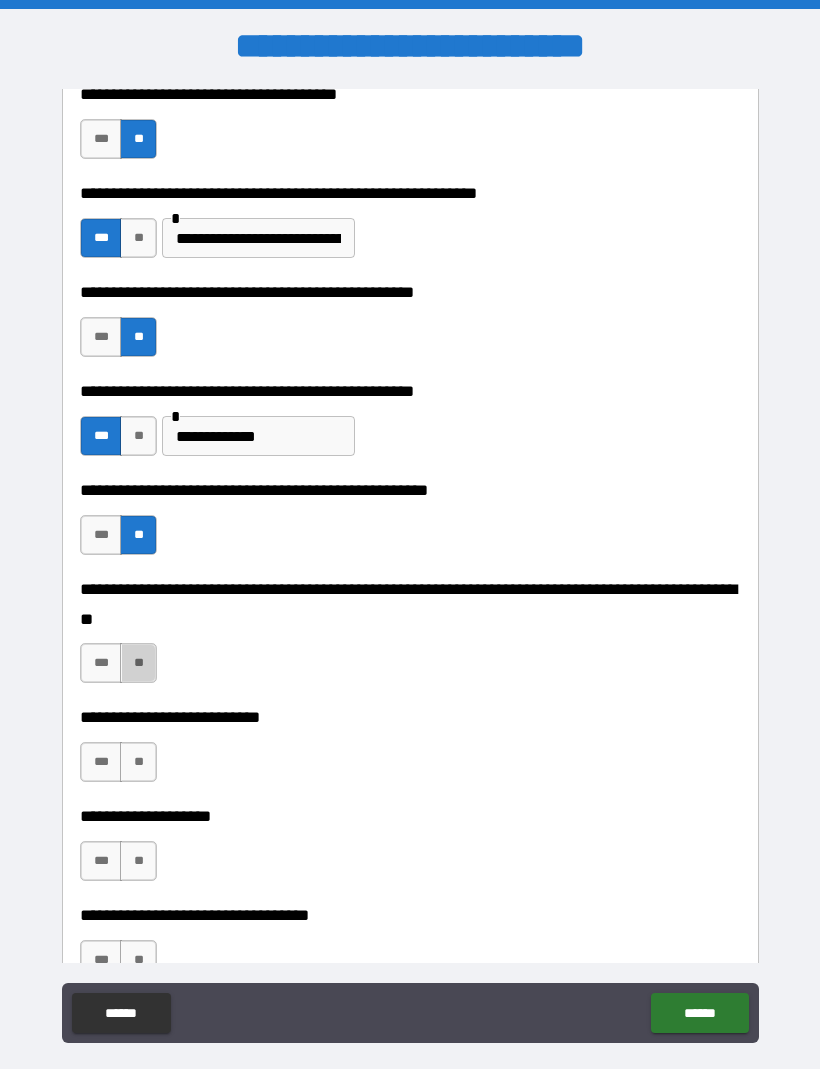 click on "**" at bounding box center [138, 664] 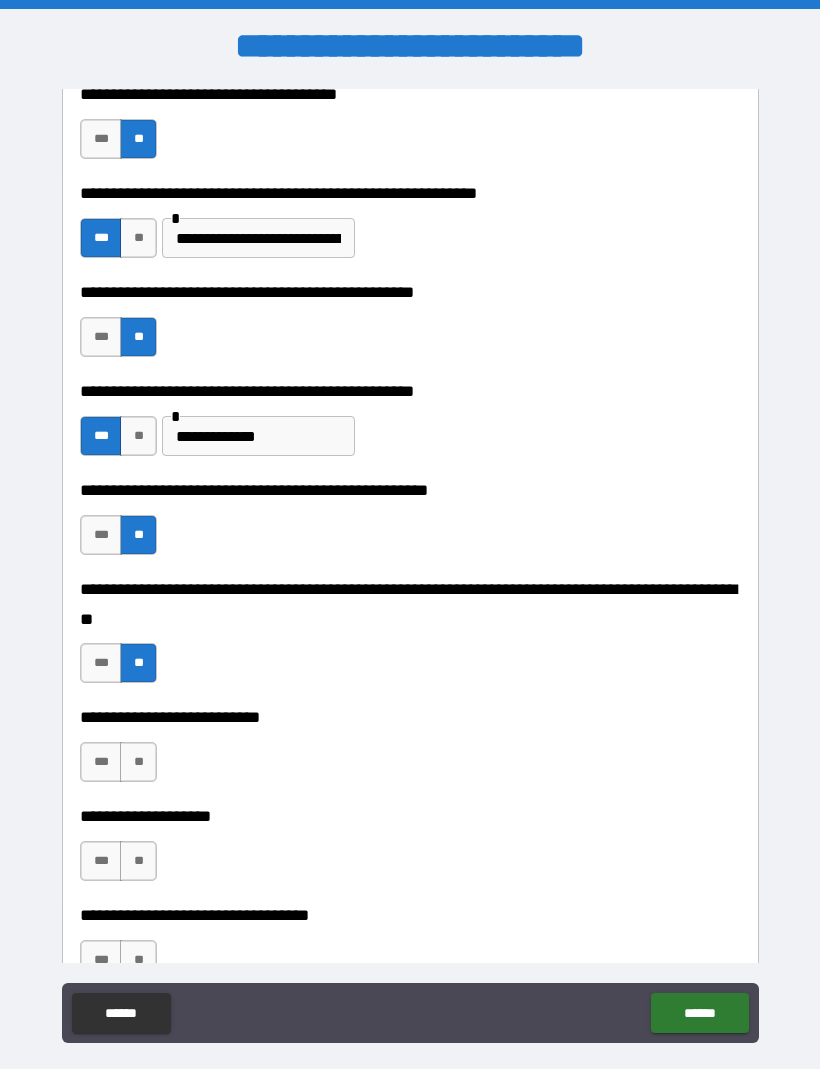 click on "**" at bounding box center (138, 763) 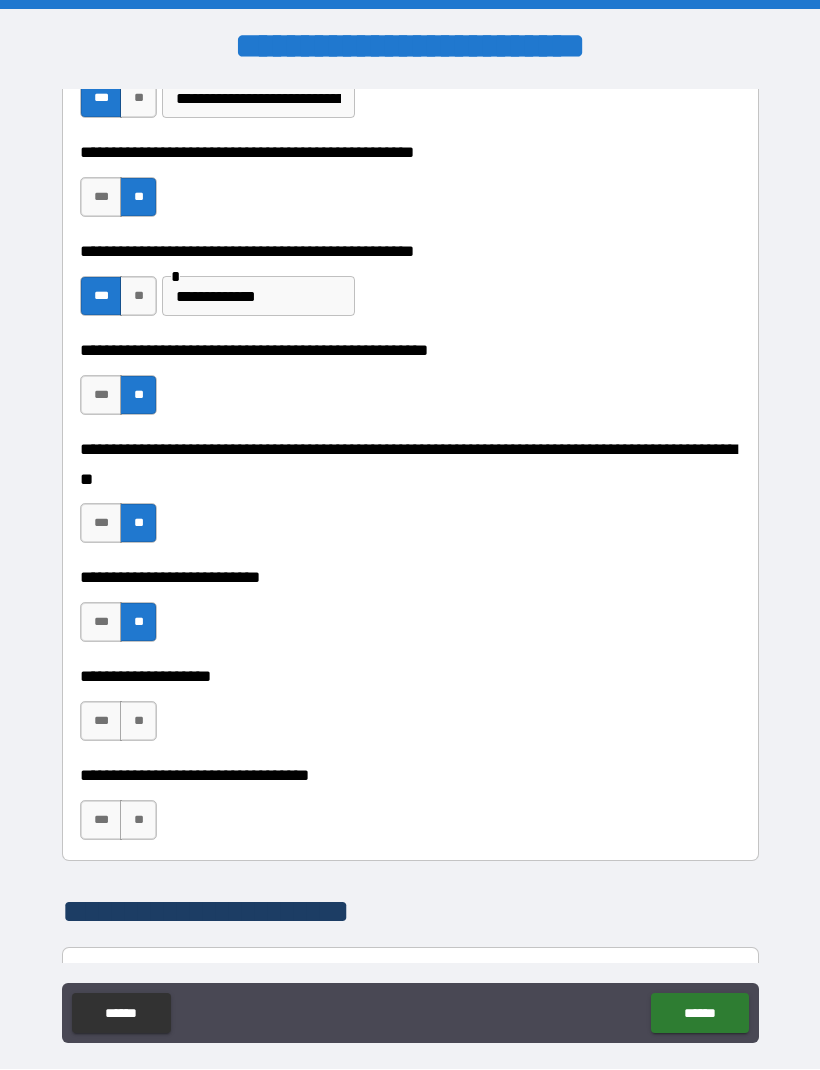 scroll, scrollTop: 648, scrollLeft: 0, axis: vertical 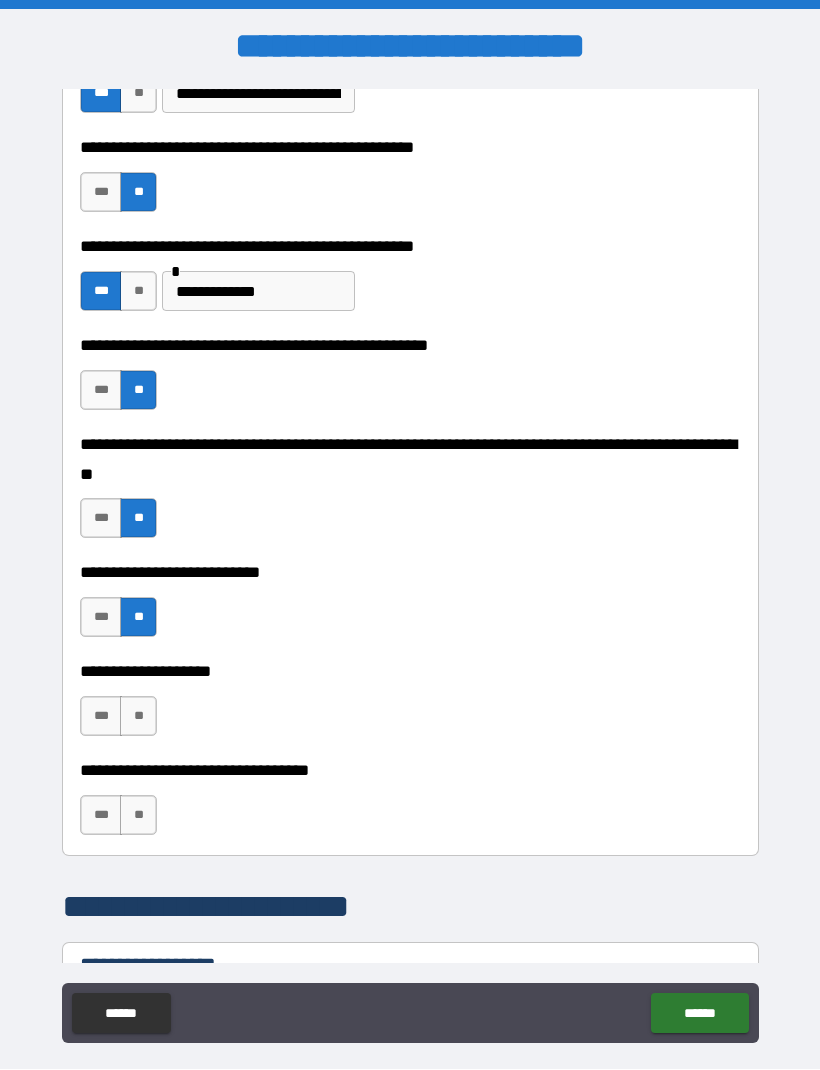 click on "**" at bounding box center [138, 717] 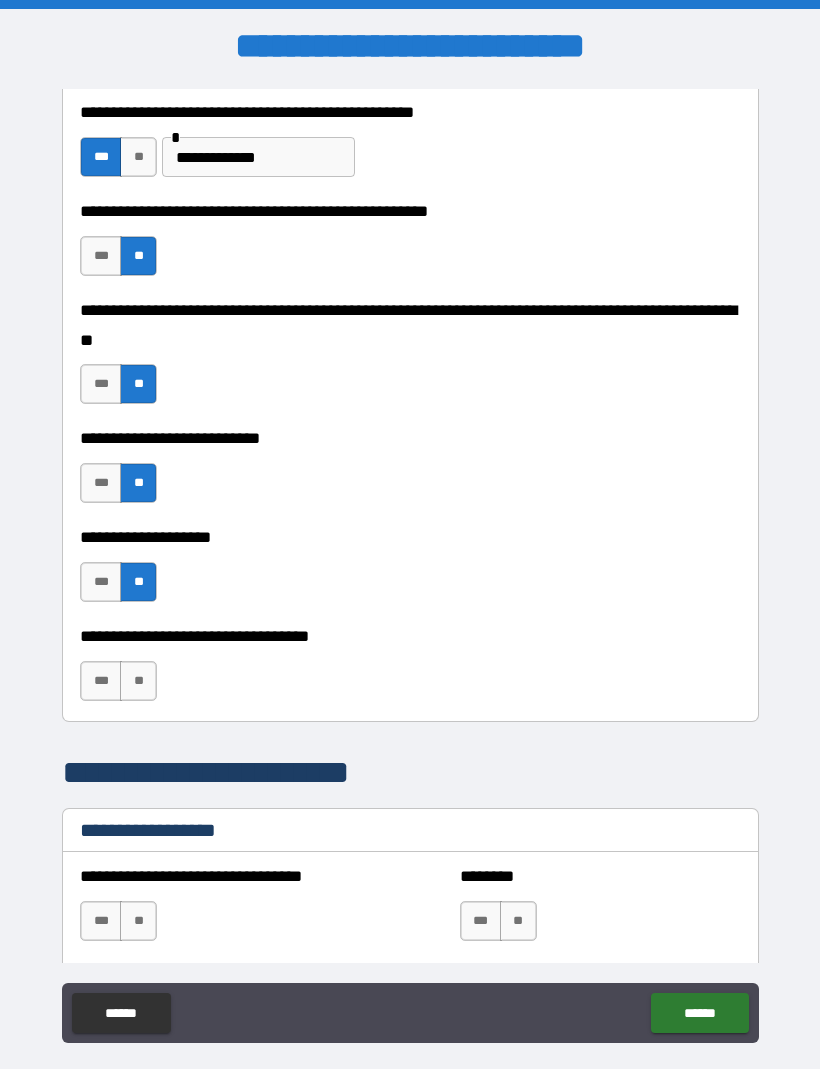 scroll, scrollTop: 816, scrollLeft: 0, axis: vertical 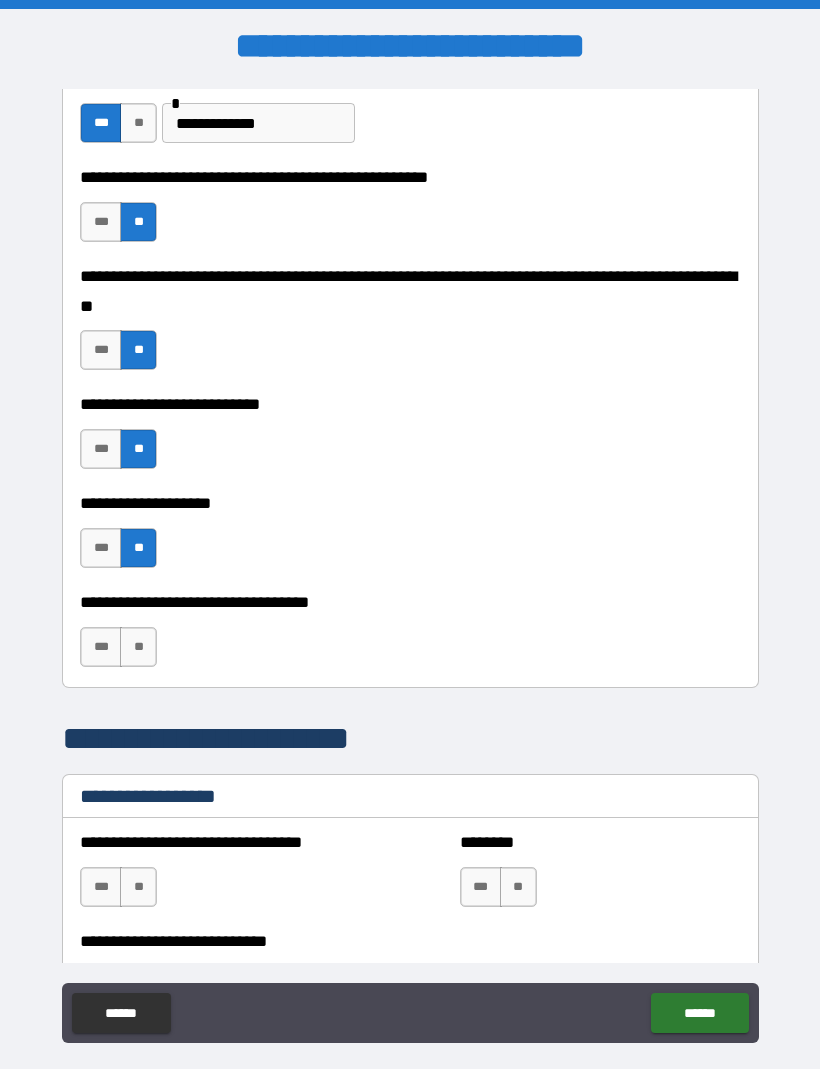 click on "**" at bounding box center (138, 648) 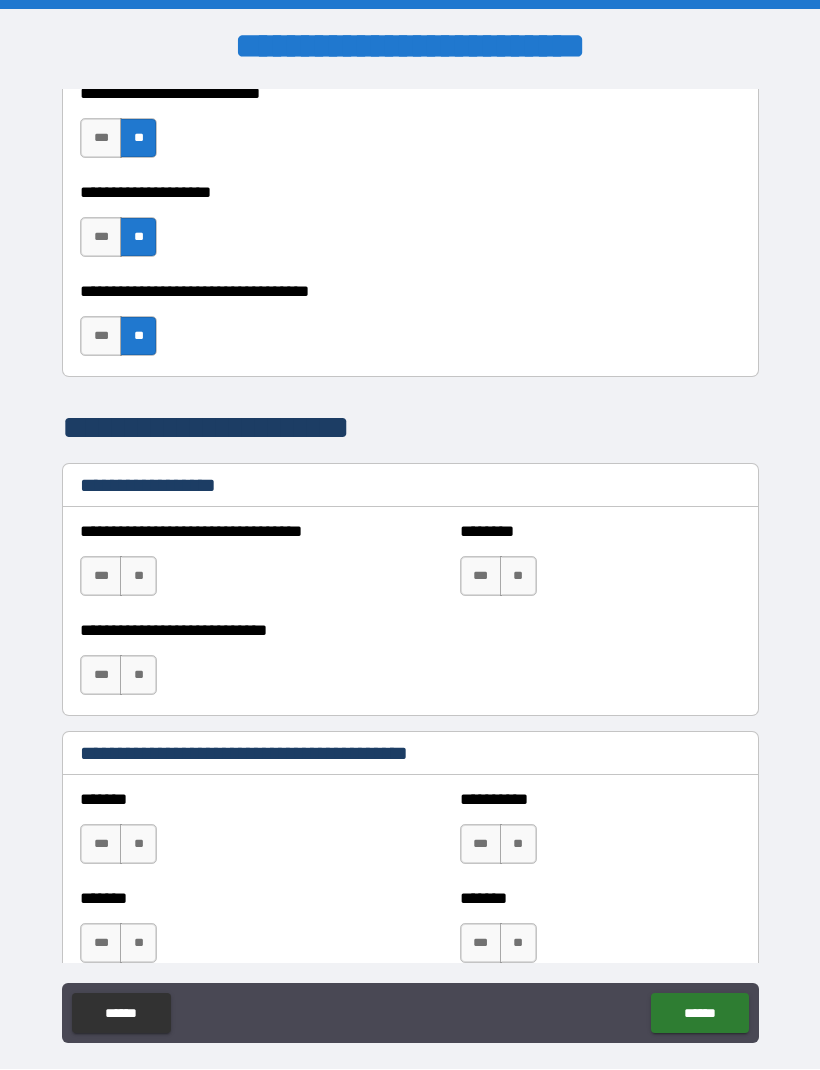 scroll, scrollTop: 1135, scrollLeft: 0, axis: vertical 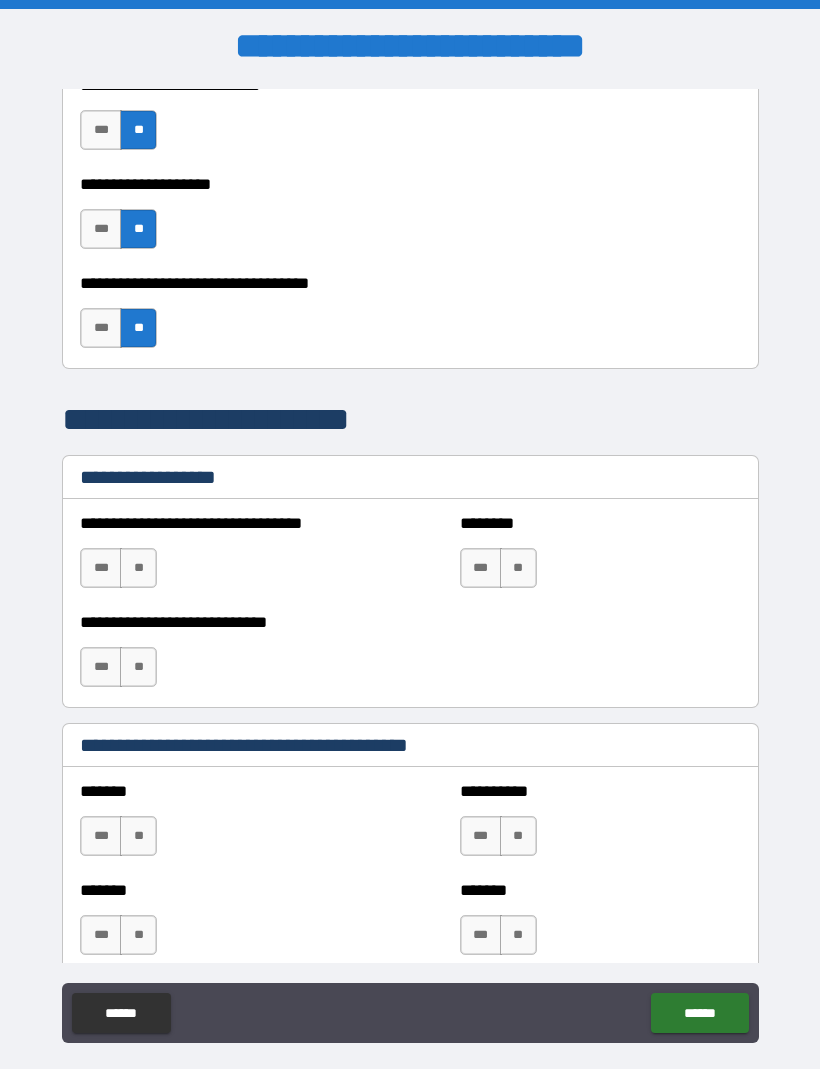 click on "**" at bounding box center (138, 569) 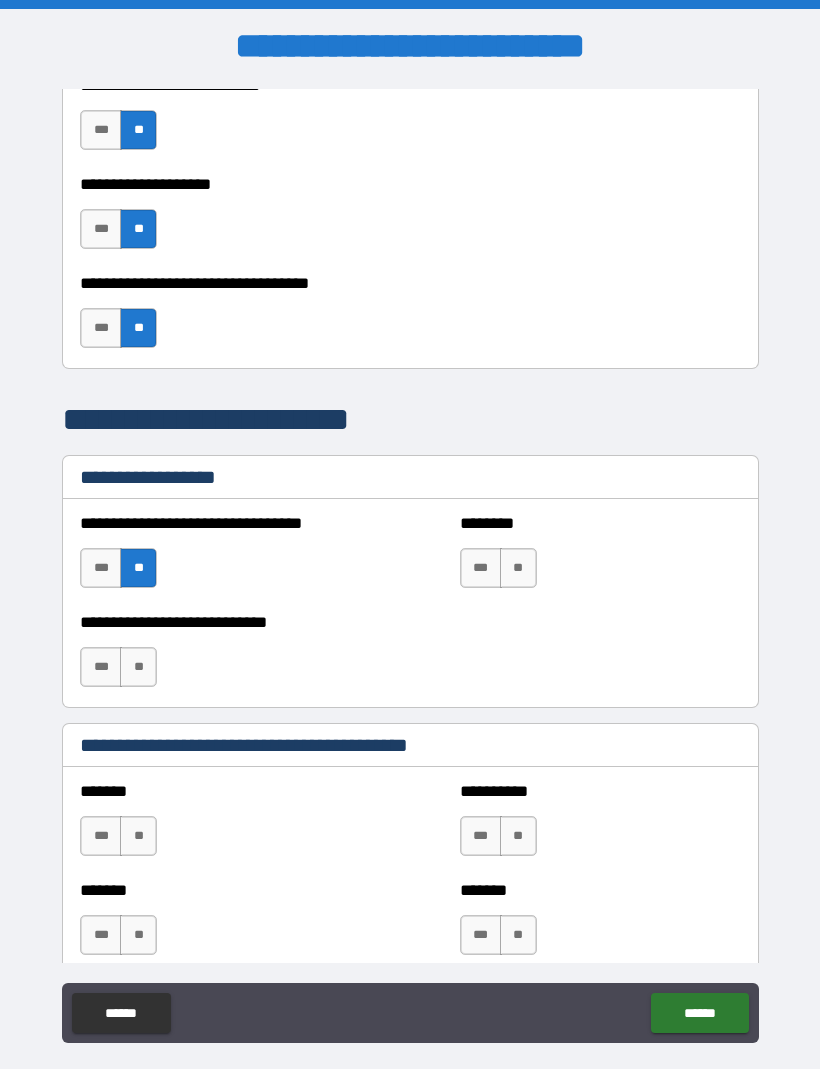 click on "**" at bounding box center [518, 569] 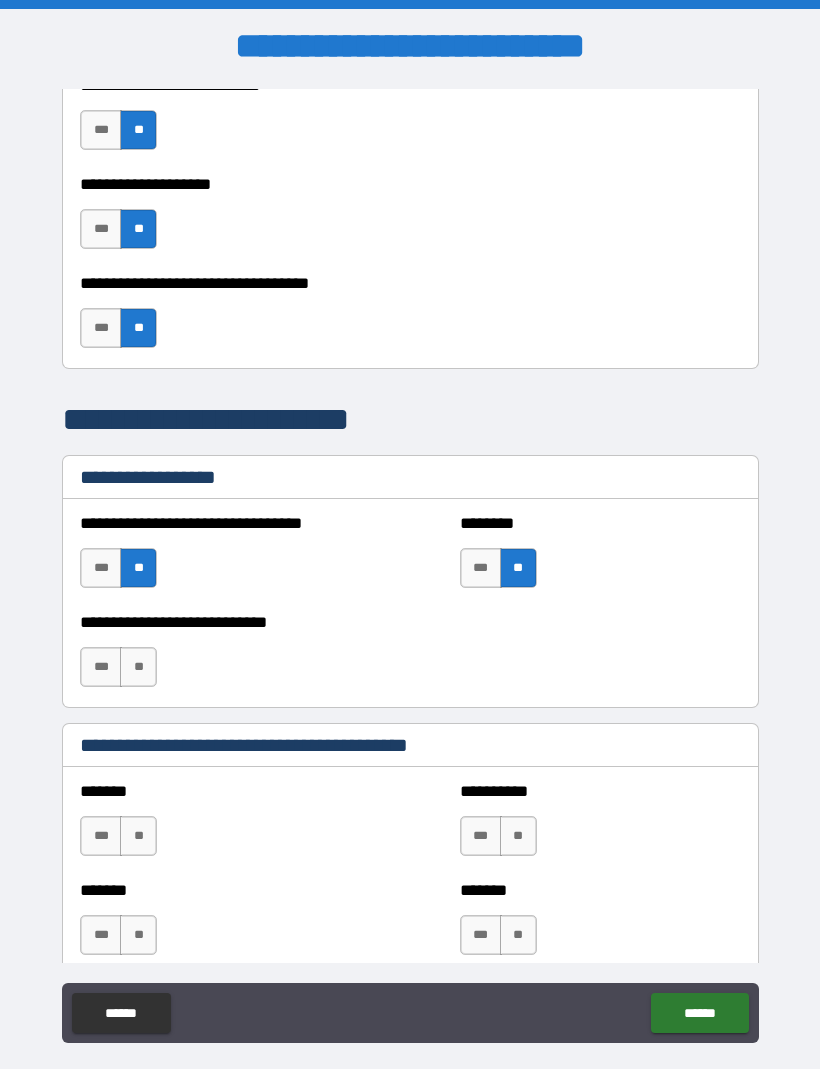 click on "**" at bounding box center [138, 668] 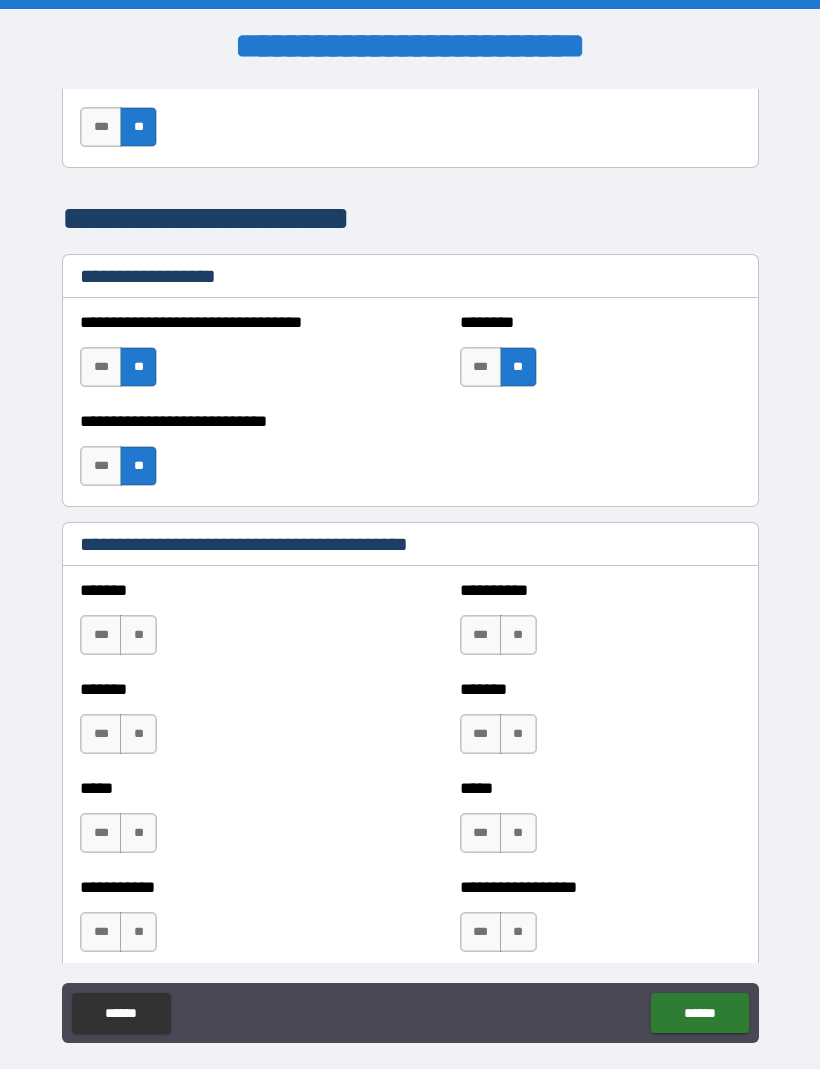 scroll, scrollTop: 1337, scrollLeft: 0, axis: vertical 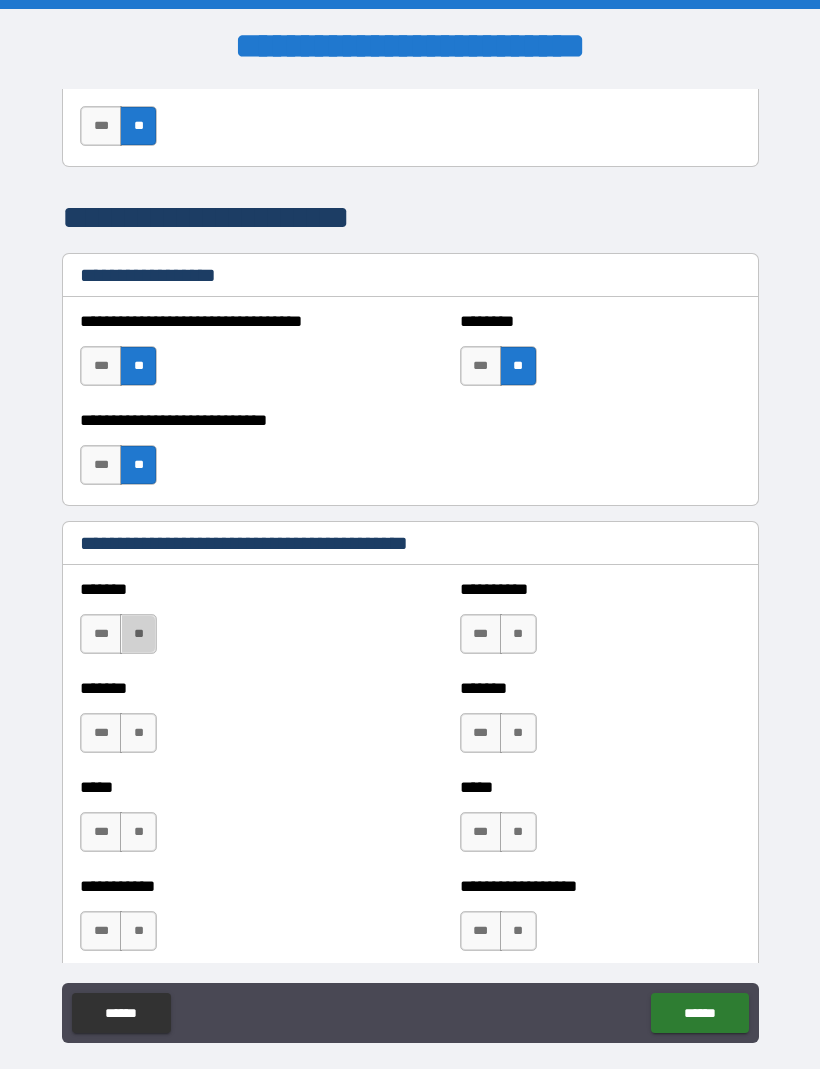 click on "**" at bounding box center (138, 635) 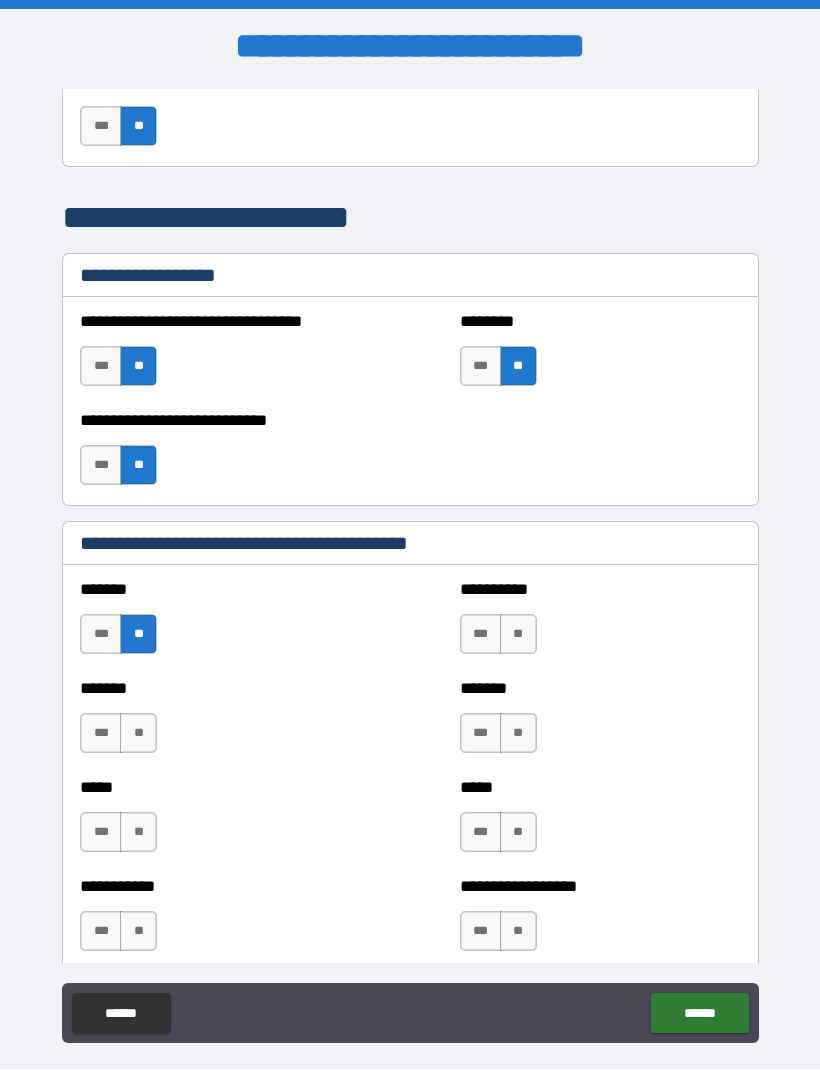 click on "**" at bounding box center [138, 734] 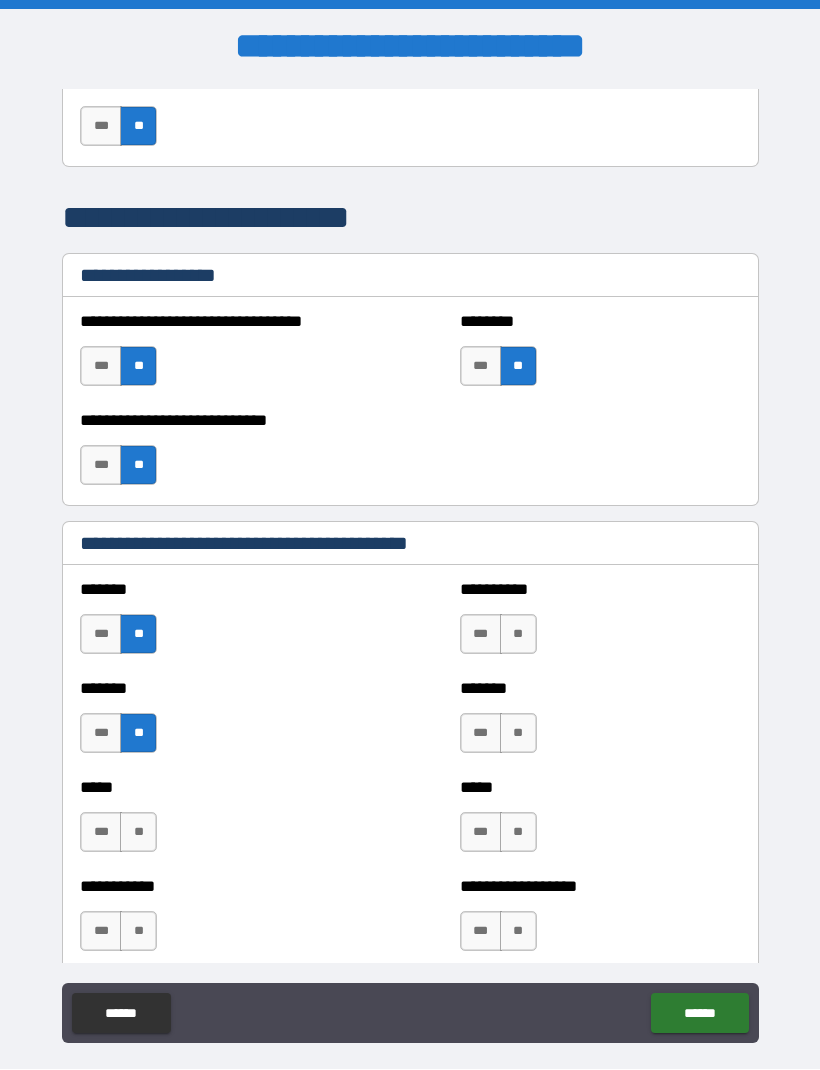 click on "**" at bounding box center [138, 833] 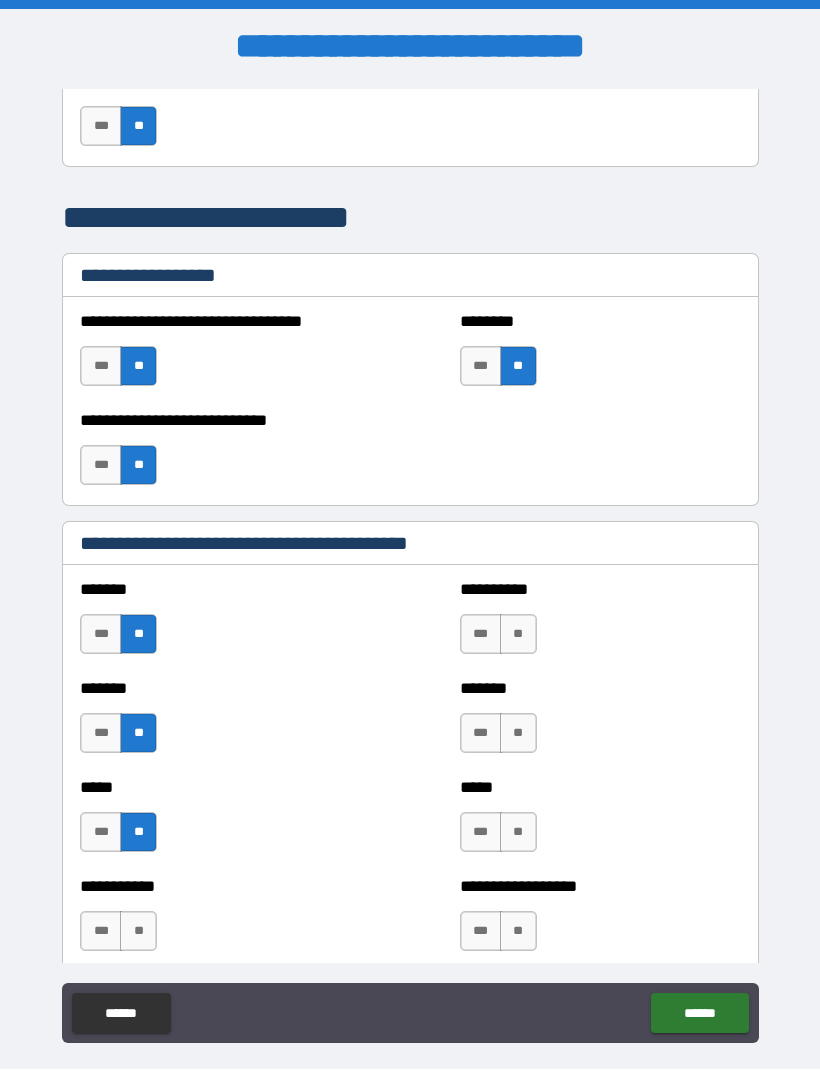 click on "**" at bounding box center [138, 932] 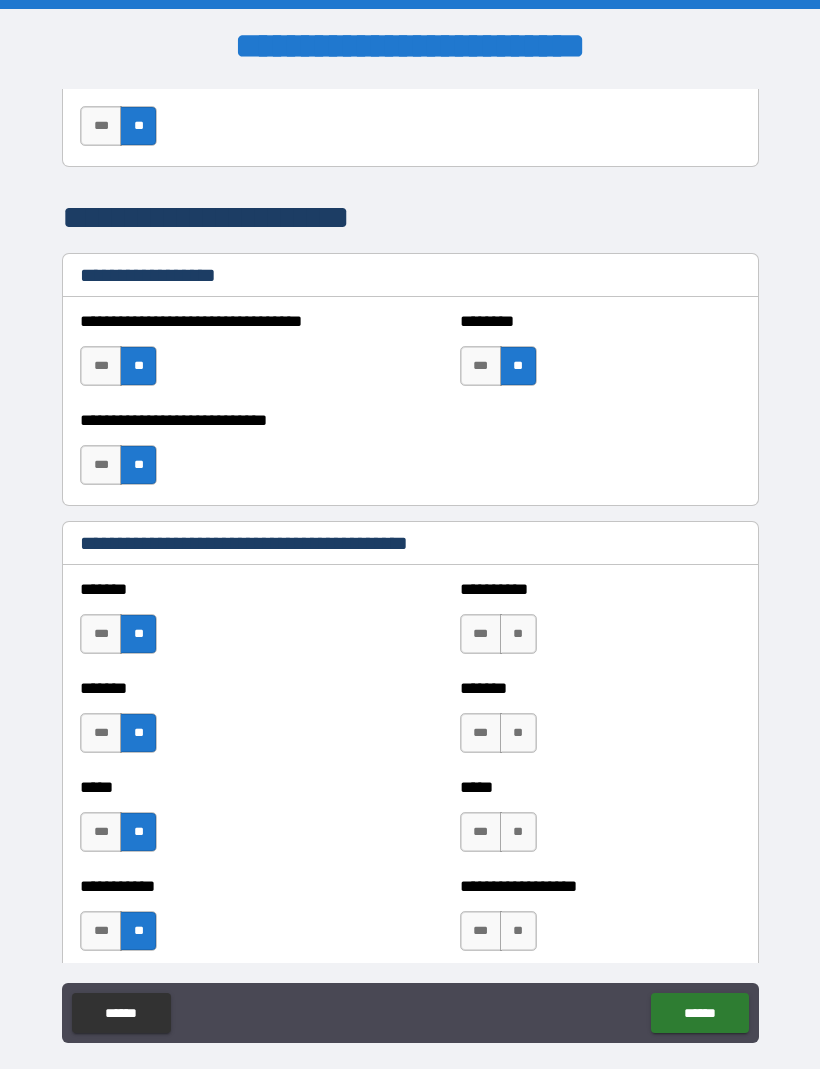 click on "**" at bounding box center (518, 635) 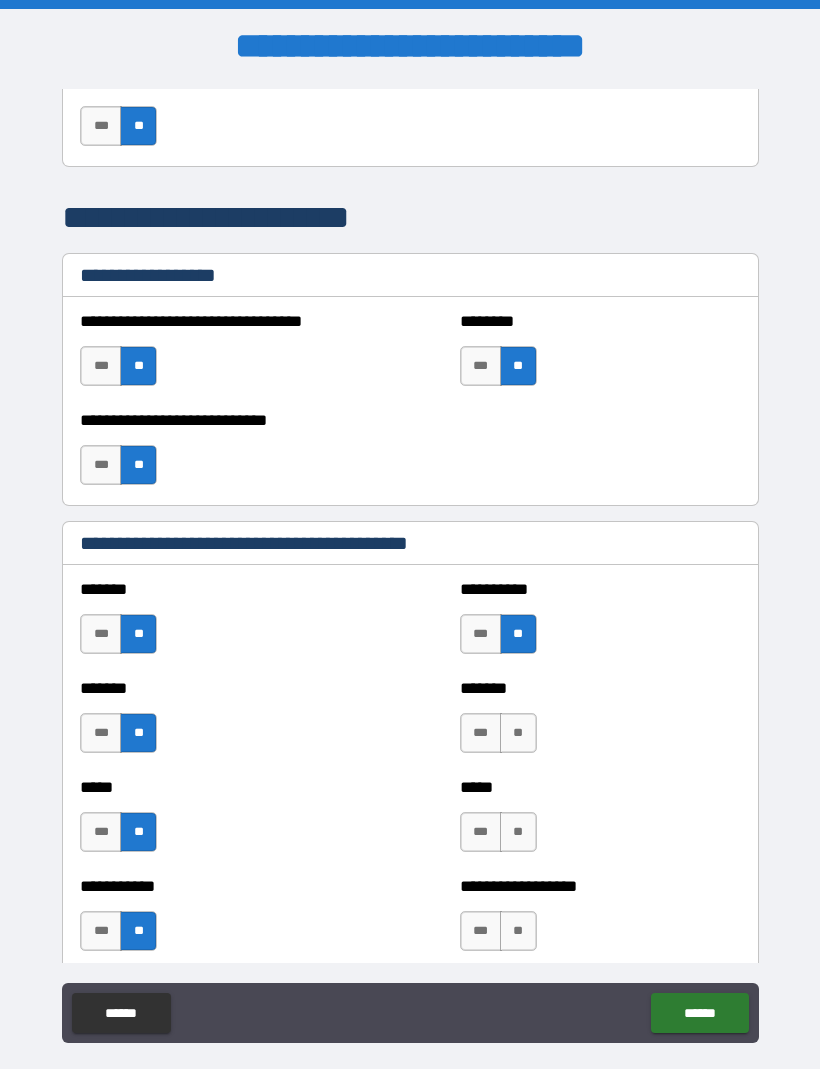 click on "**" at bounding box center (518, 734) 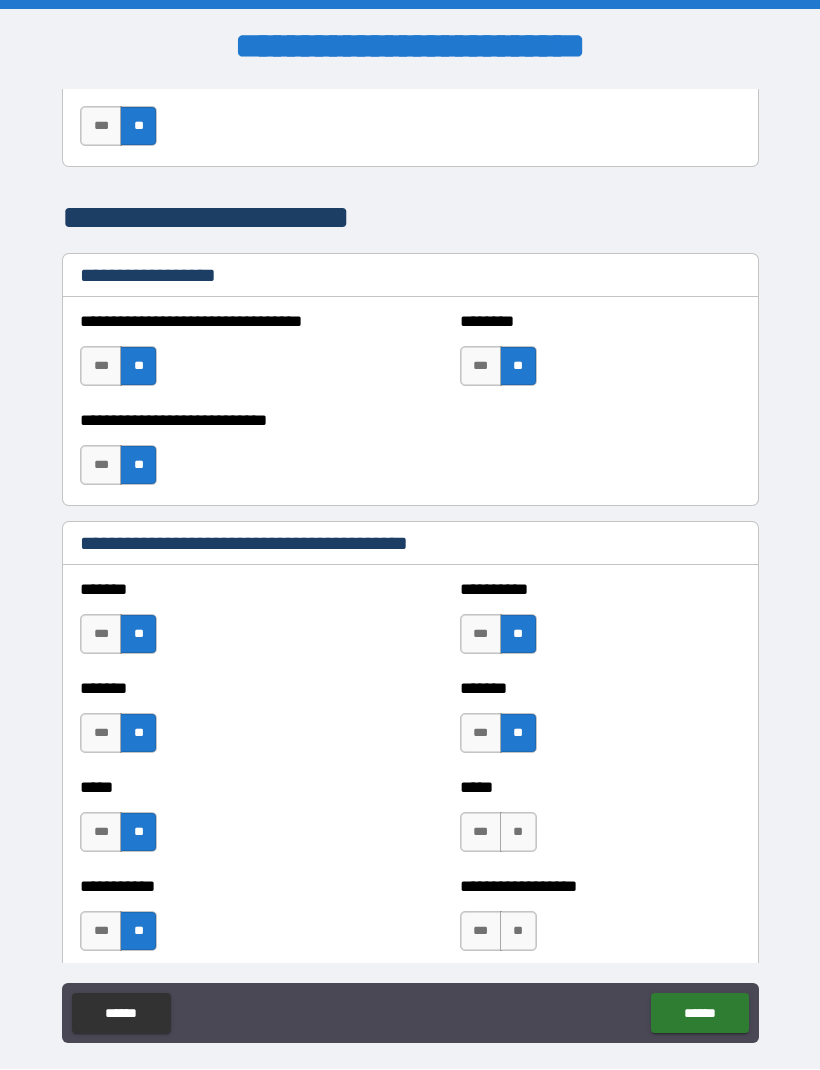 click on "**" at bounding box center [518, 833] 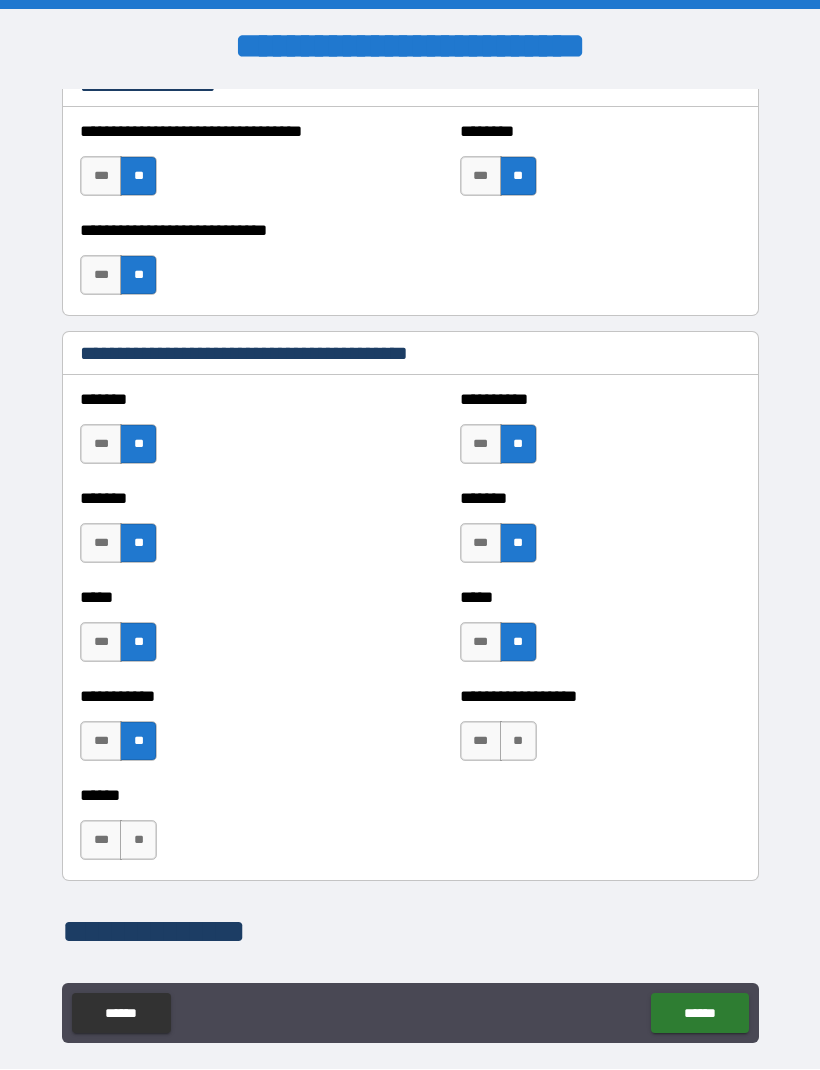 scroll, scrollTop: 1545, scrollLeft: 0, axis: vertical 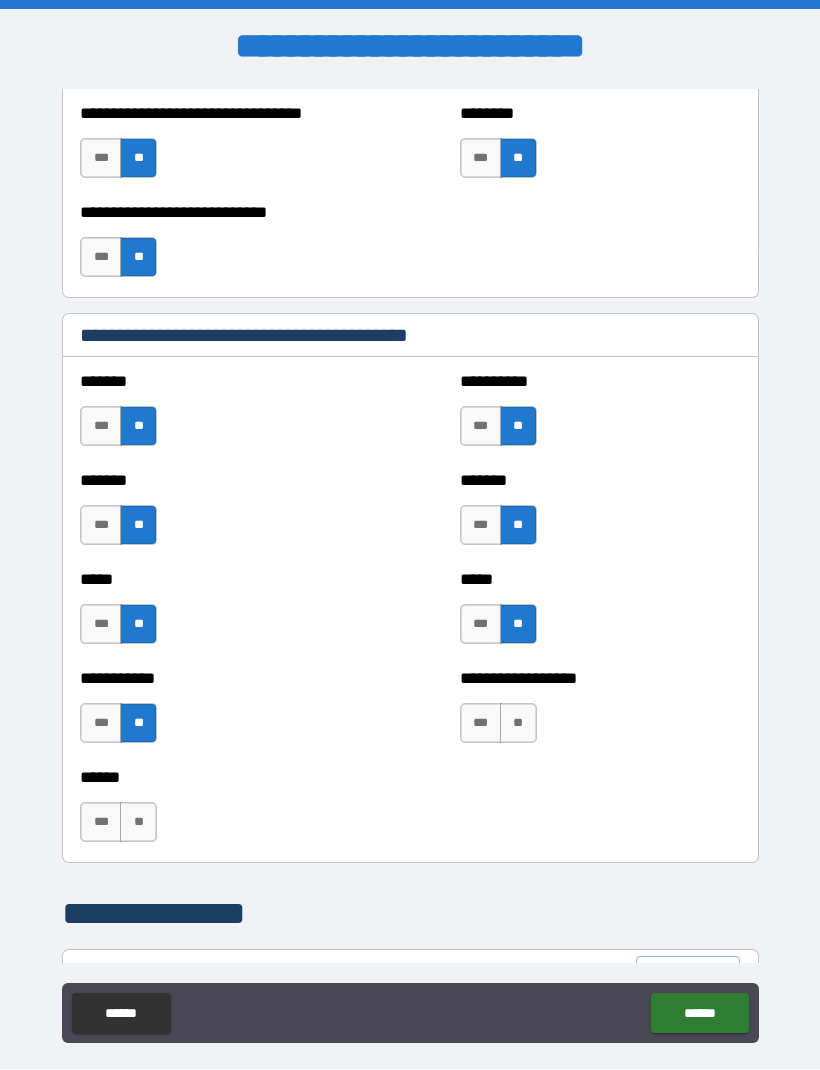 click on "**" at bounding box center (518, 724) 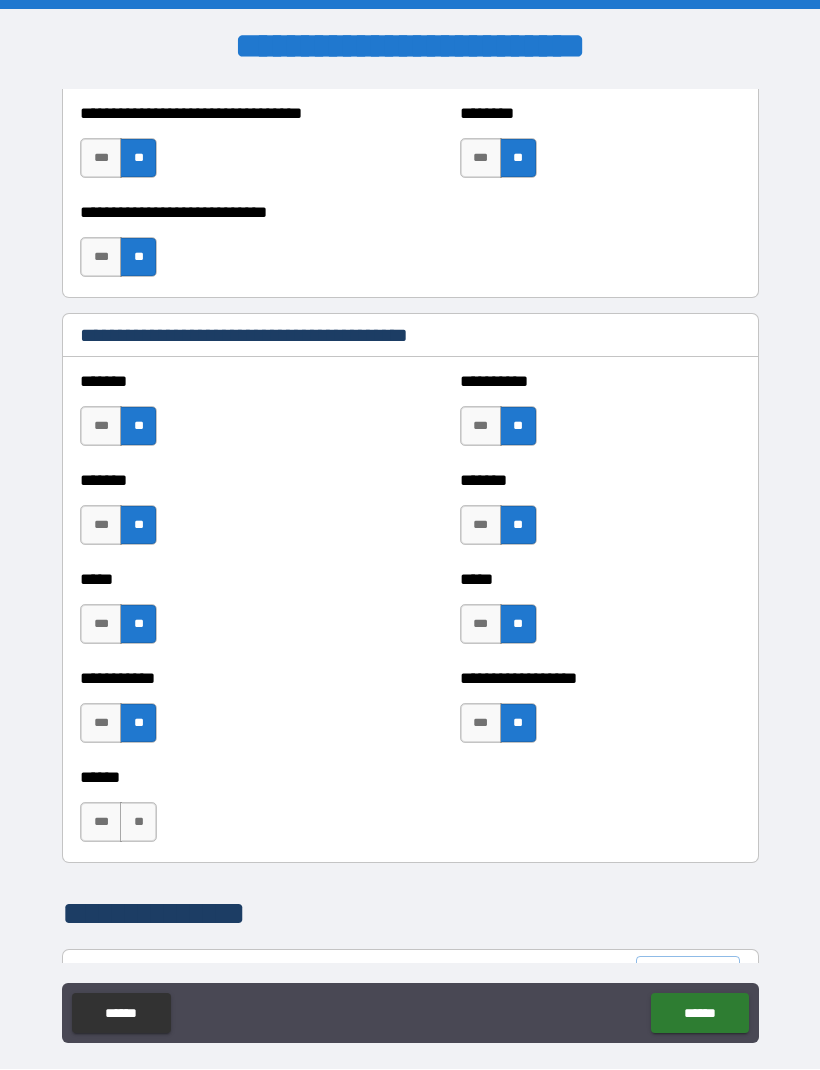 click on "**" at bounding box center (138, 823) 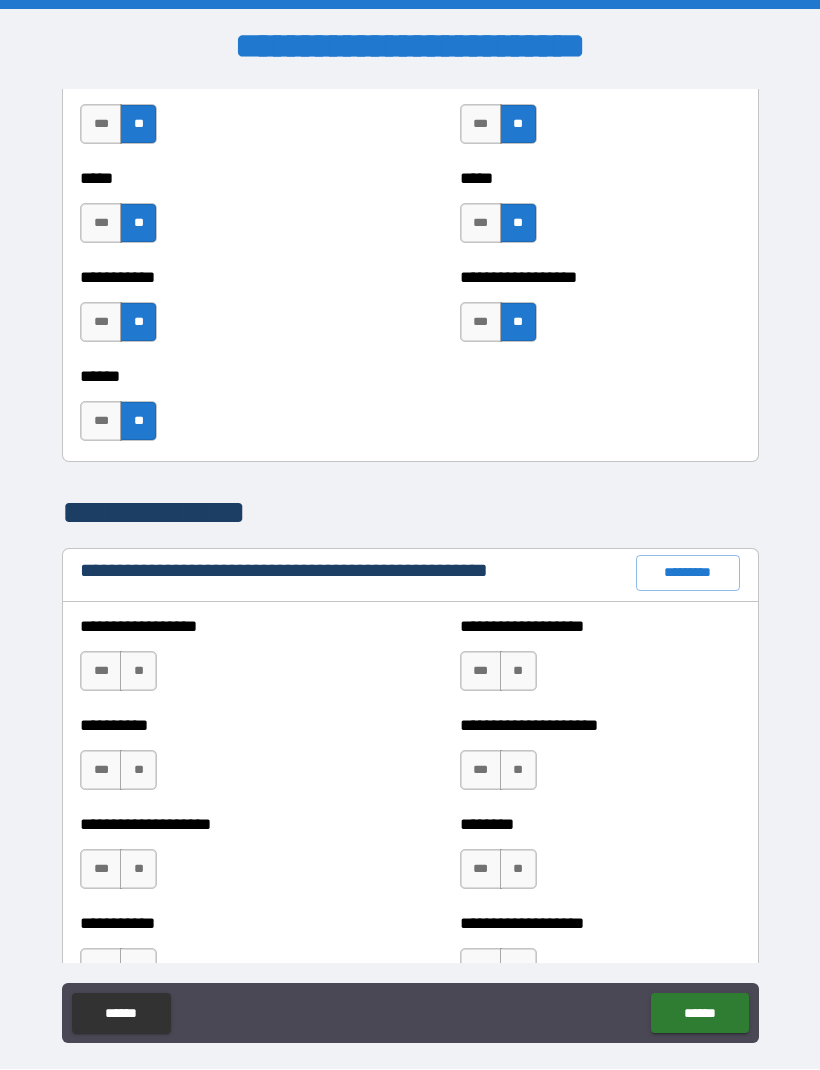 scroll, scrollTop: 1958, scrollLeft: 0, axis: vertical 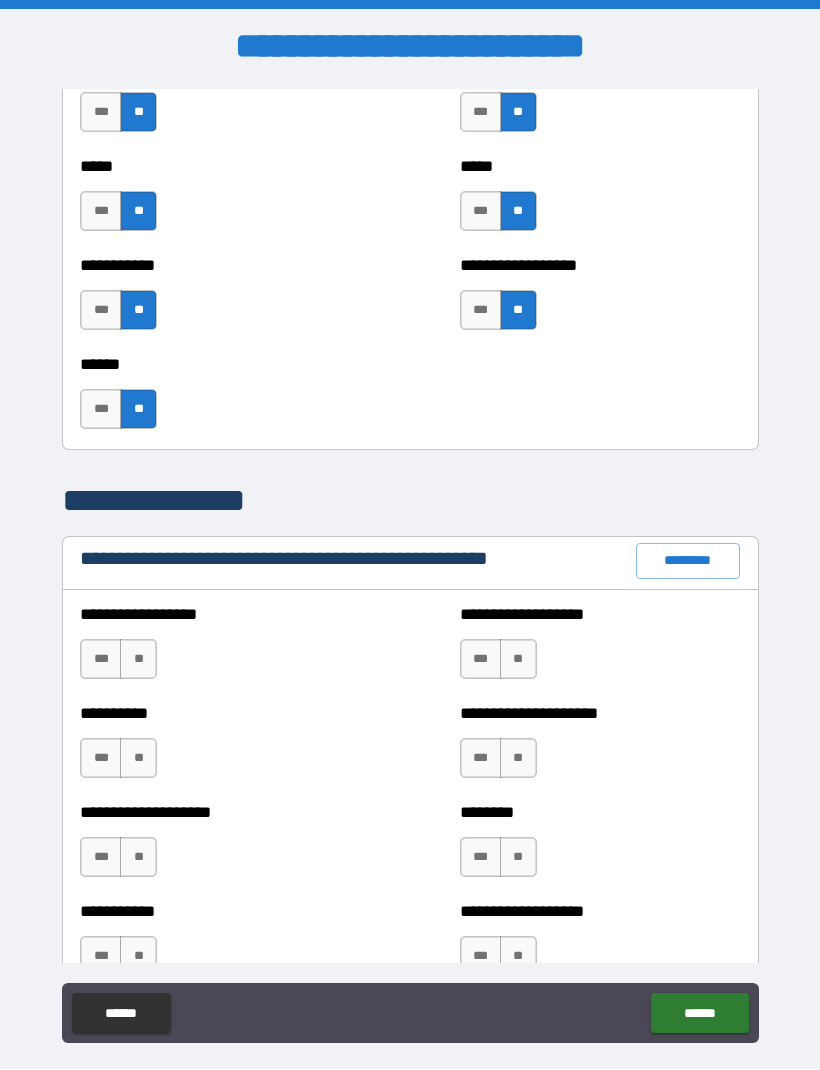 click on "**" at bounding box center (138, 660) 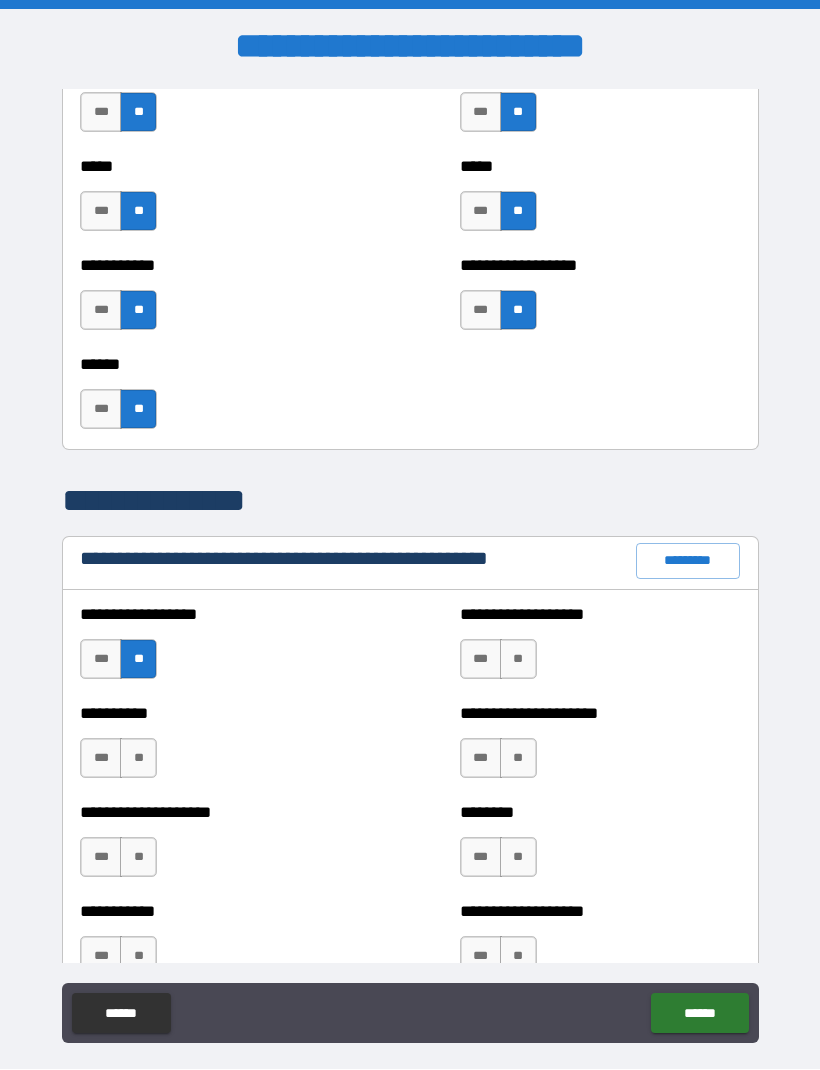 click on "**" at bounding box center [138, 759] 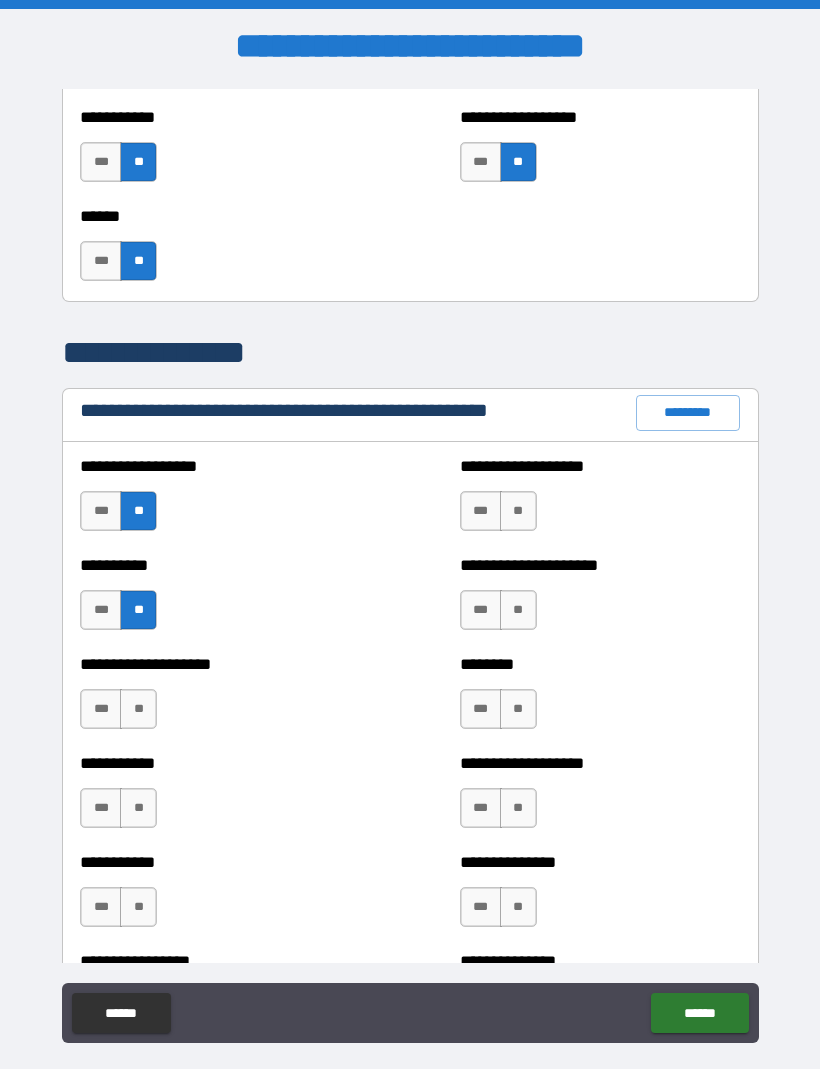 scroll, scrollTop: 2107, scrollLeft: 0, axis: vertical 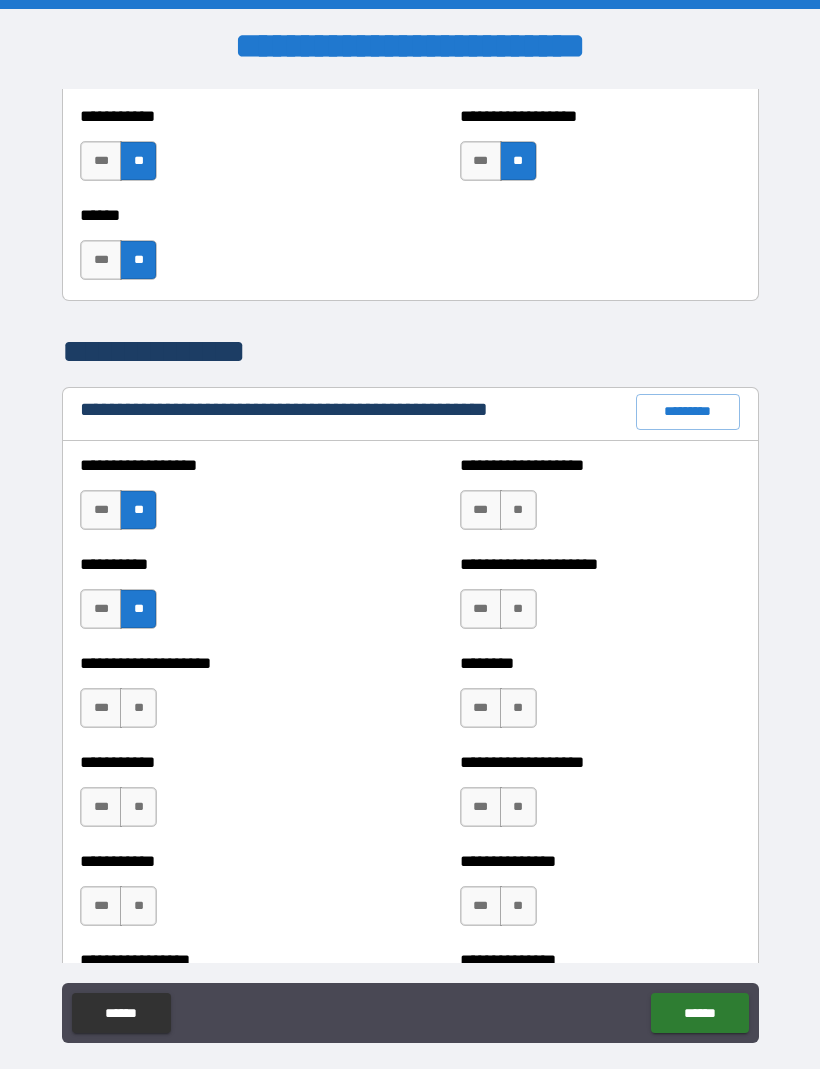click on "**" at bounding box center (138, 709) 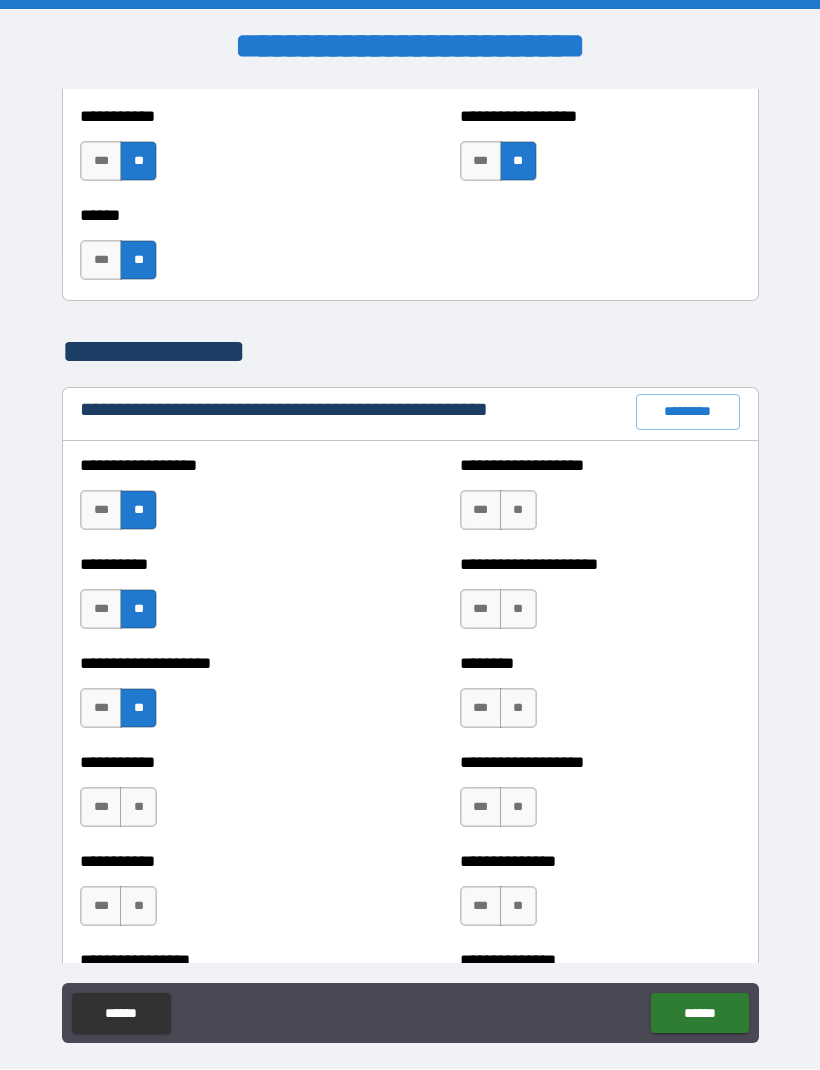 click on "**" at bounding box center [138, 808] 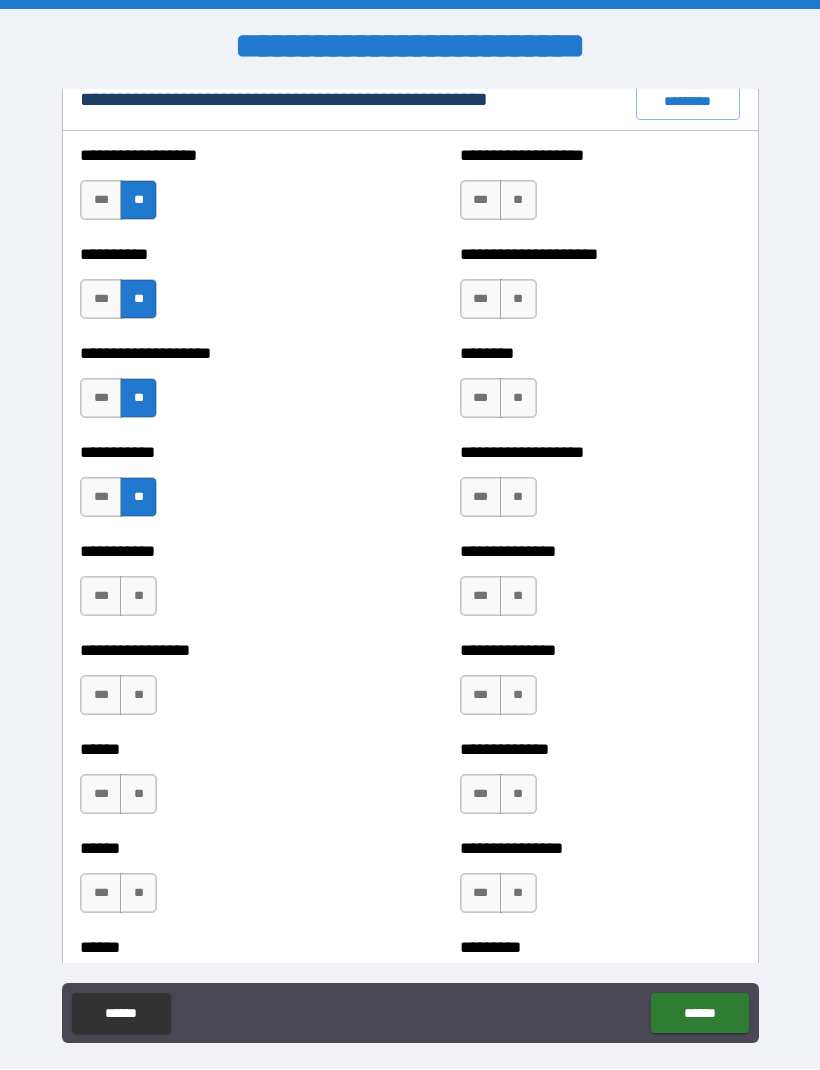 scroll, scrollTop: 2437, scrollLeft: 0, axis: vertical 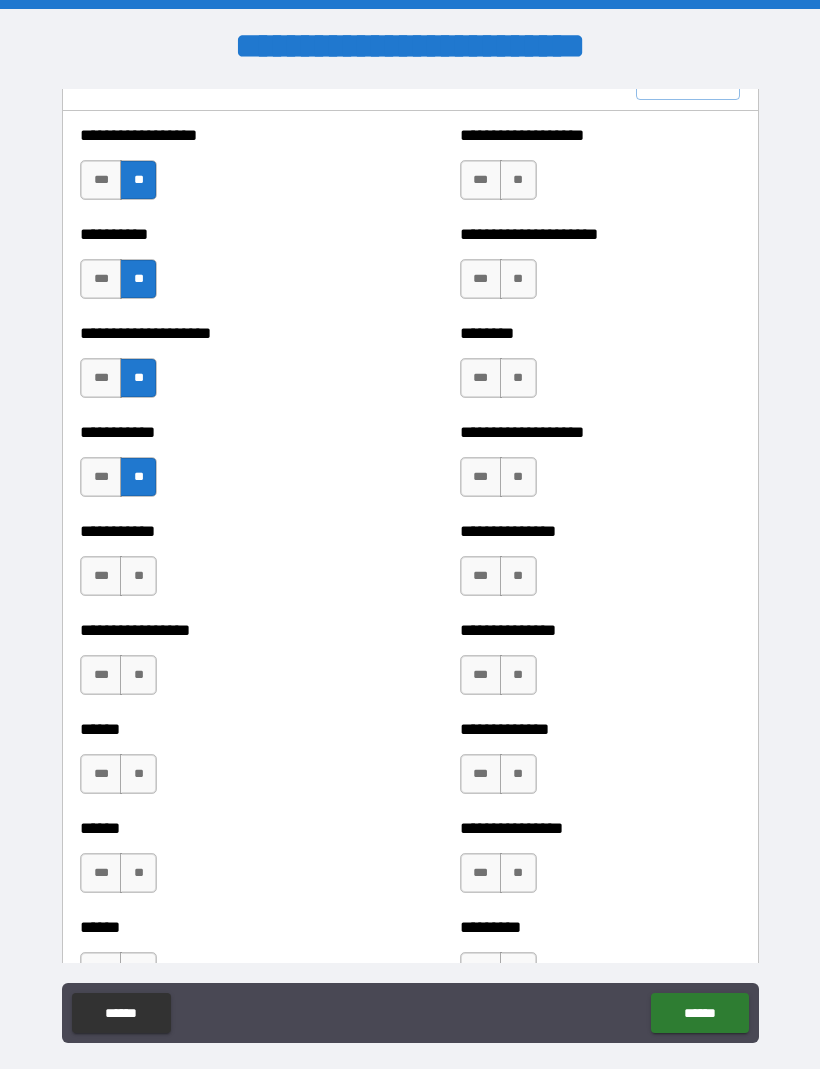 click on "**" at bounding box center (138, 577) 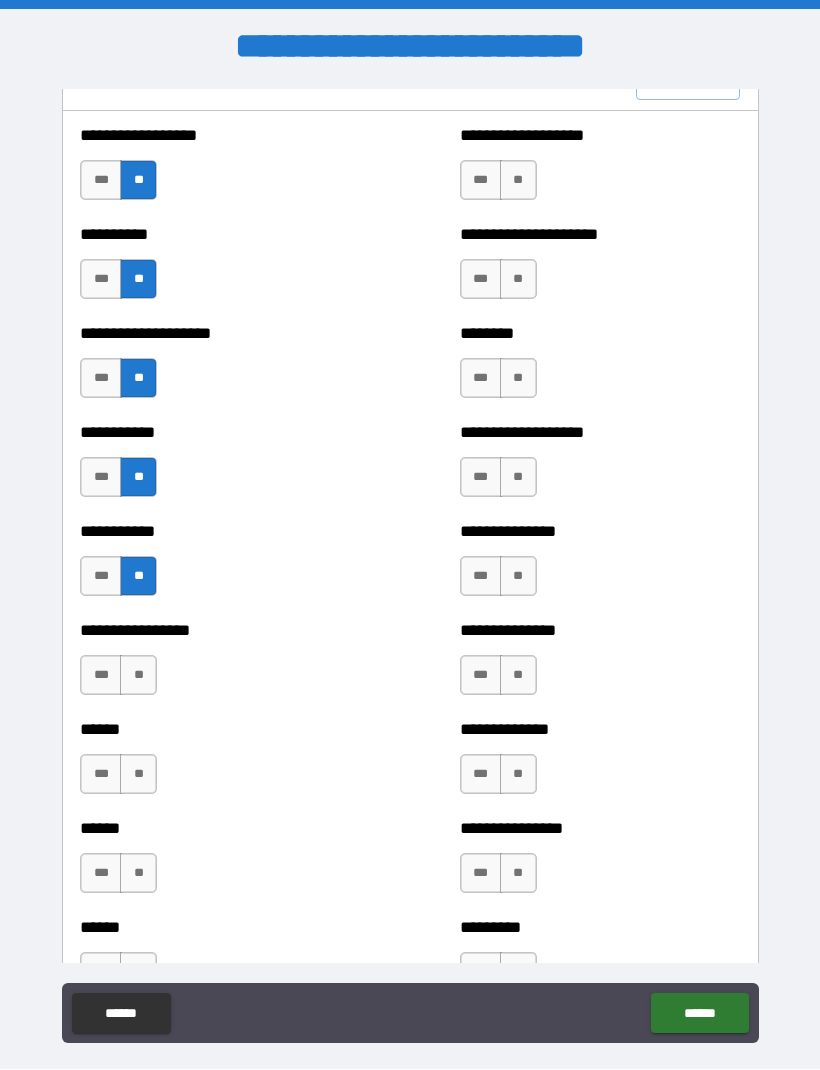 click on "**" at bounding box center [138, 676] 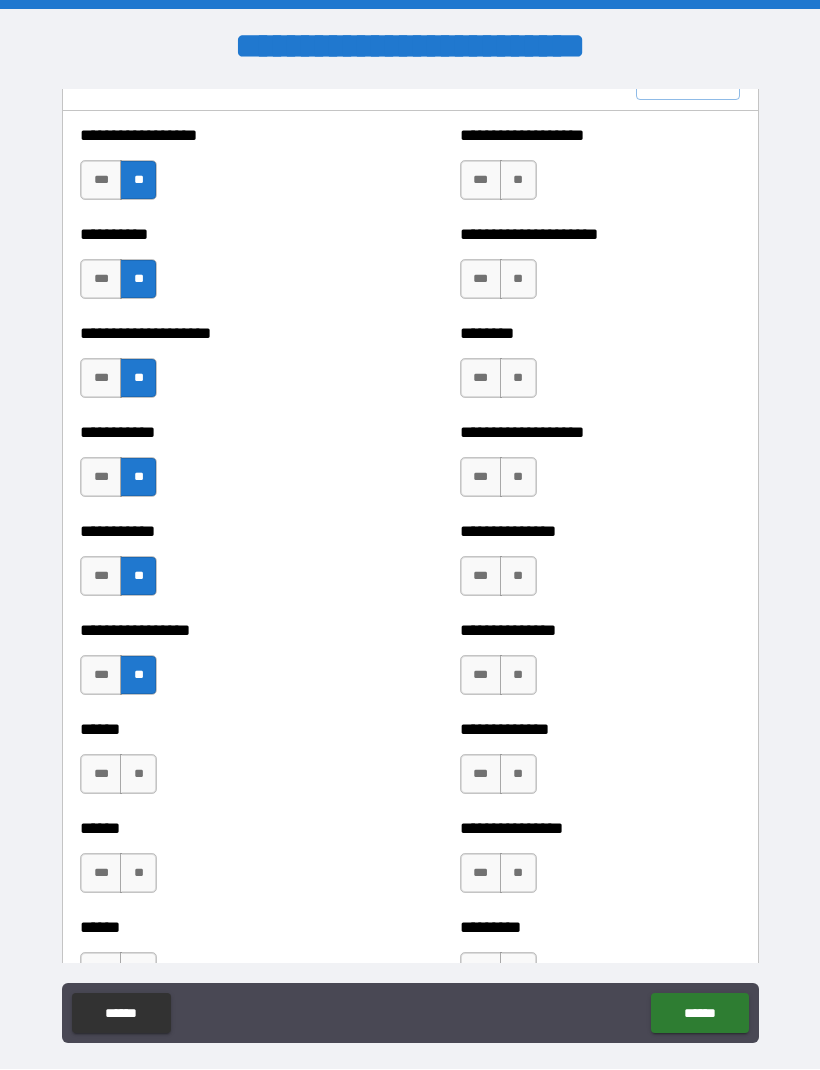 click on "**" at bounding box center [138, 775] 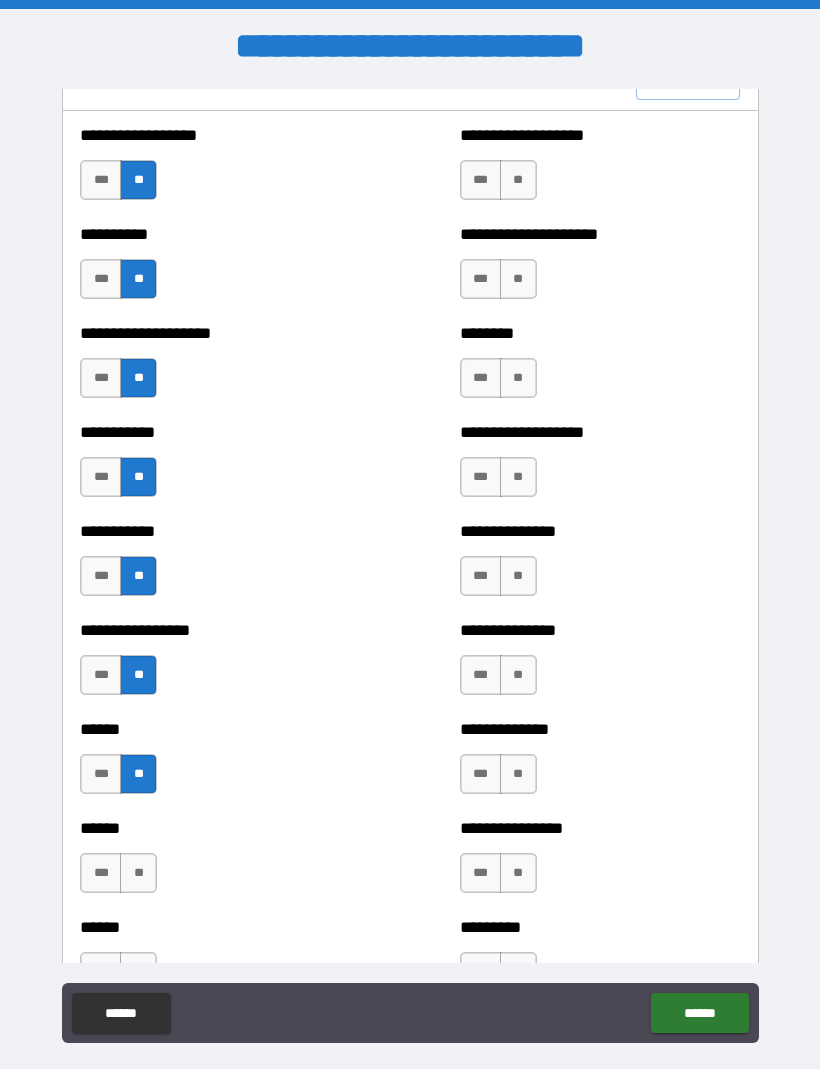 click on "**" at bounding box center (138, 874) 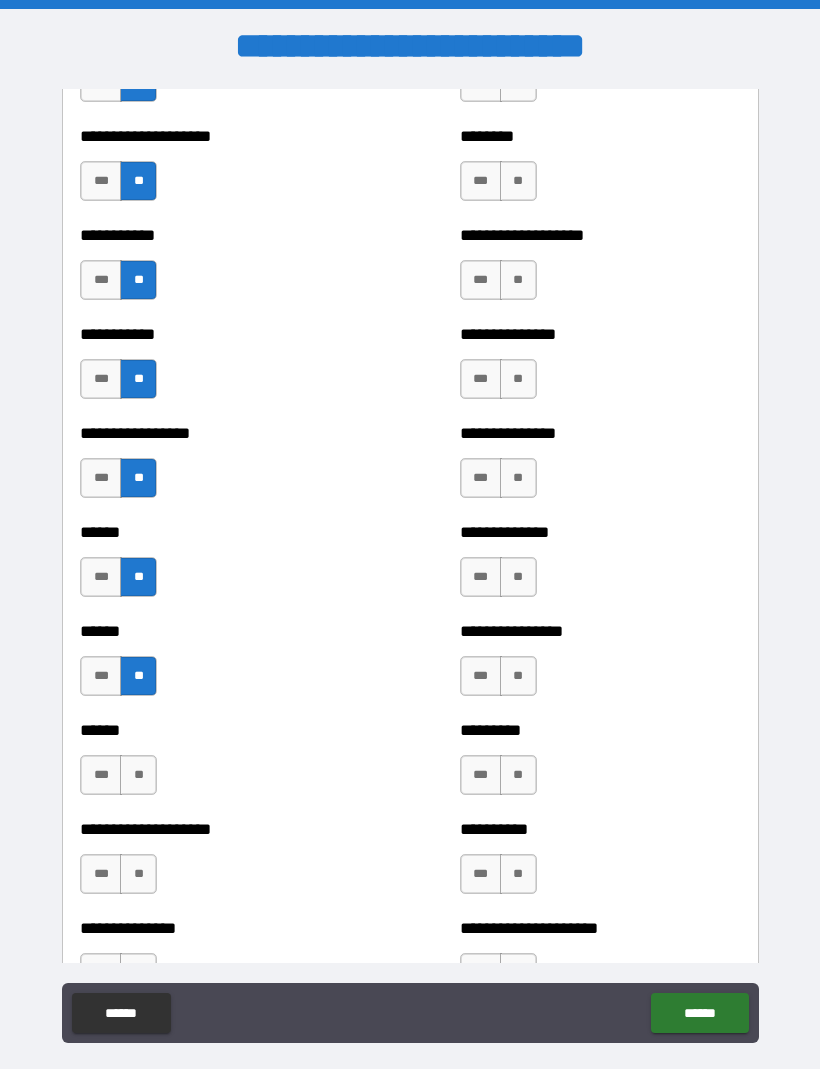 scroll, scrollTop: 2643, scrollLeft: 0, axis: vertical 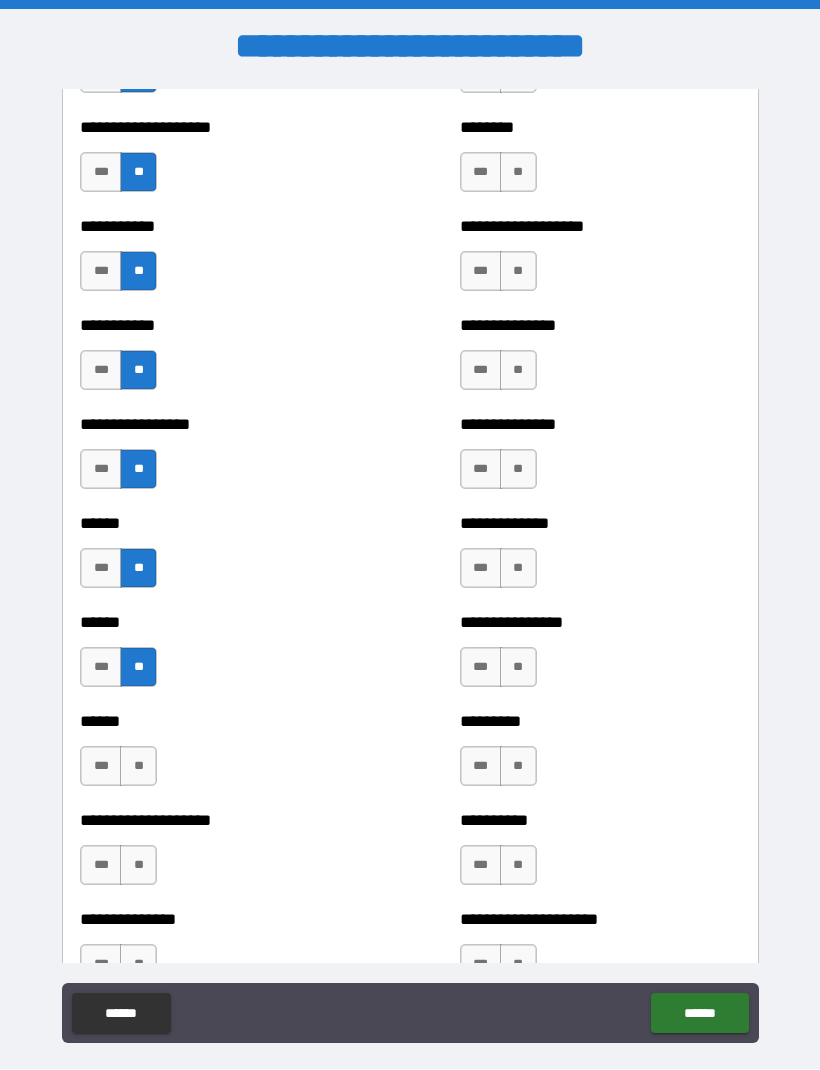 click on "**" at bounding box center (138, 767) 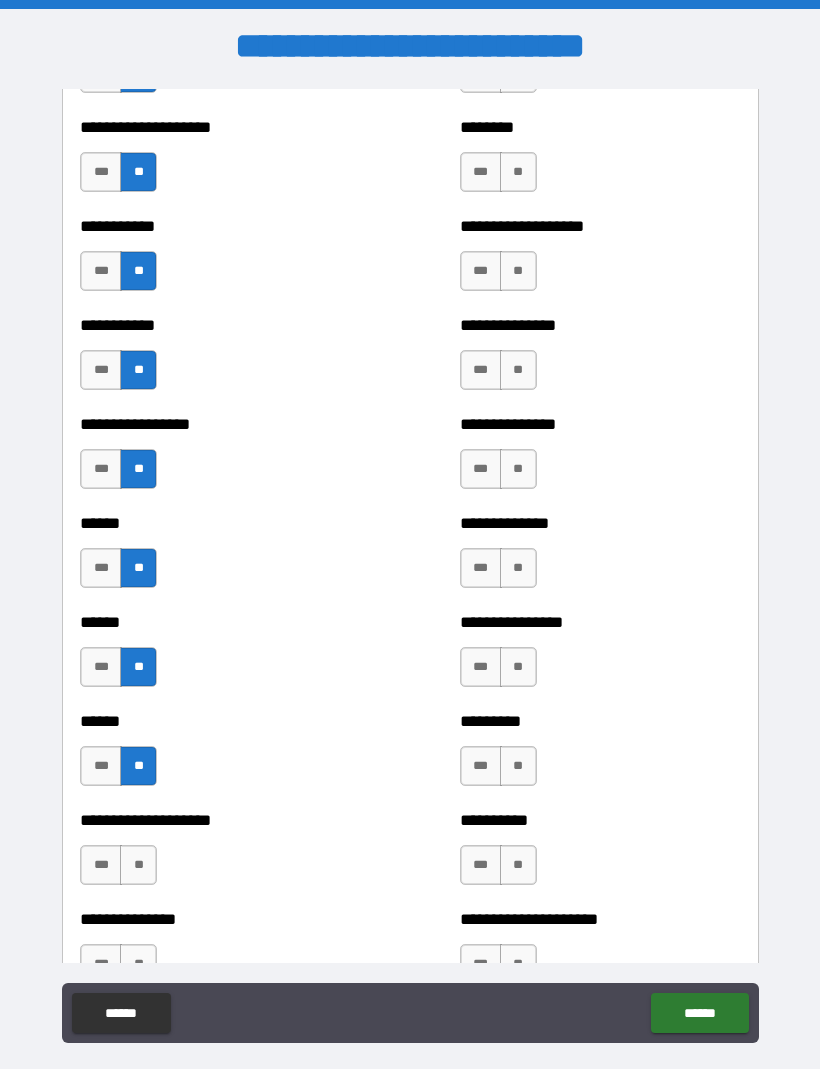 click on "**" at bounding box center (138, 866) 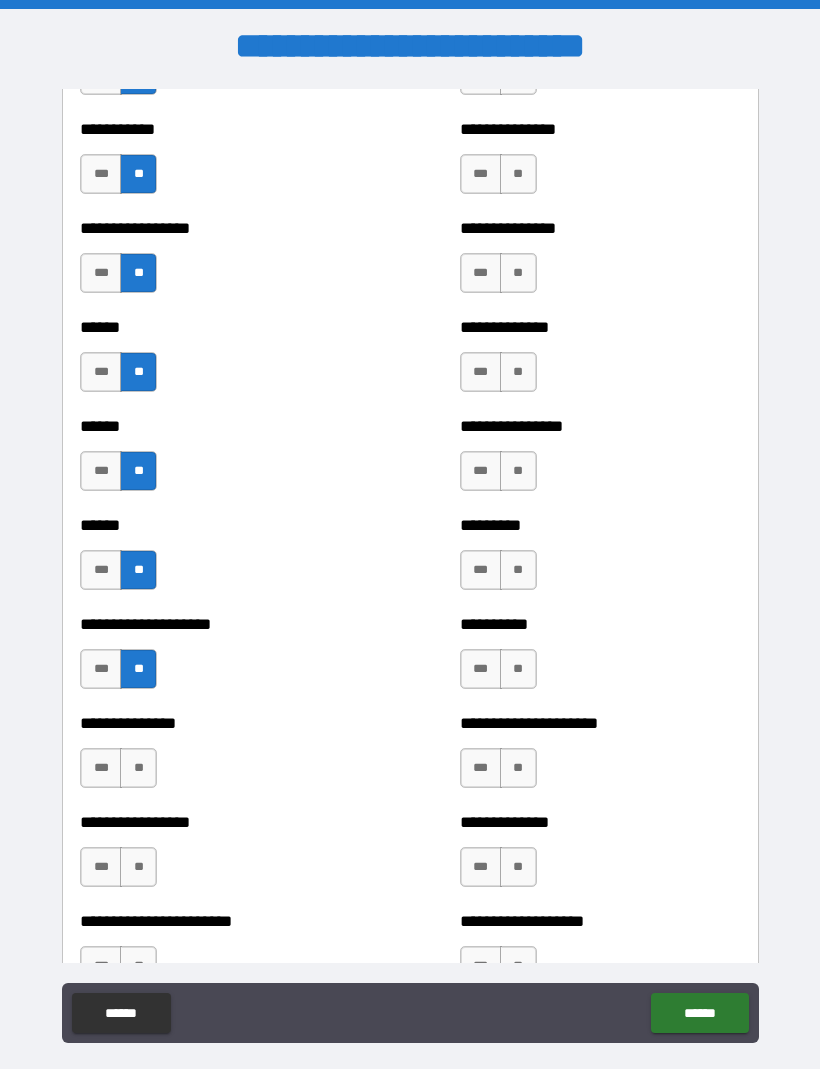scroll, scrollTop: 2847, scrollLeft: 0, axis: vertical 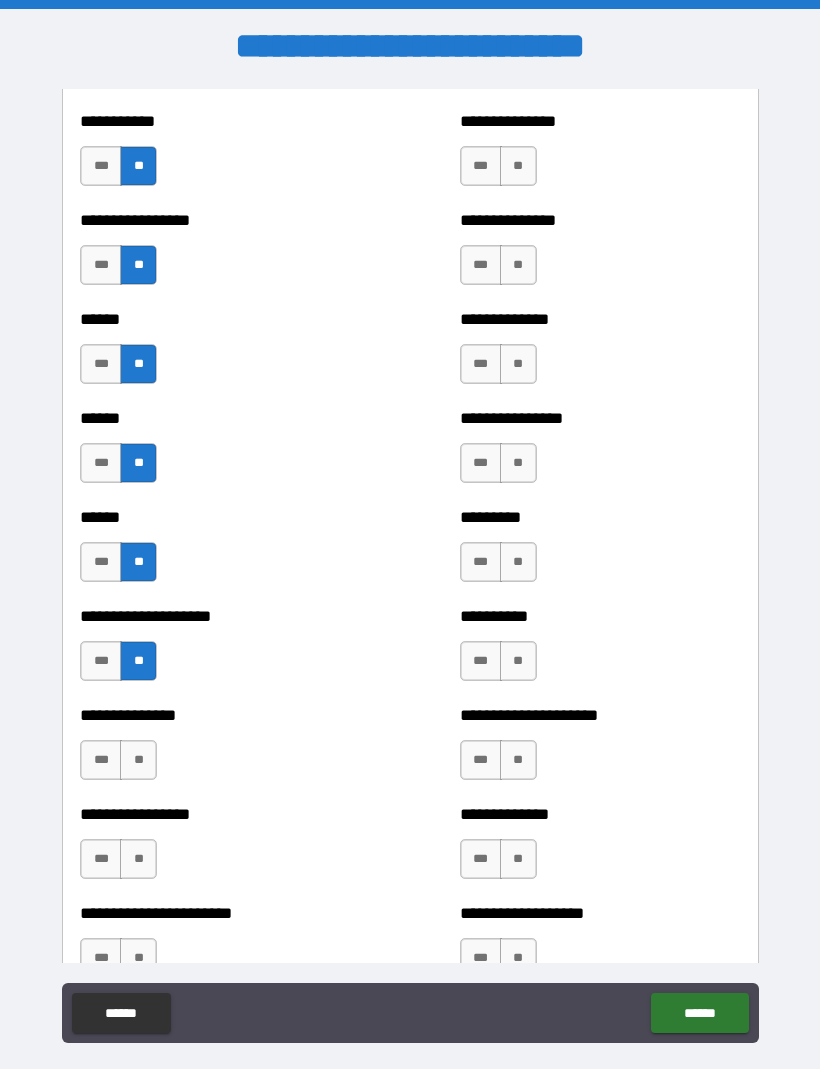 click on "**" at bounding box center (138, 761) 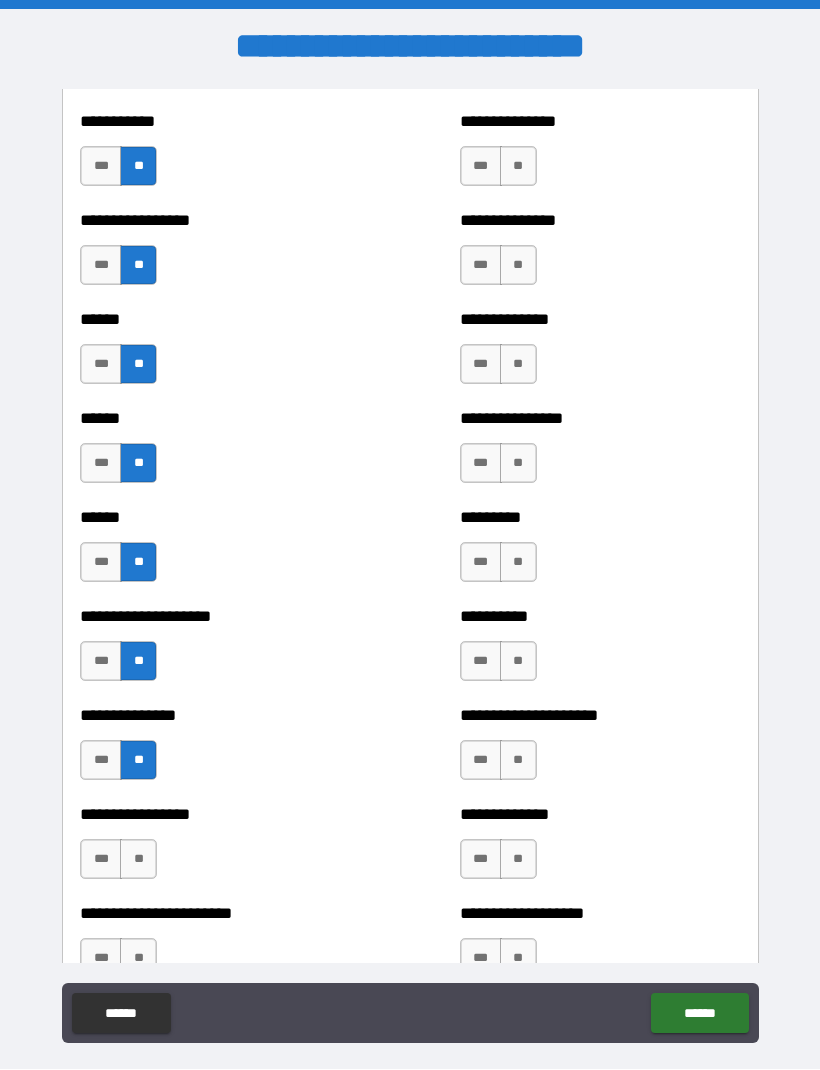 click on "**" at bounding box center [138, 860] 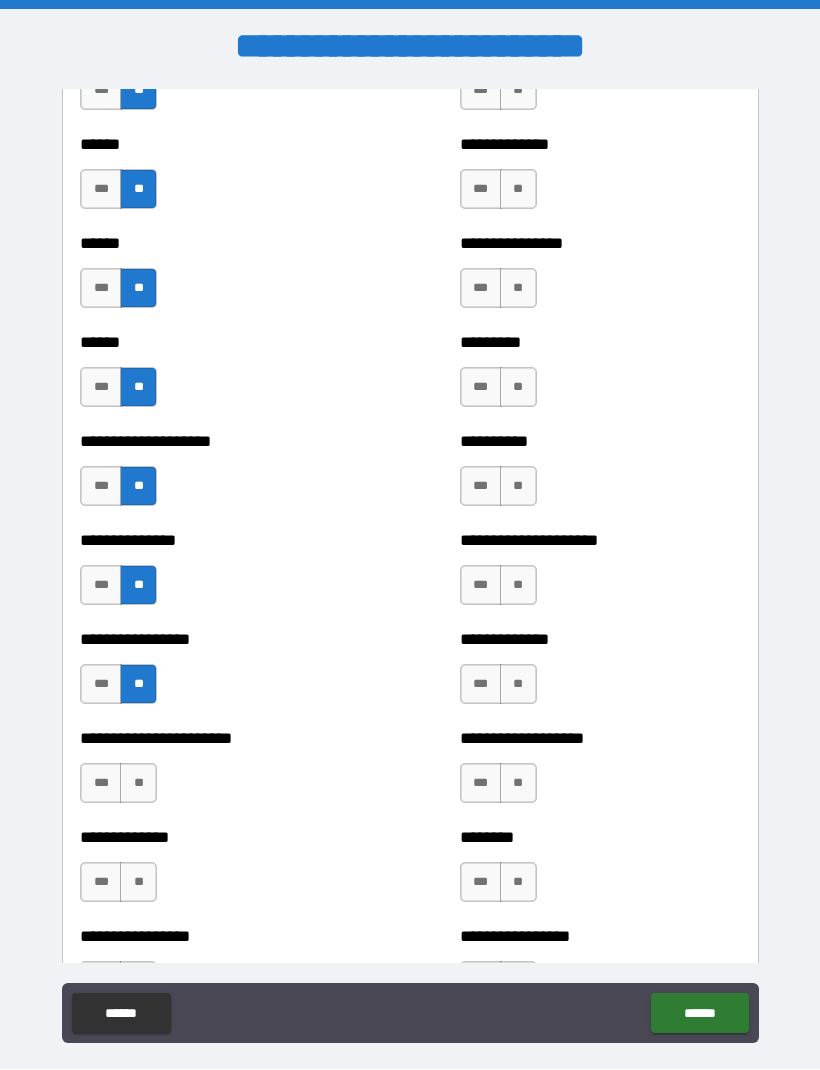 scroll, scrollTop: 3025, scrollLeft: 0, axis: vertical 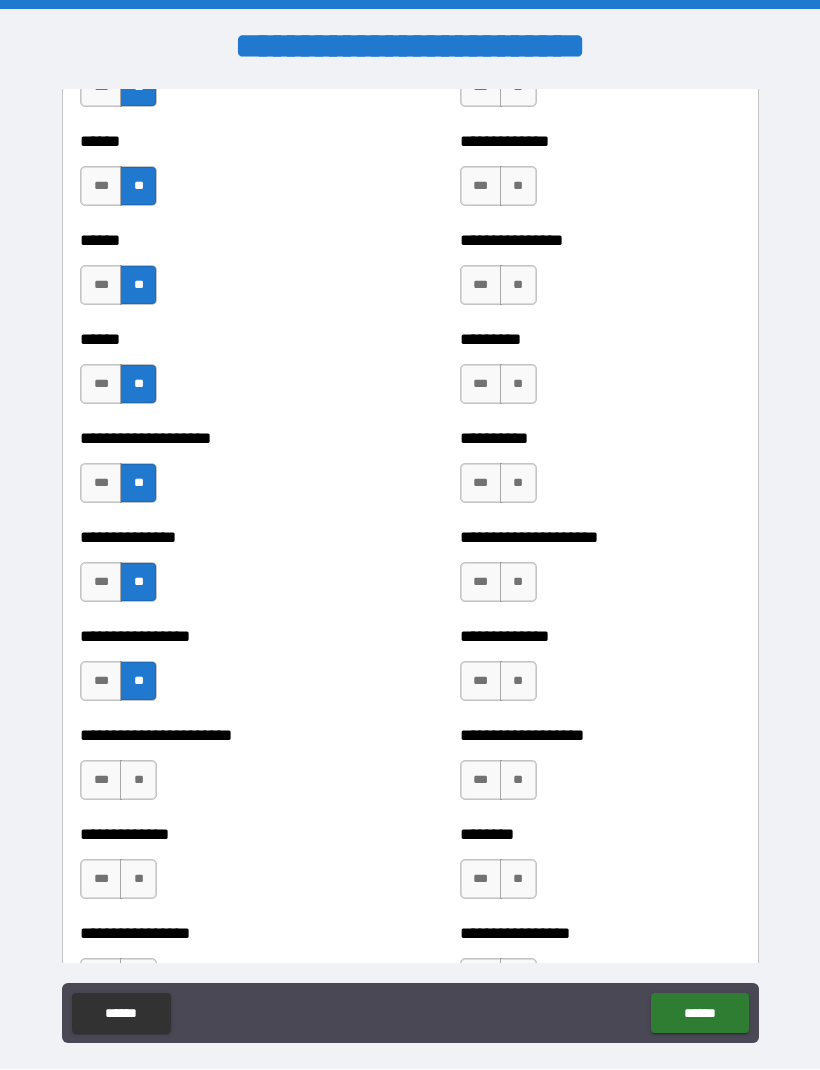 click on "**" at bounding box center [138, 781] 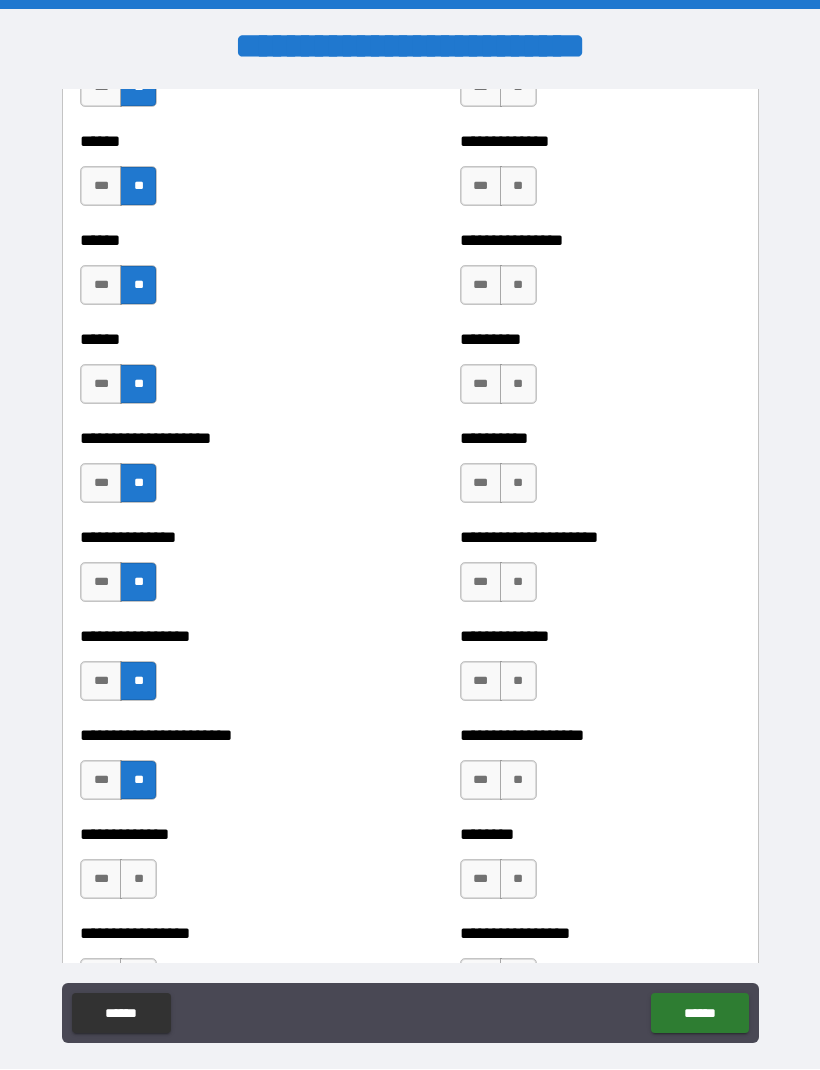 click on "**" at bounding box center (138, 880) 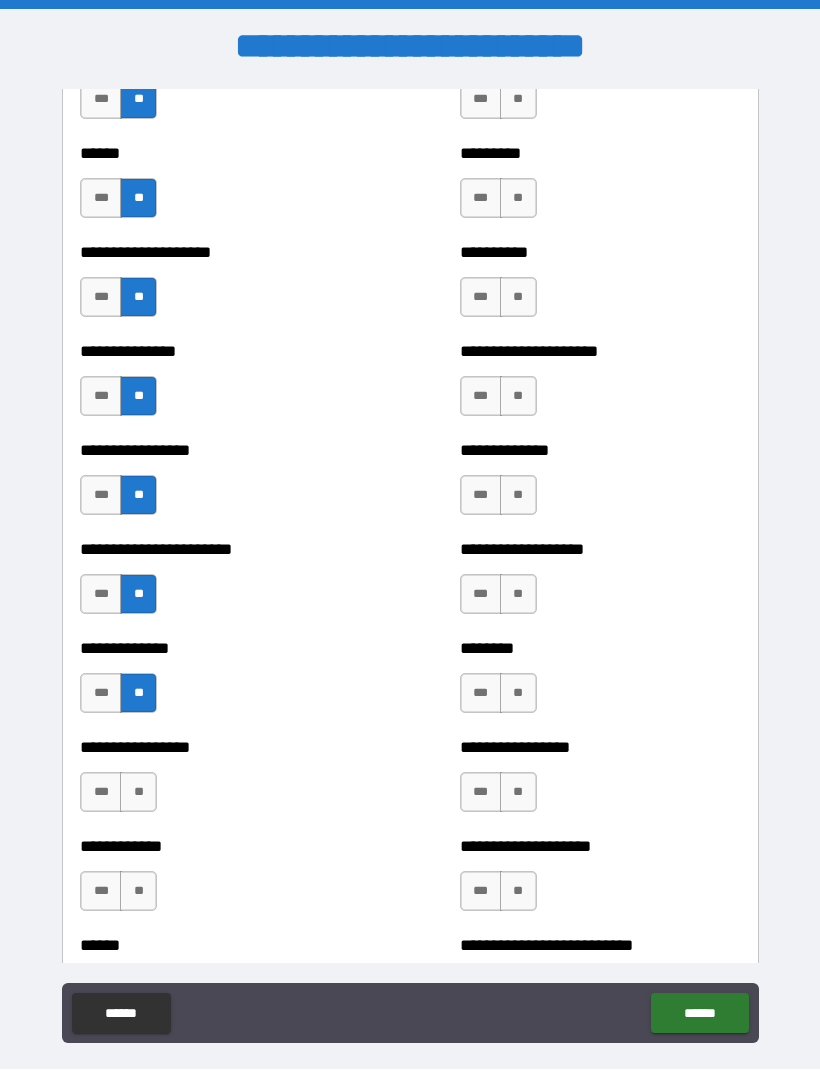 scroll, scrollTop: 3220, scrollLeft: 0, axis: vertical 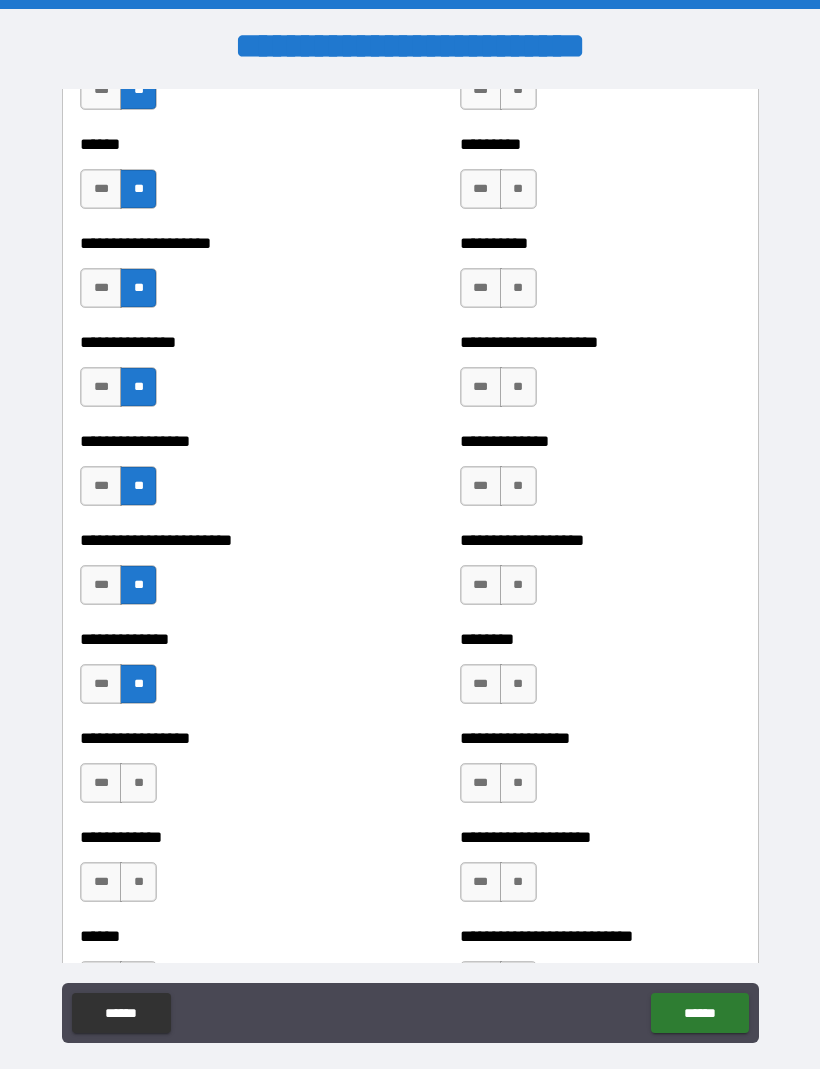 click on "**" at bounding box center (138, 784) 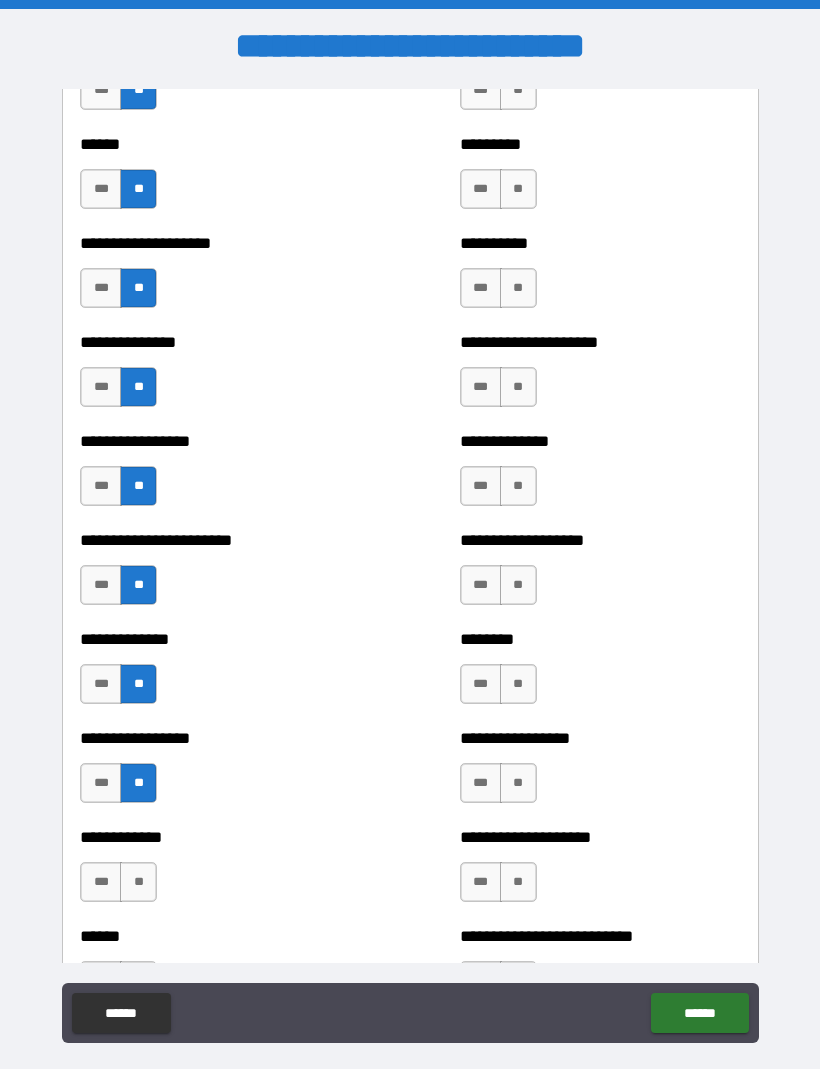 click on "**" at bounding box center (138, 883) 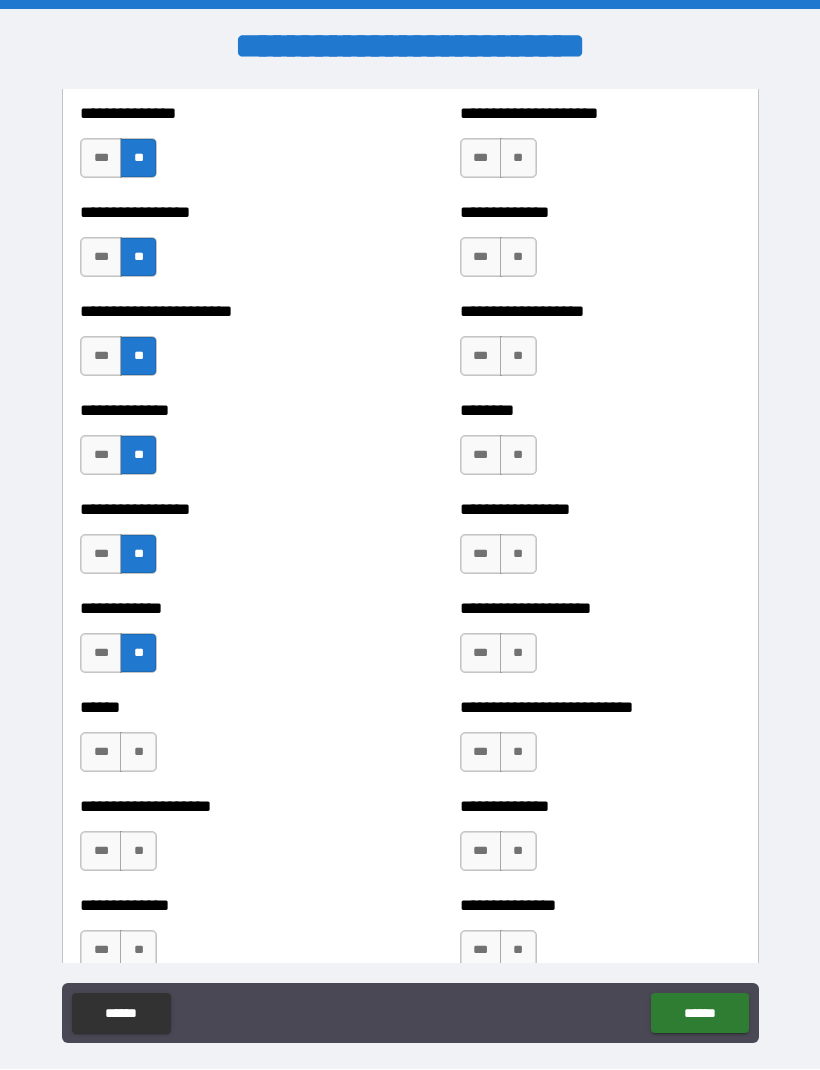 scroll, scrollTop: 3448, scrollLeft: 0, axis: vertical 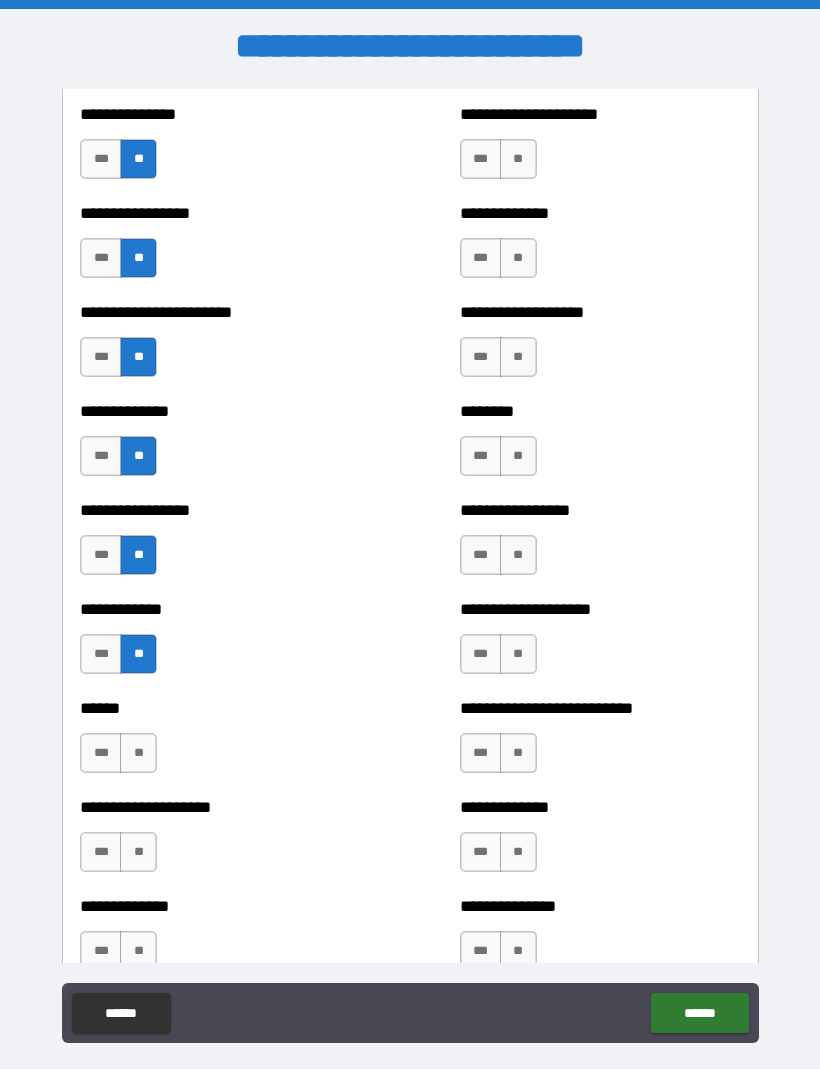click on "**" at bounding box center [138, 754] 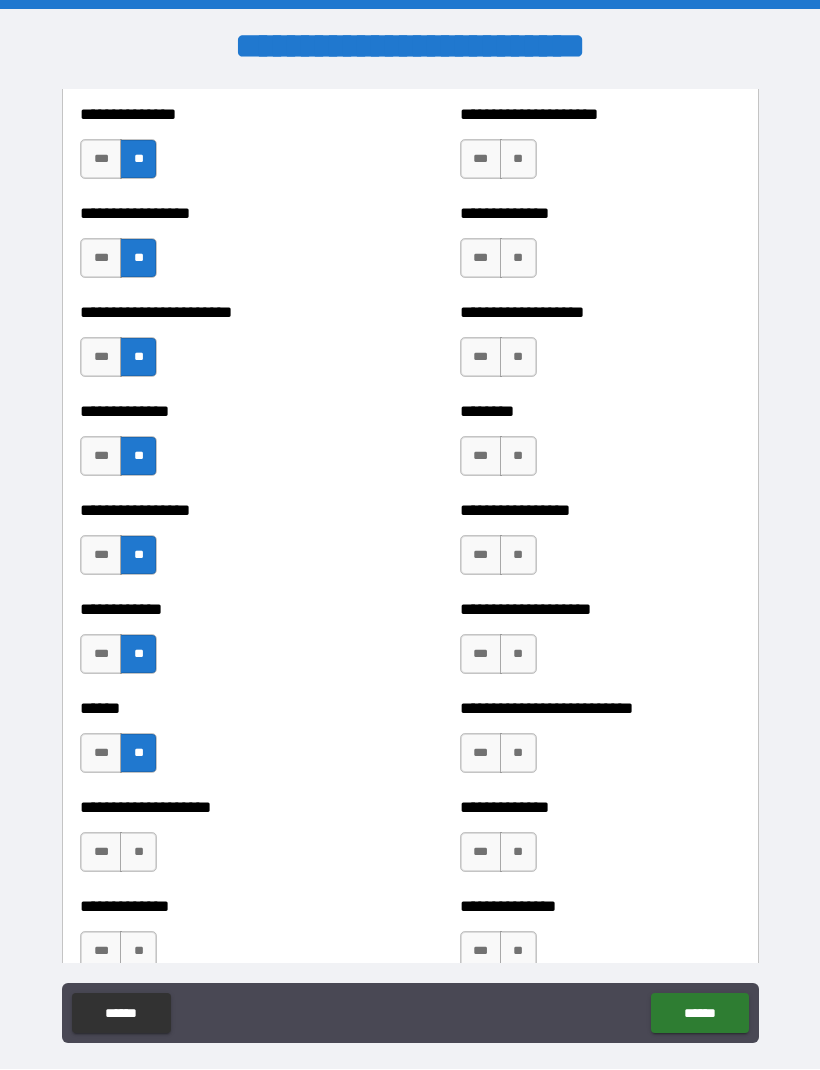 click on "**" at bounding box center (138, 853) 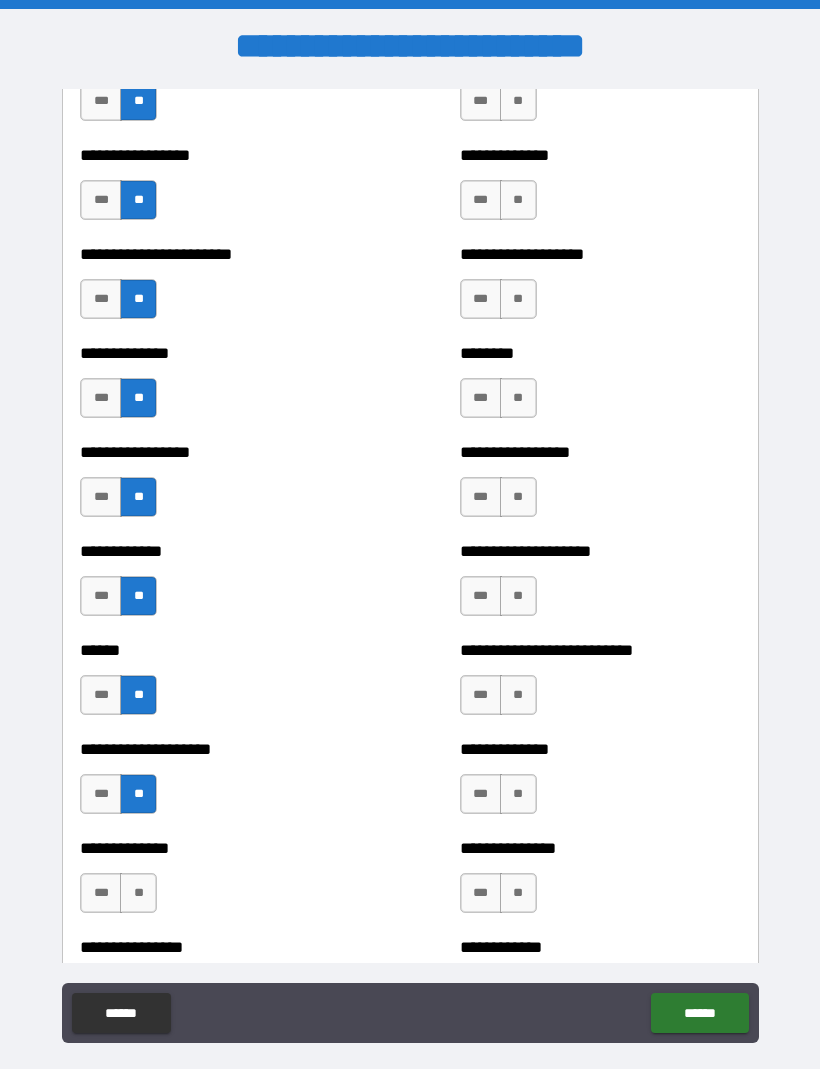 scroll, scrollTop: 3643, scrollLeft: 0, axis: vertical 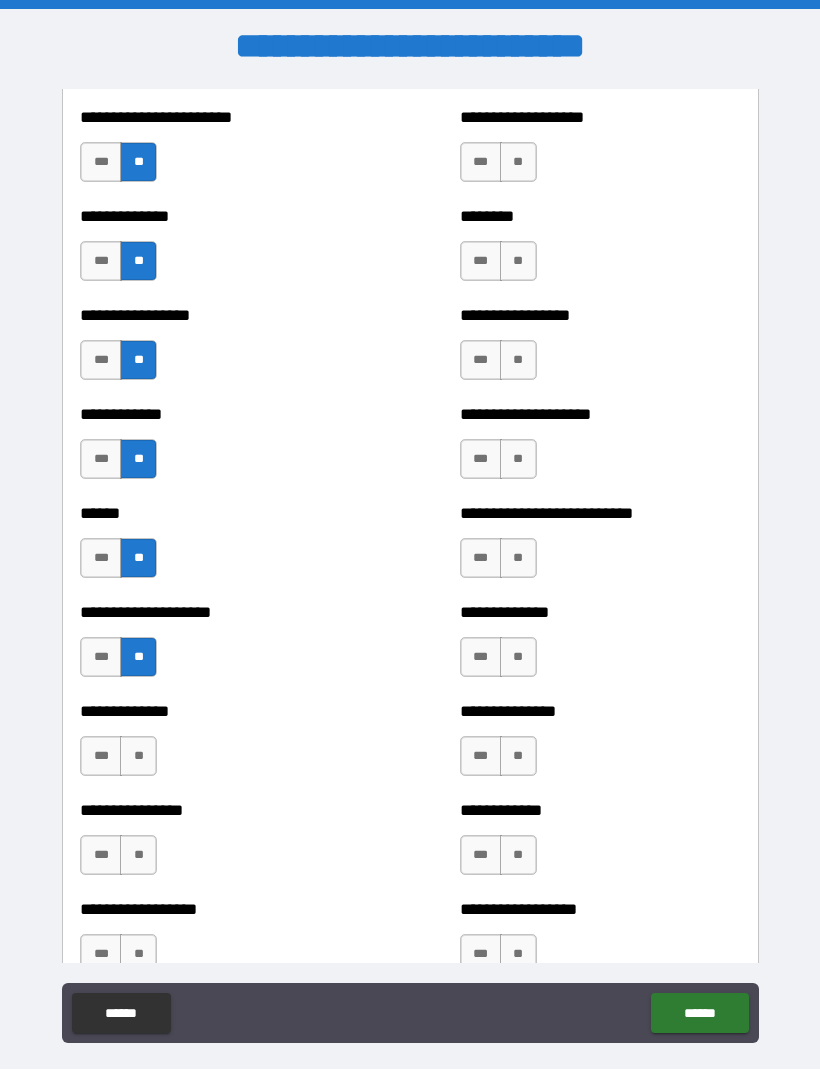 click on "**" at bounding box center (138, 757) 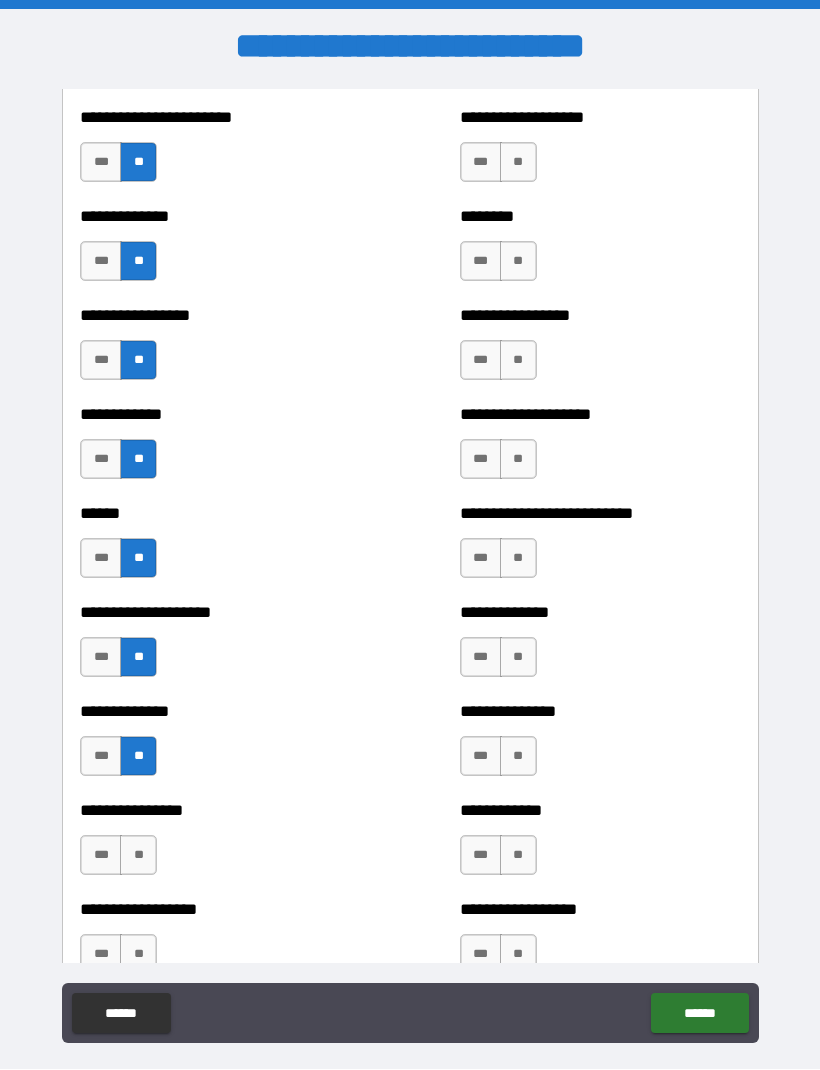 click on "**" at bounding box center [138, 856] 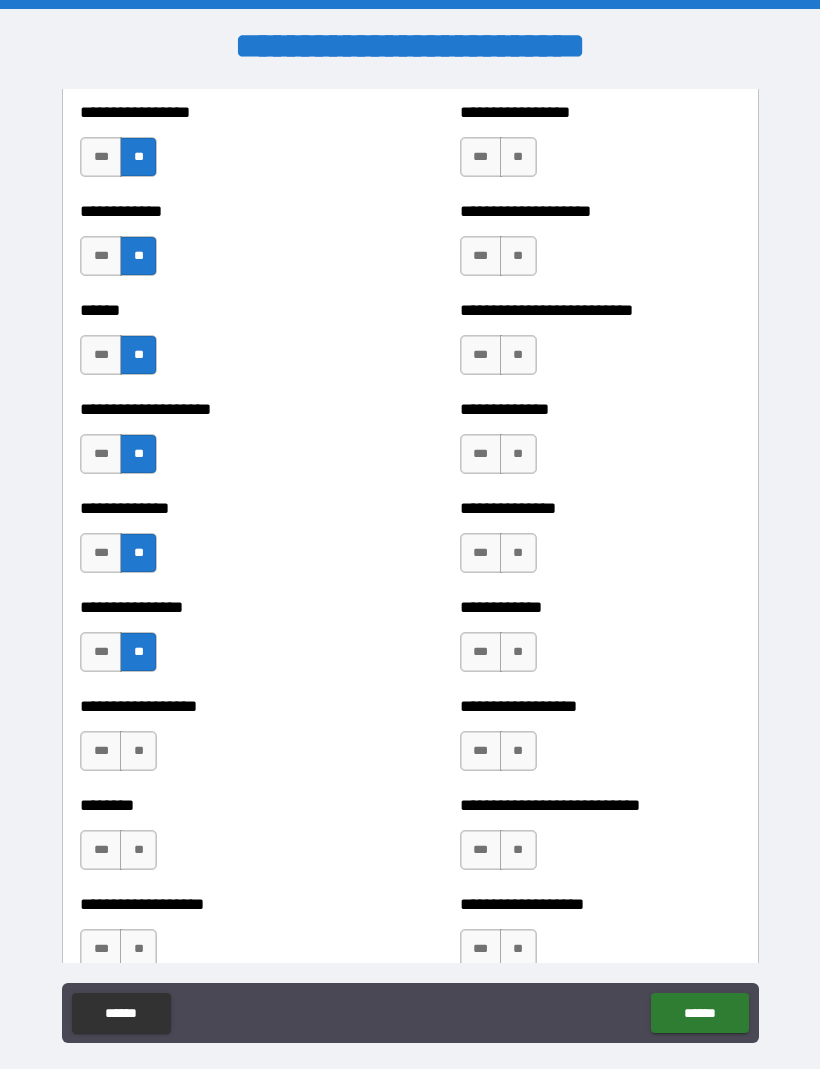 scroll, scrollTop: 3876, scrollLeft: 0, axis: vertical 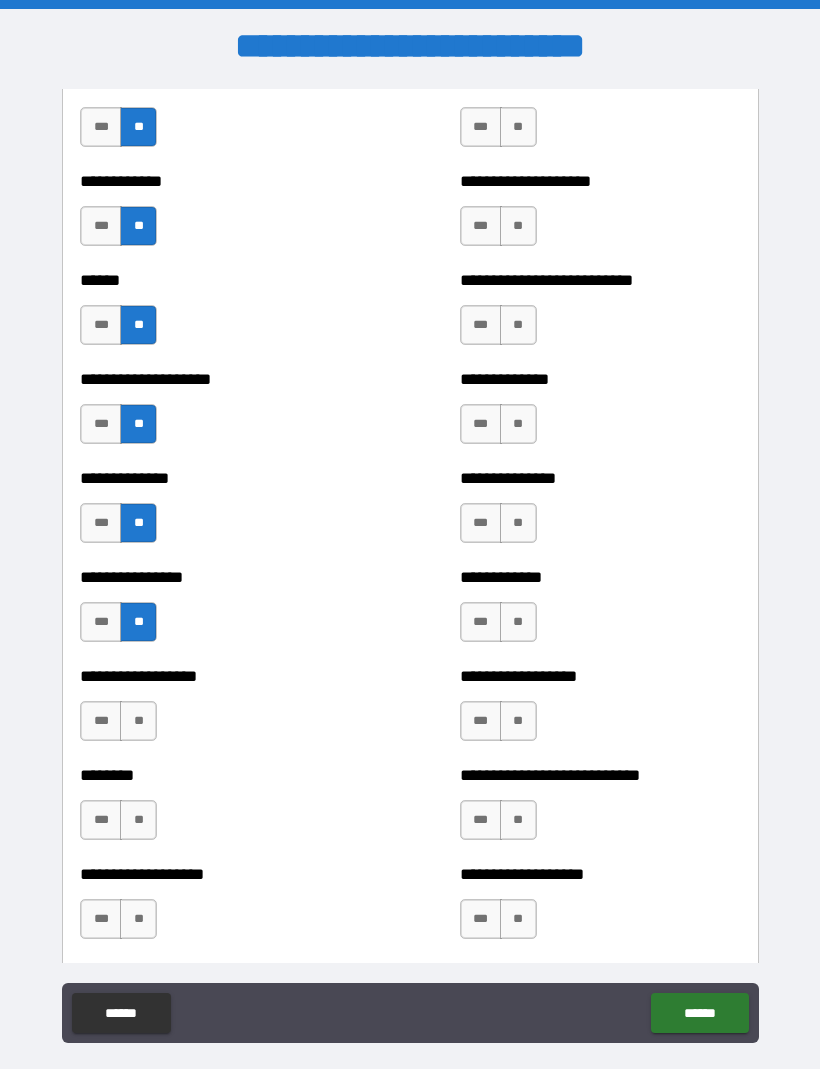 click on "**" at bounding box center [138, 722] 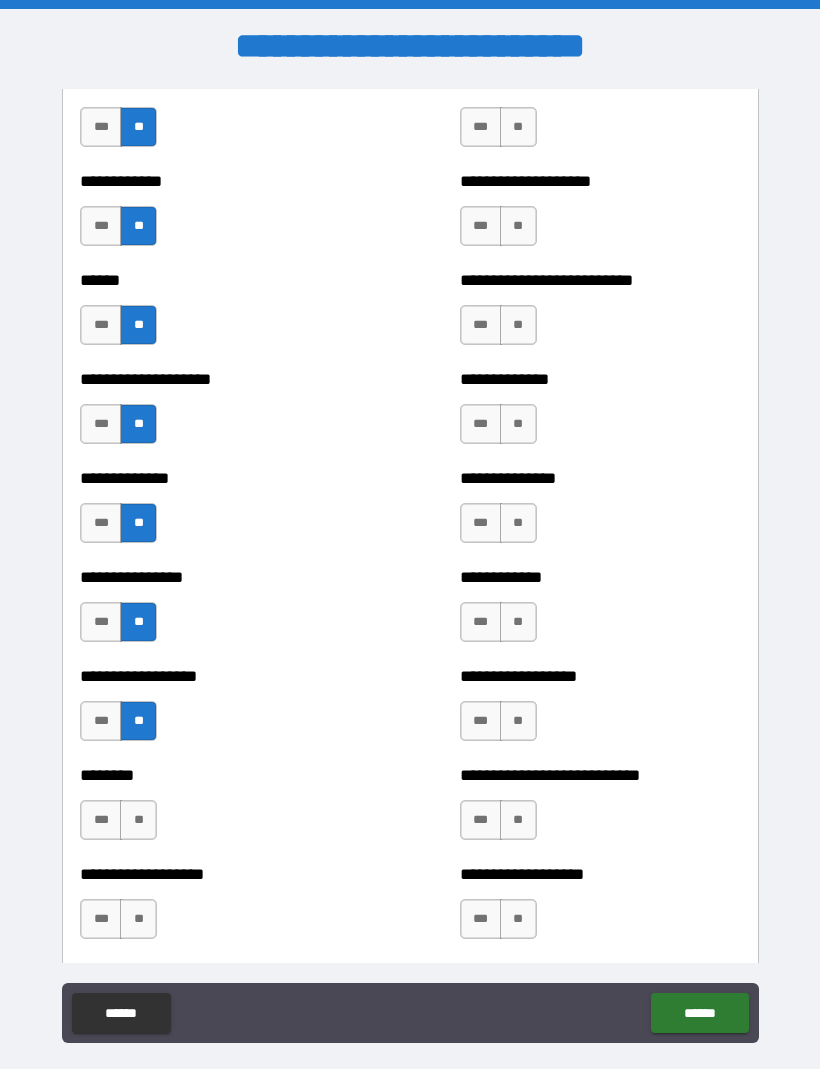 click on "**" at bounding box center [138, 821] 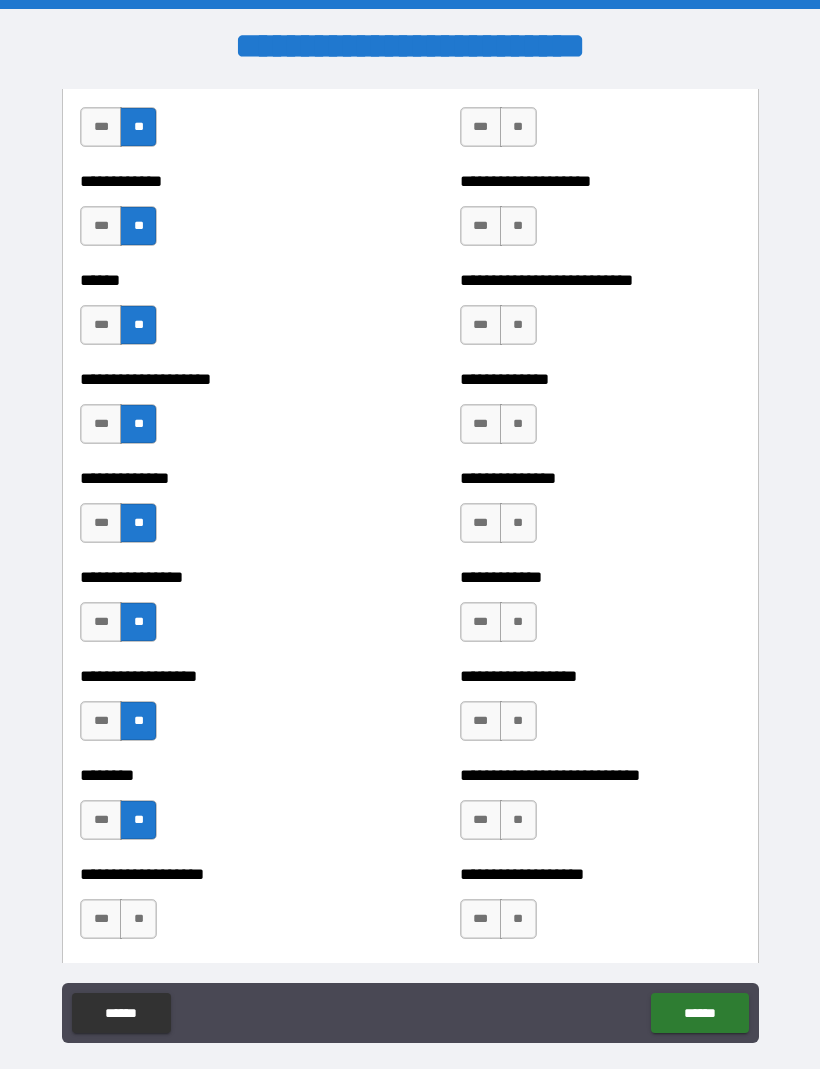 click on "**" at bounding box center (138, 920) 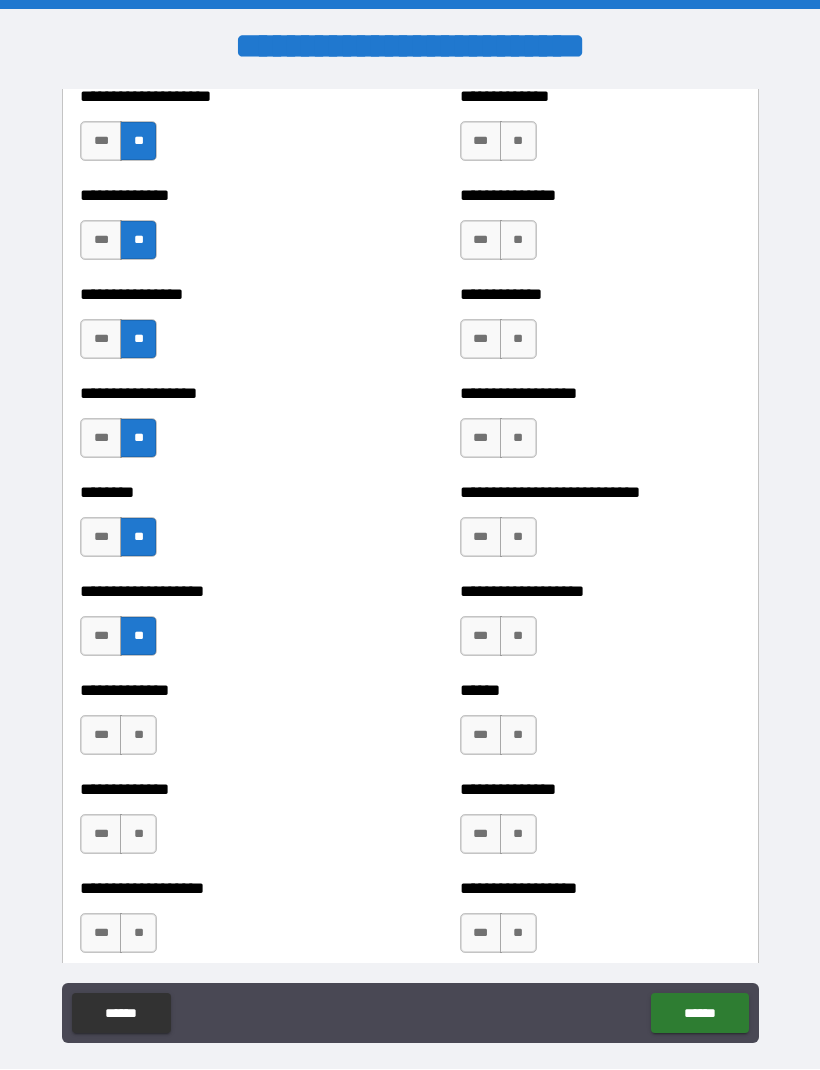 scroll, scrollTop: 4163, scrollLeft: 0, axis: vertical 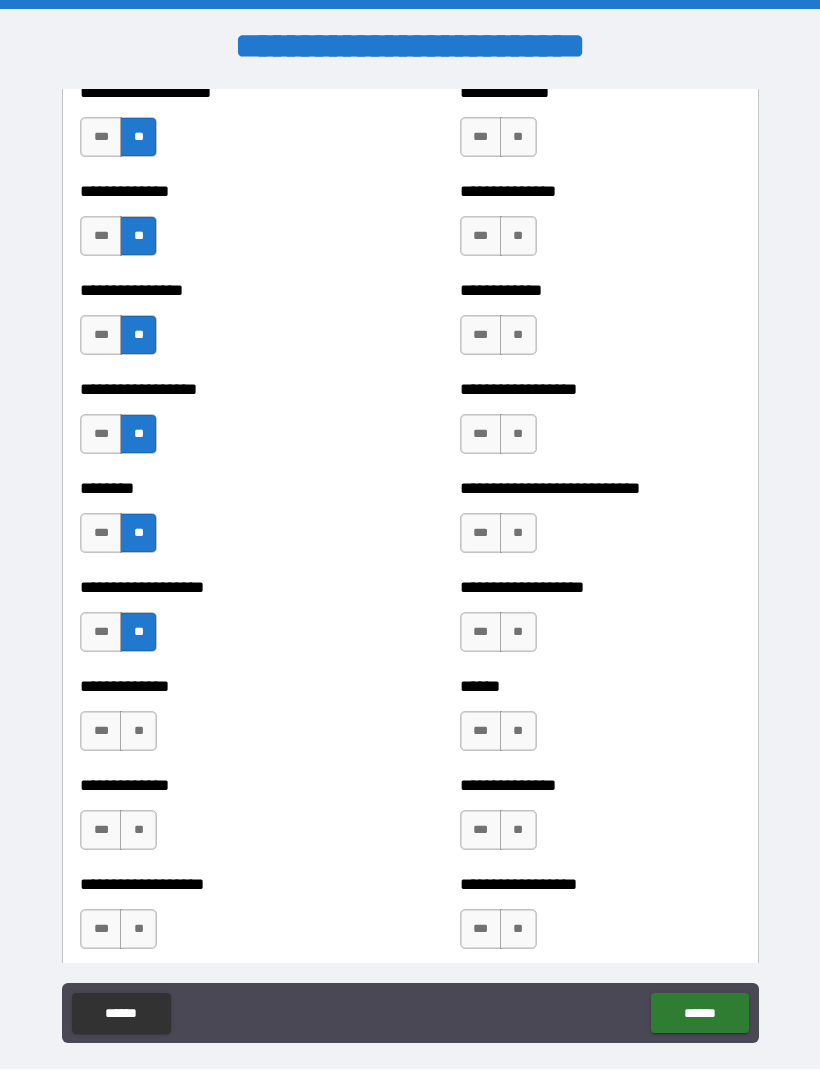 click on "**" at bounding box center (138, 732) 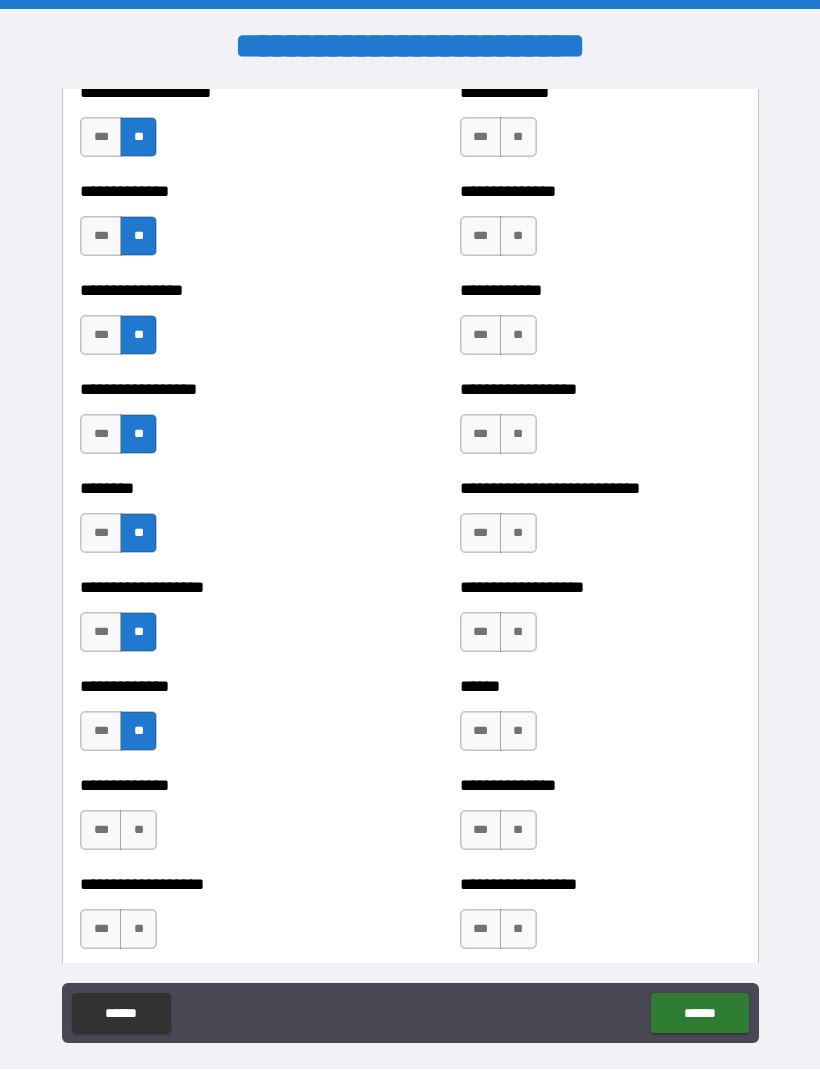 click on "**" at bounding box center [138, 831] 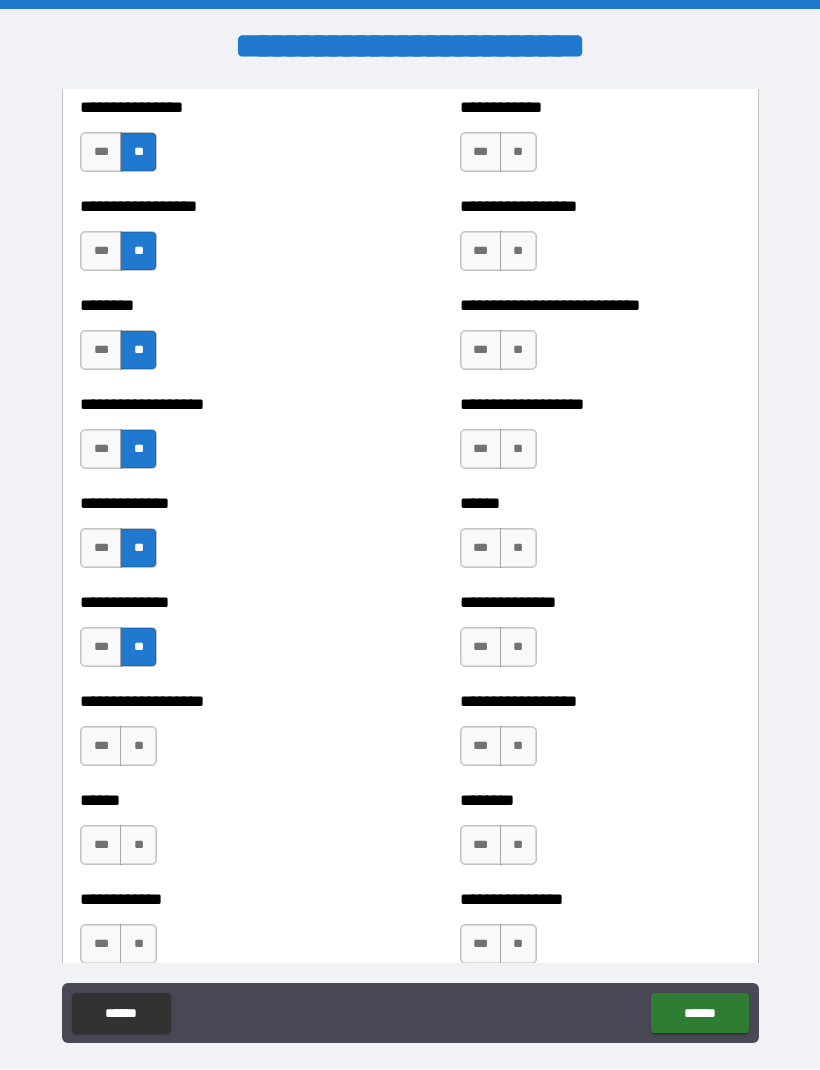 scroll, scrollTop: 4347, scrollLeft: 0, axis: vertical 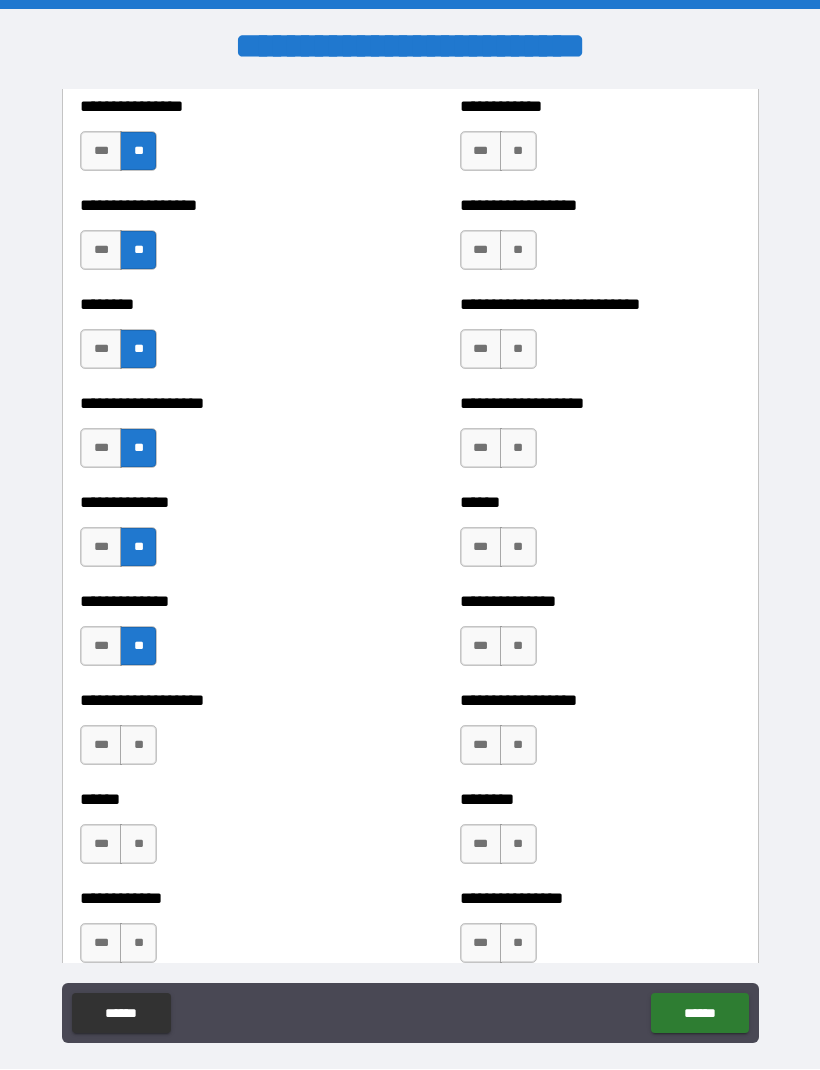 click on "**" at bounding box center [138, 746] 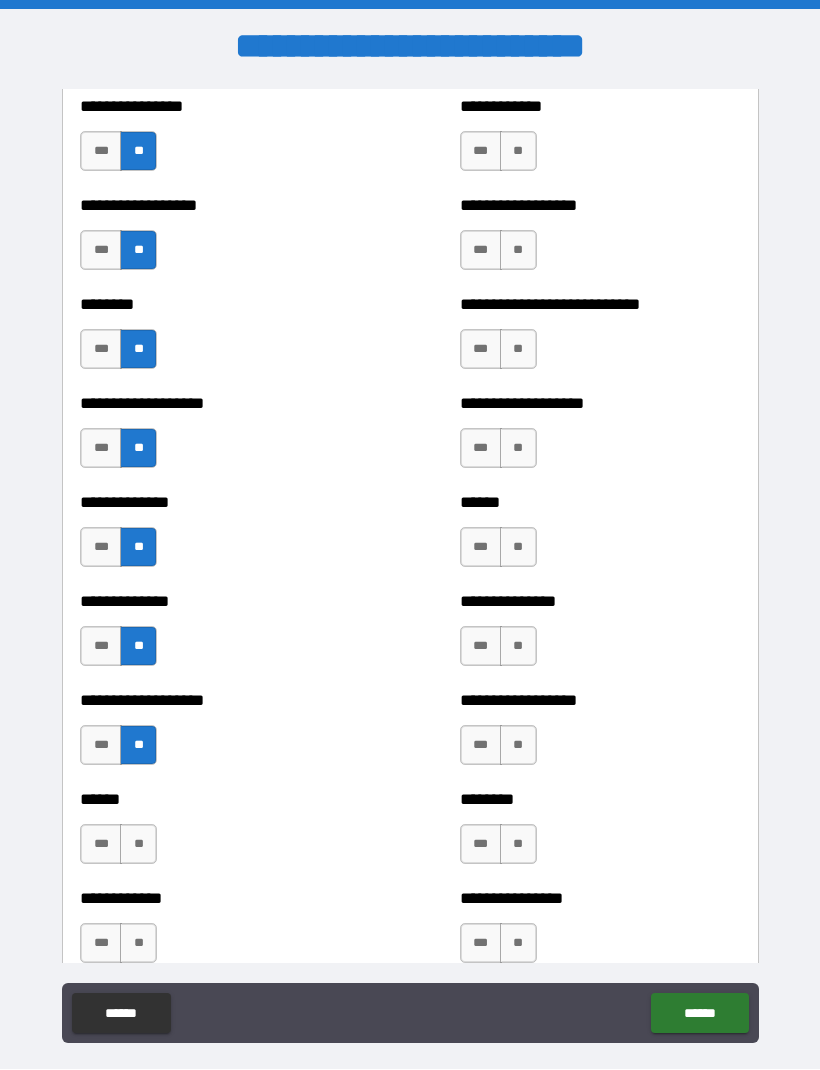 click on "**" at bounding box center [138, 845] 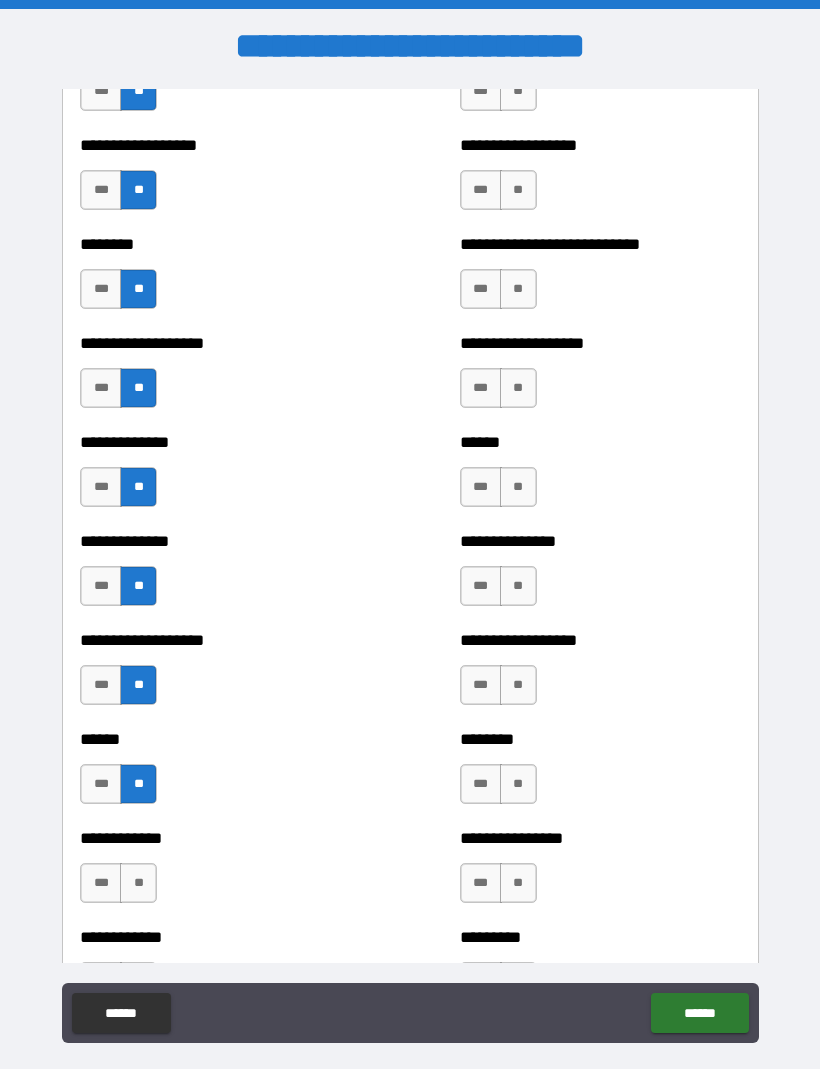 scroll, scrollTop: 4487, scrollLeft: 0, axis: vertical 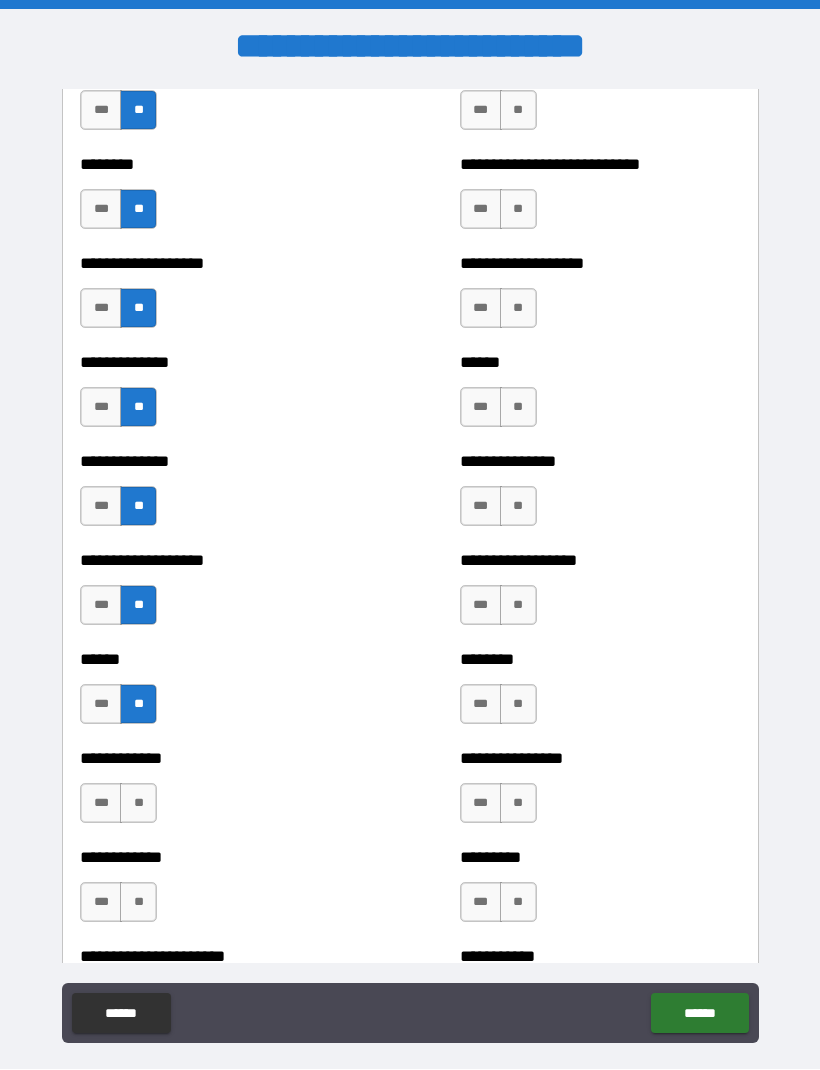 click on "**" at bounding box center [138, 804] 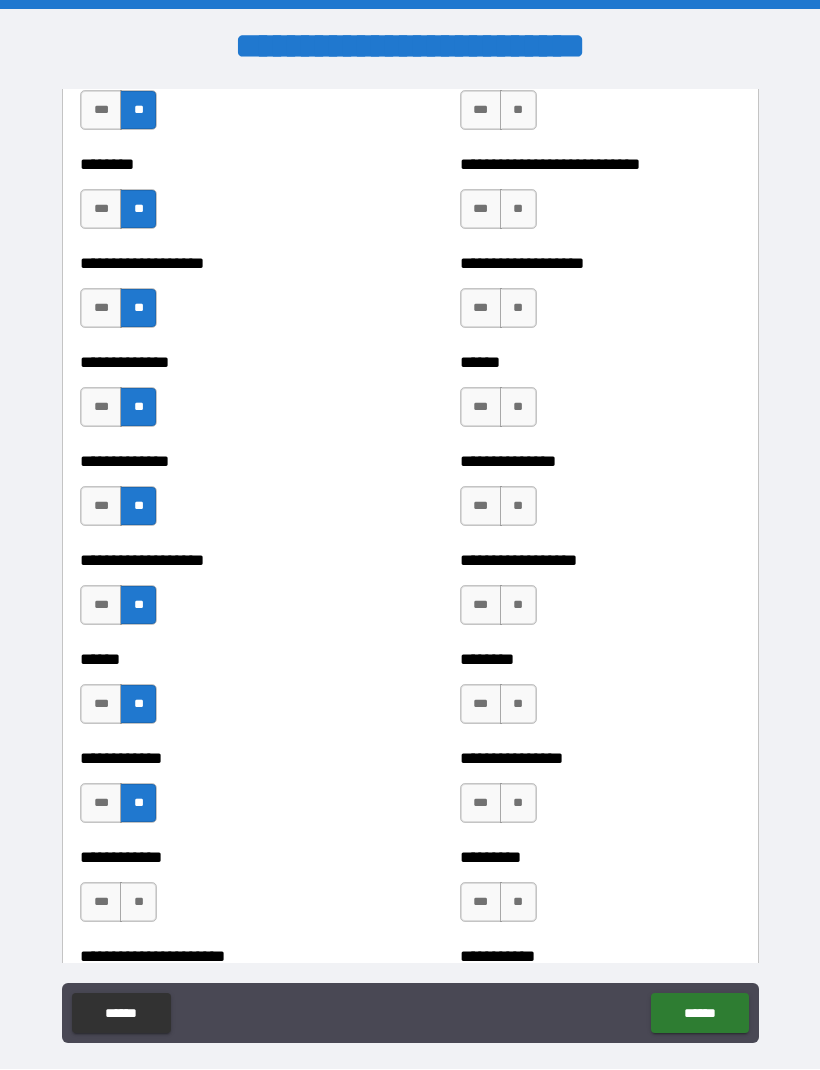 click on "**" at bounding box center (138, 903) 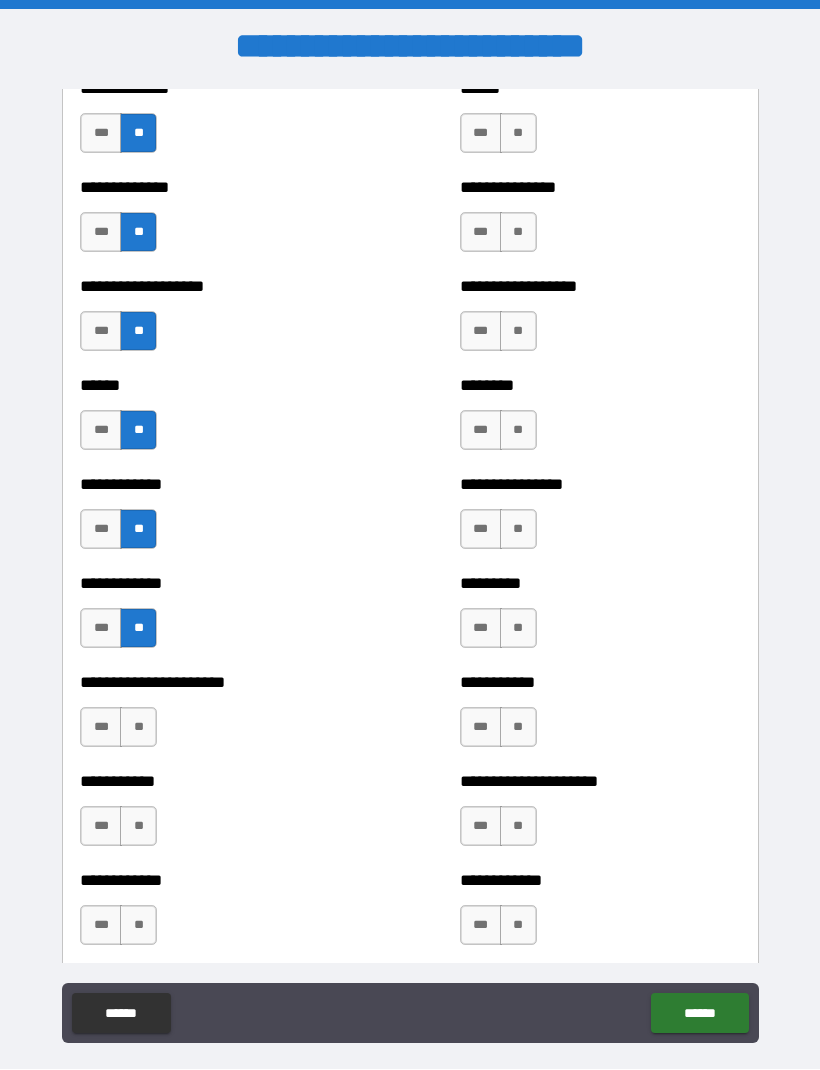 scroll, scrollTop: 4776, scrollLeft: 0, axis: vertical 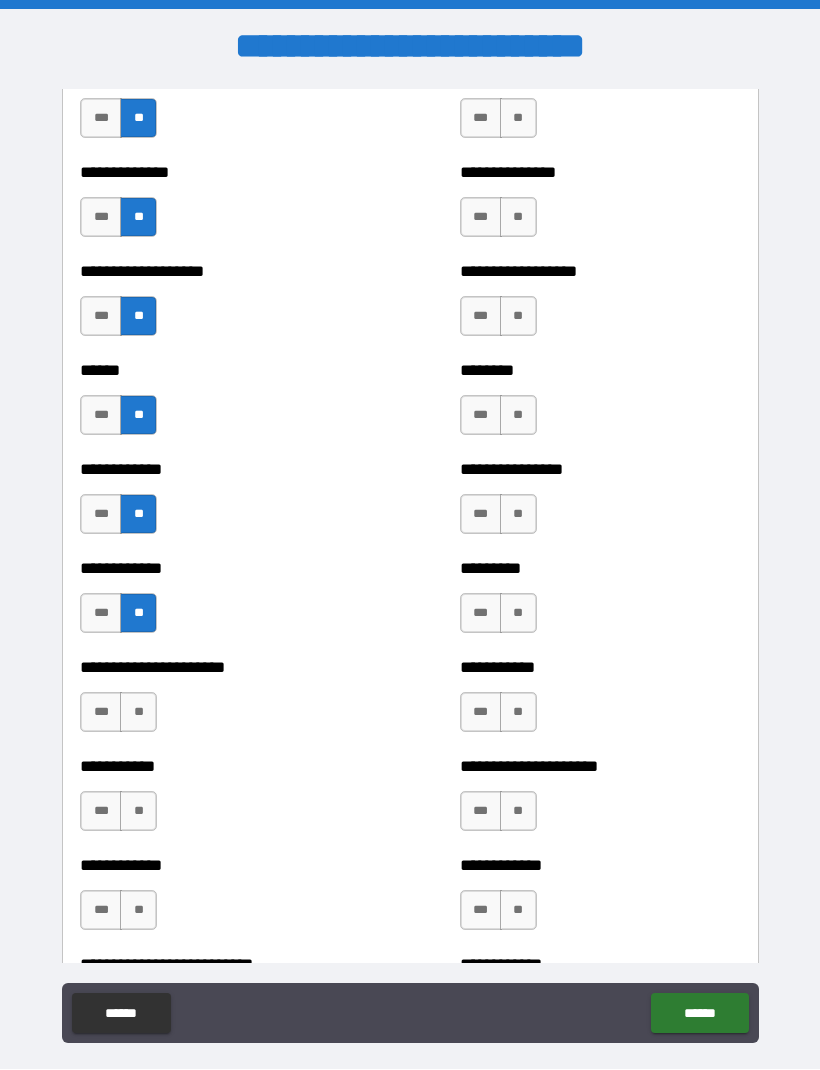 click on "**" at bounding box center (138, 713) 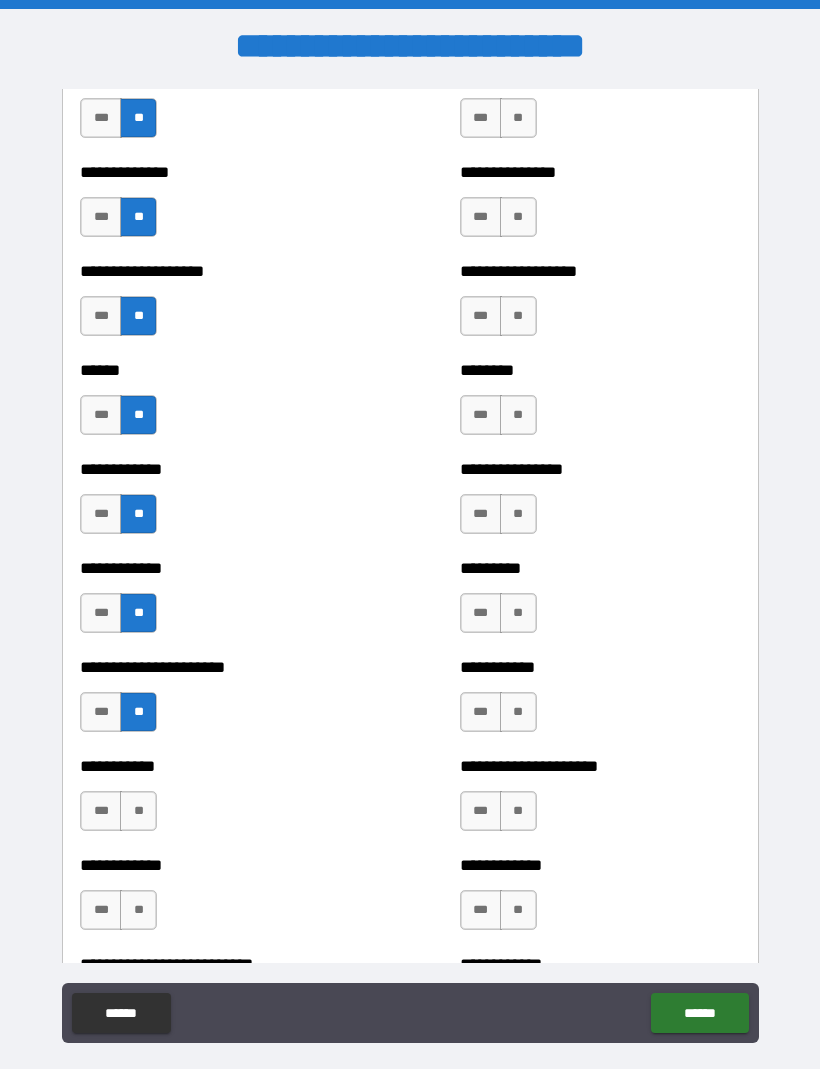 click on "**" at bounding box center [138, 812] 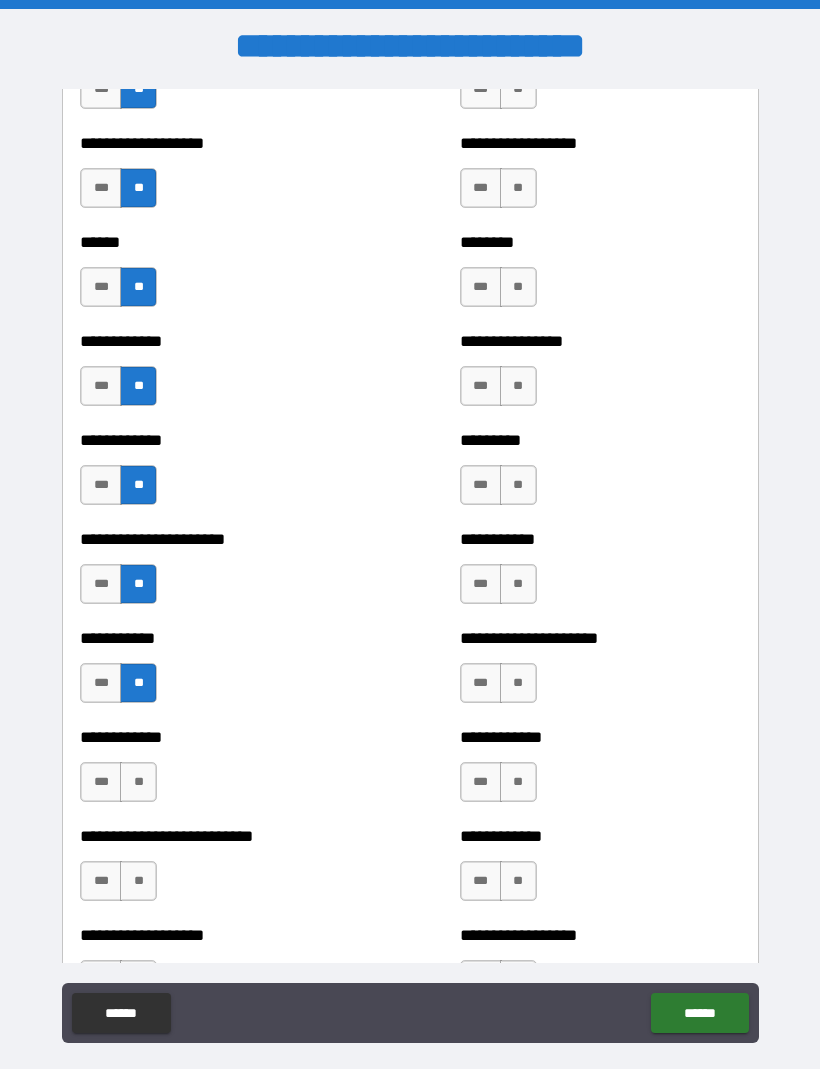 scroll, scrollTop: 4943, scrollLeft: 0, axis: vertical 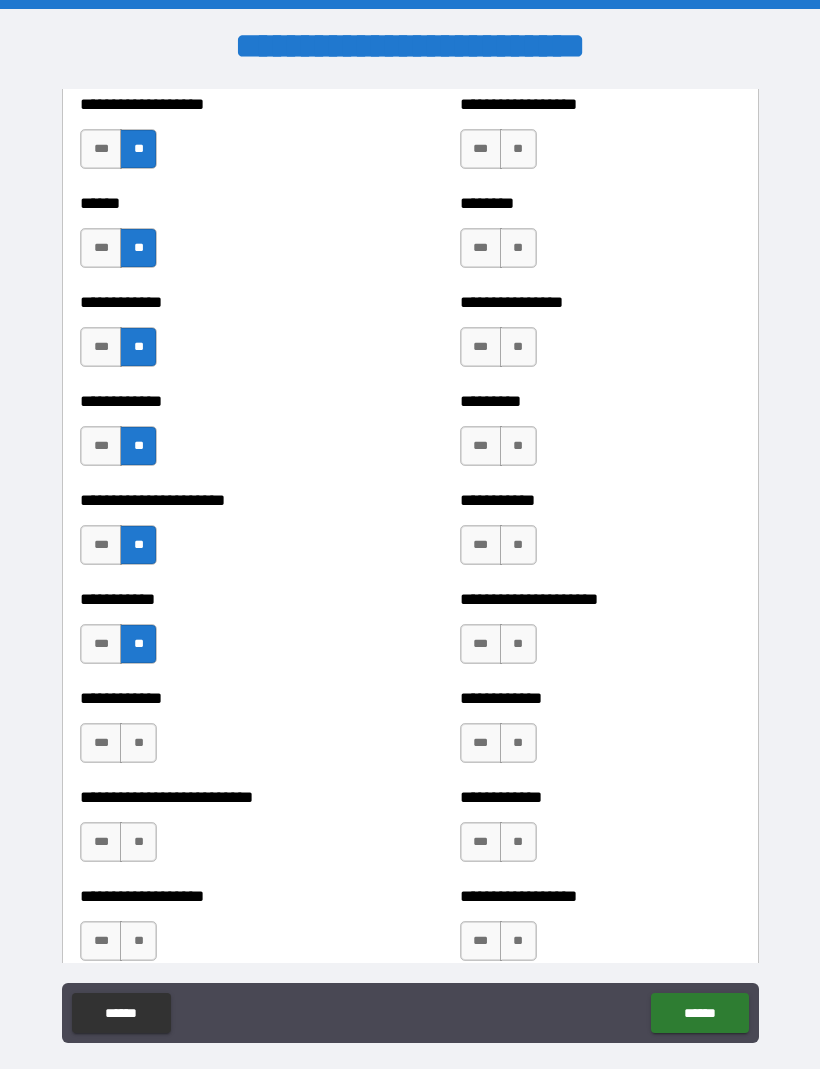 click on "**" at bounding box center [138, 744] 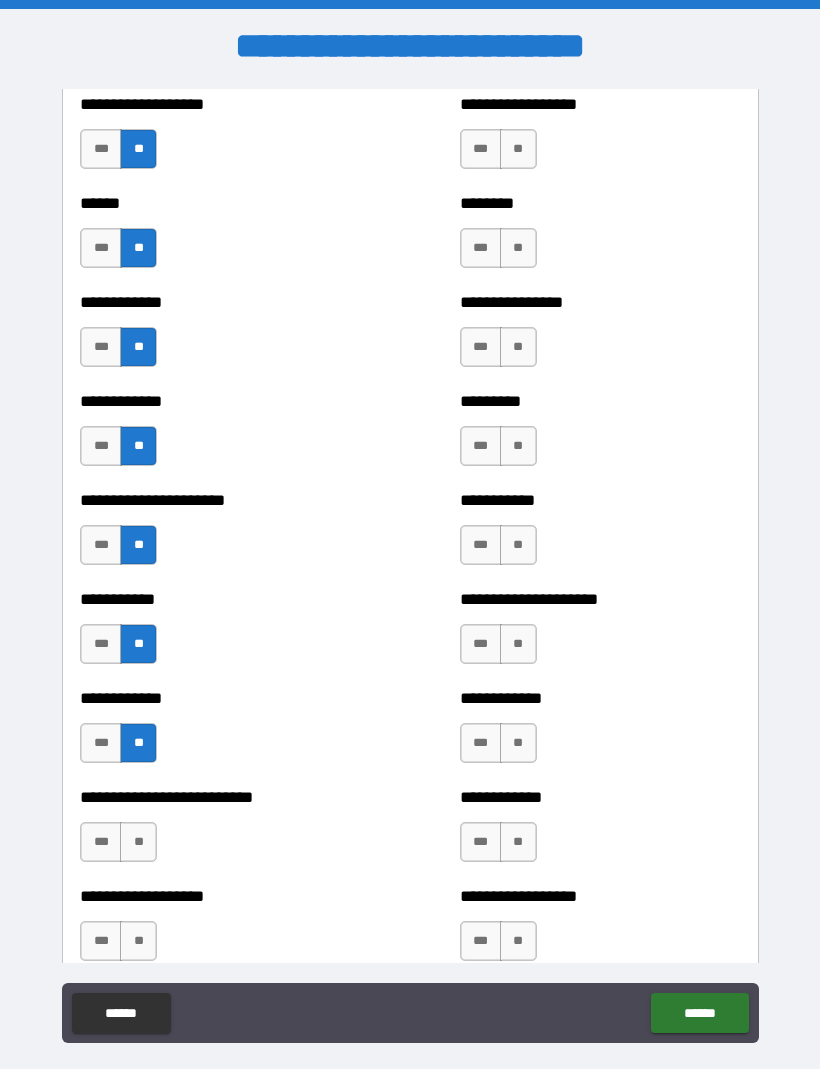 click on "**" at bounding box center [138, 843] 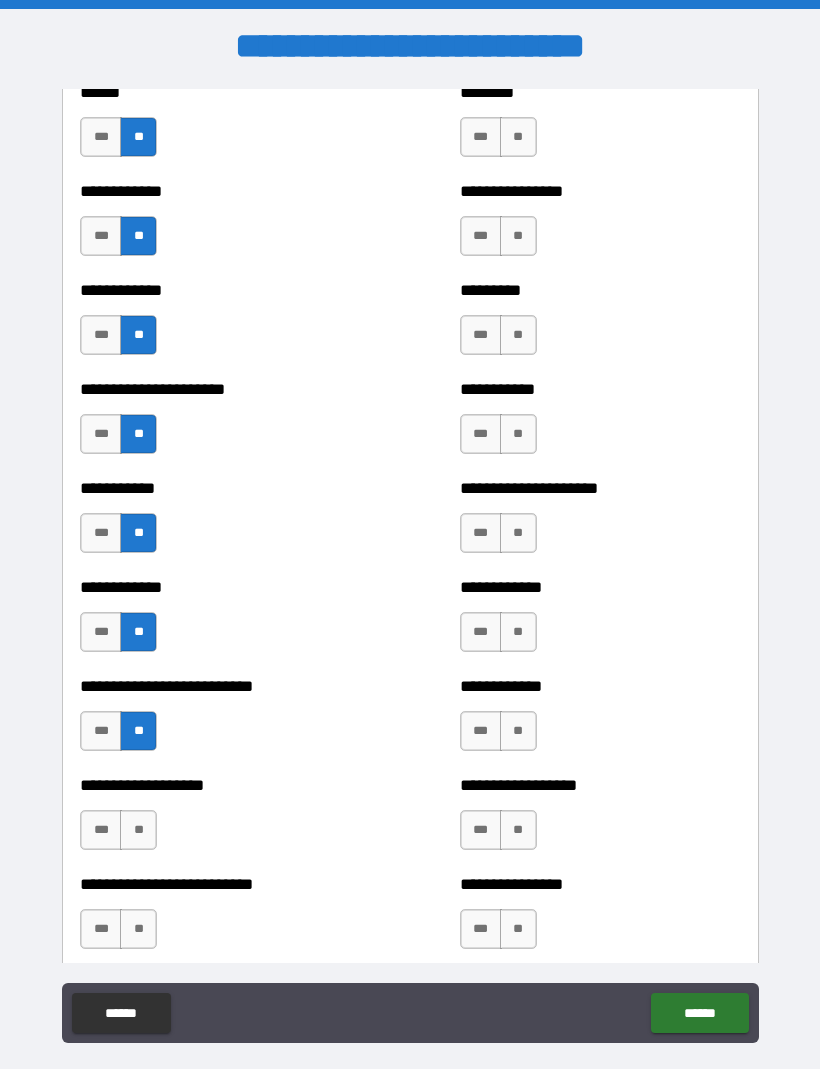 scroll, scrollTop: 5062, scrollLeft: 0, axis: vertical 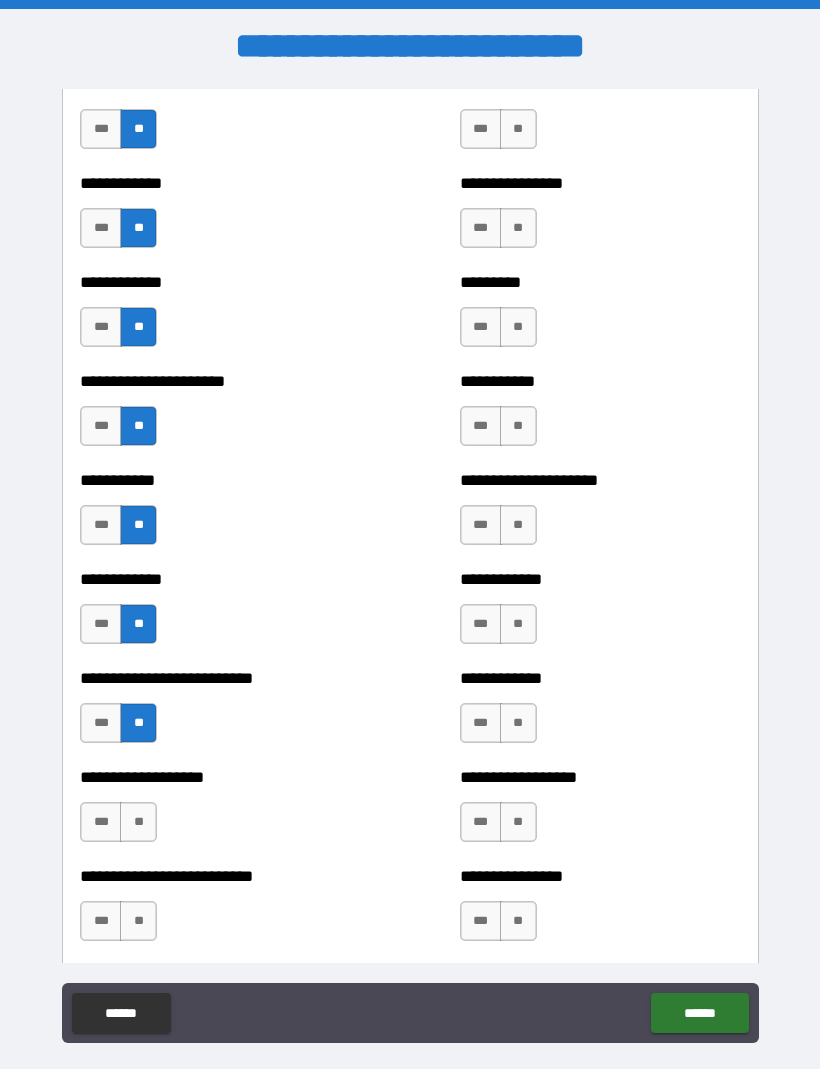 click on "**" at bounding box center [138, 823] 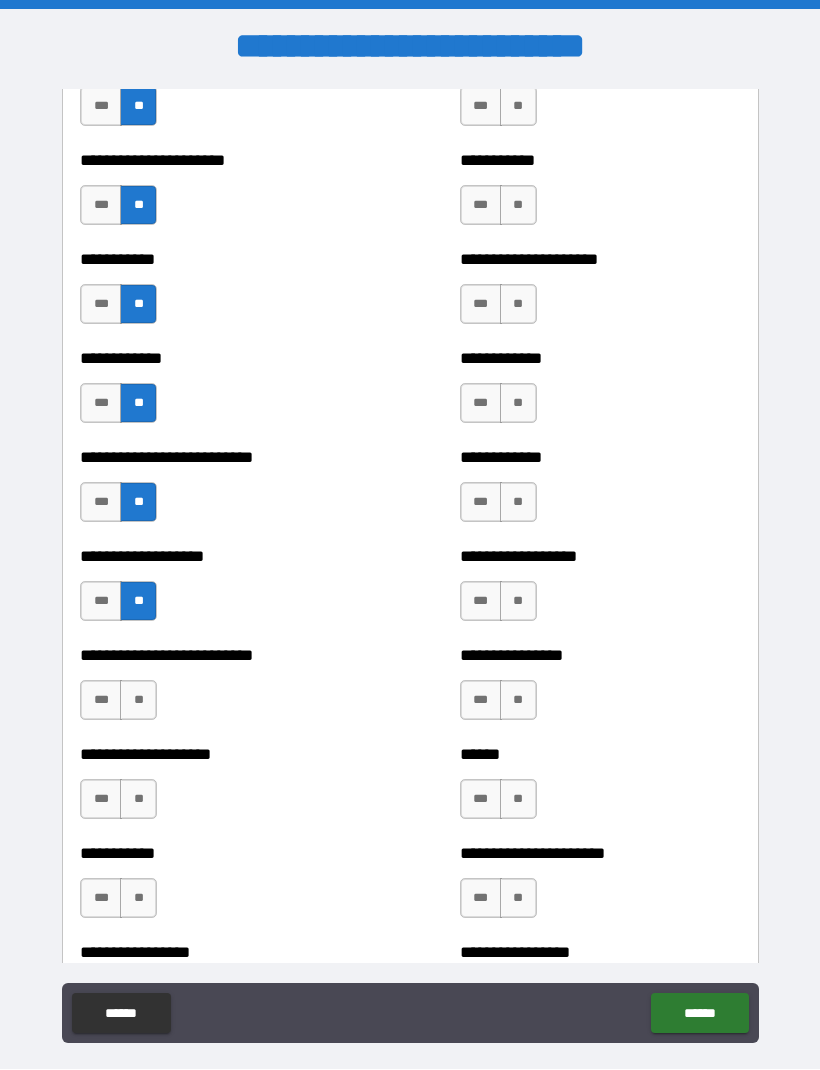 scroll, scrollTop: 5300, scrollLeft: 0, axis: vertical 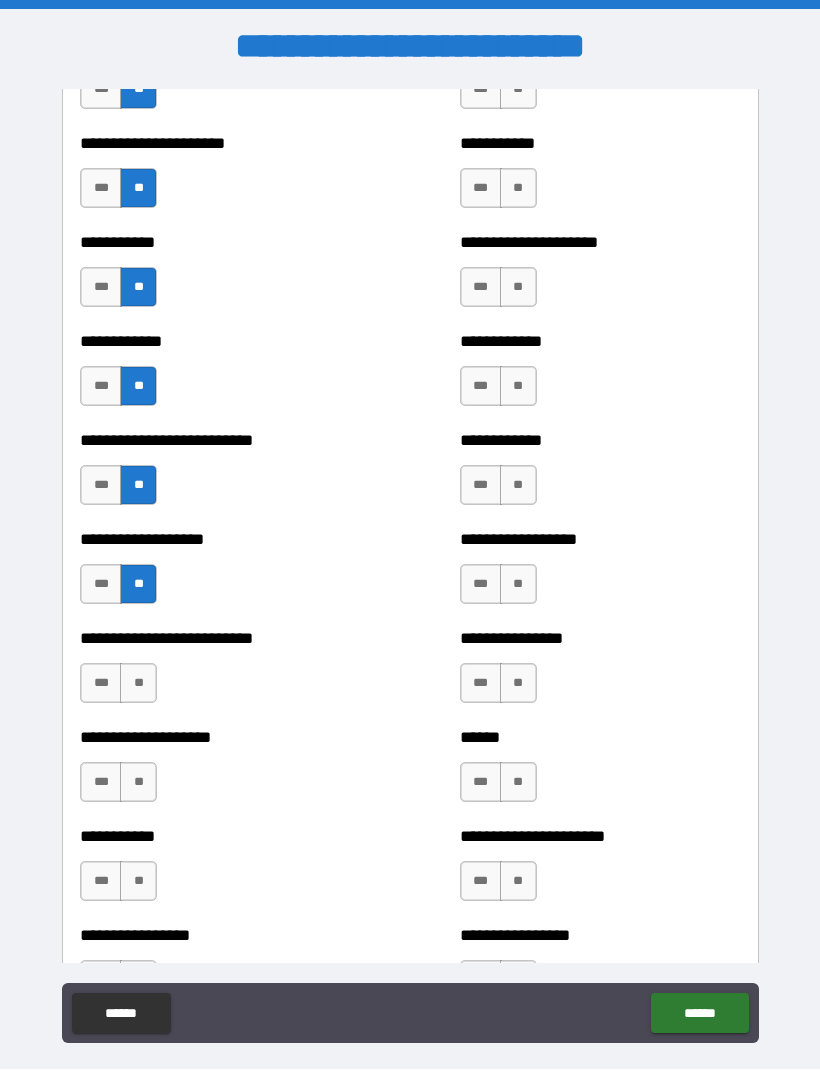 click on "**" at bounding box center [138, 684] 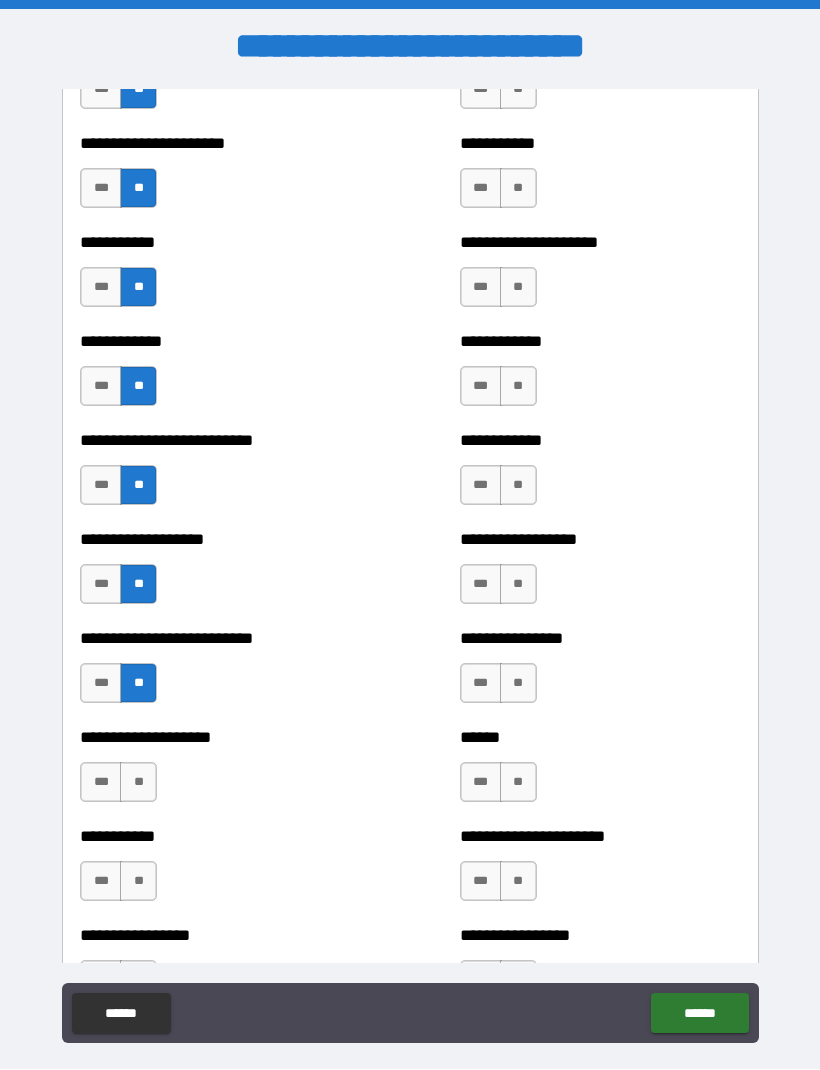 click on "**" at bounding box center (138, 783) 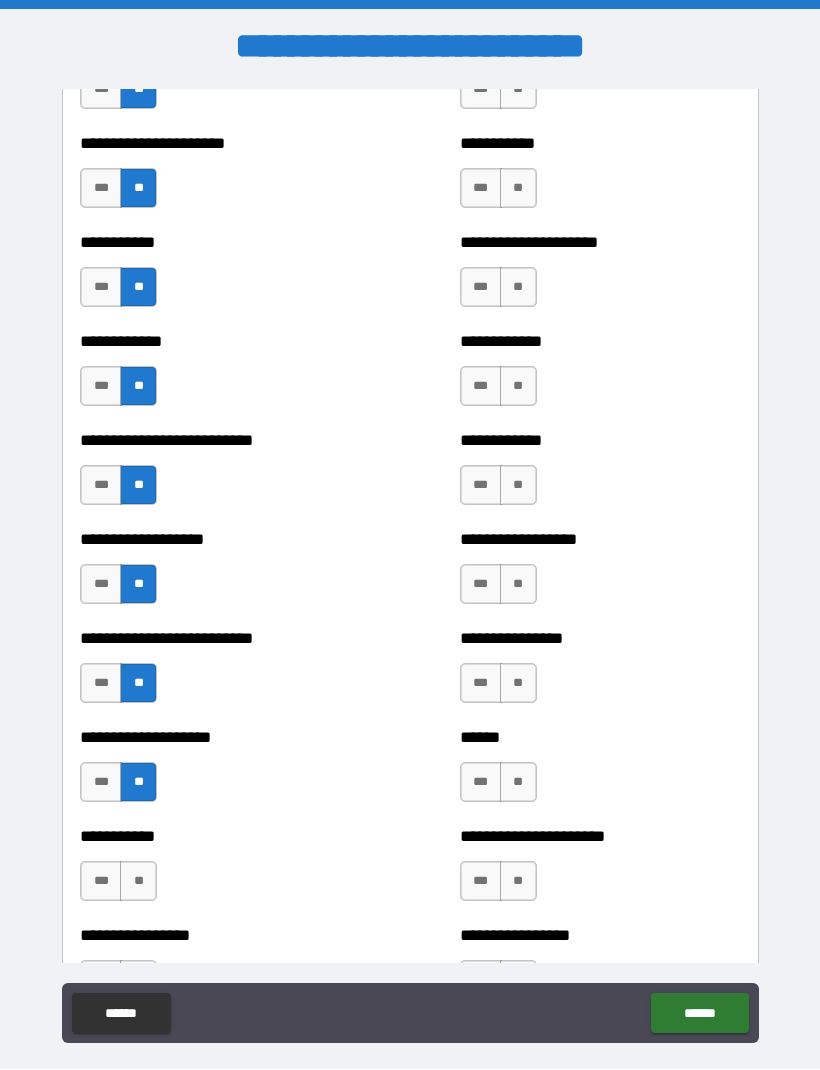 click on "**" at bounding box center (138, 882) 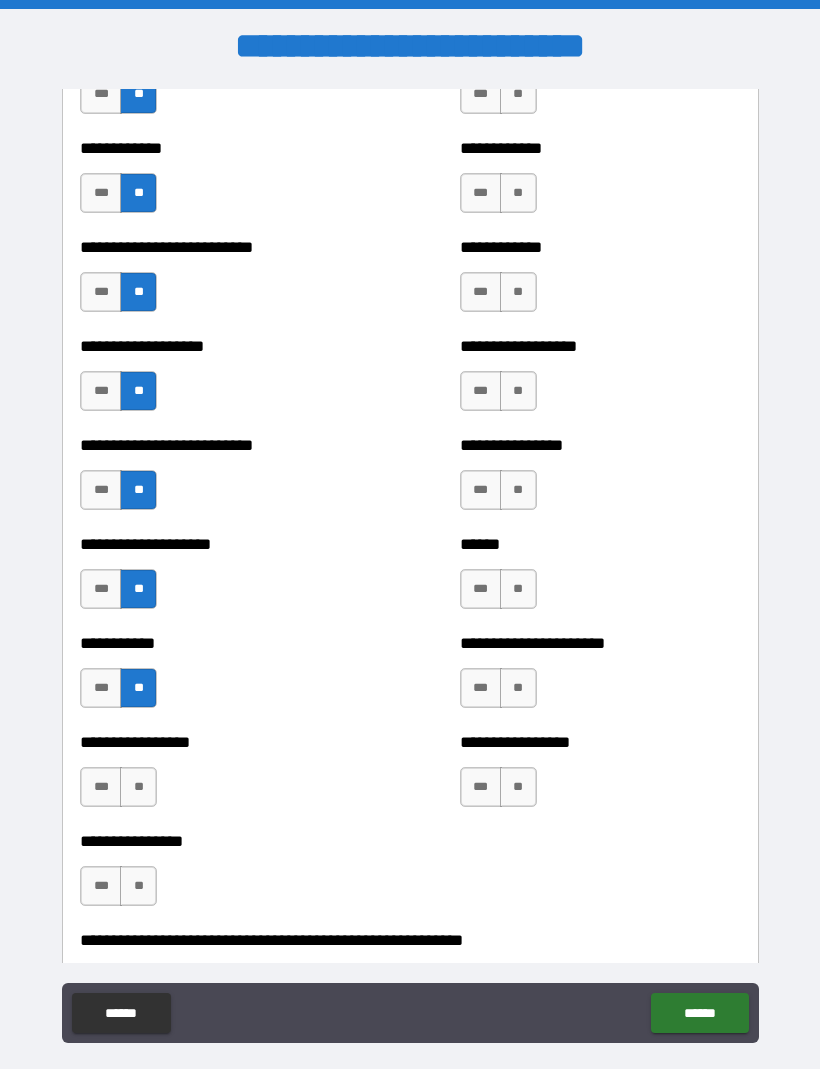 scroll, scrollTop: 5521, scrollLeft: 0, axis: vertical 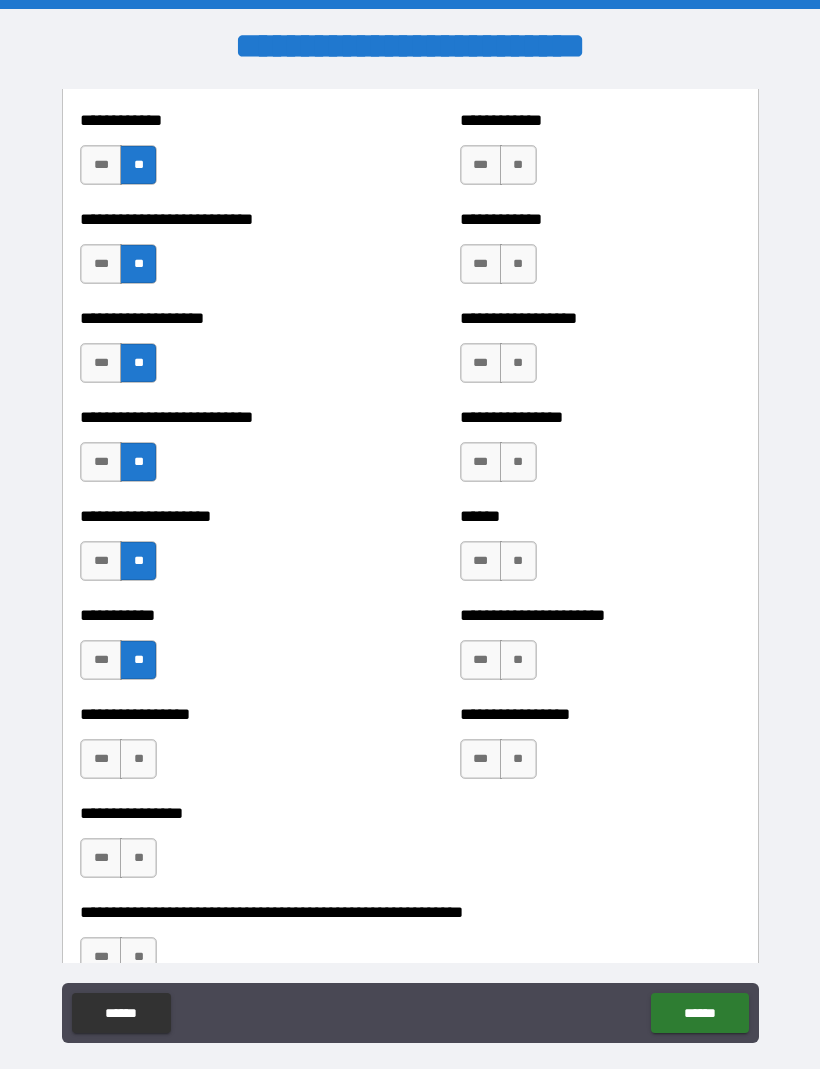 click on "**" at bounding box center [138, 760] 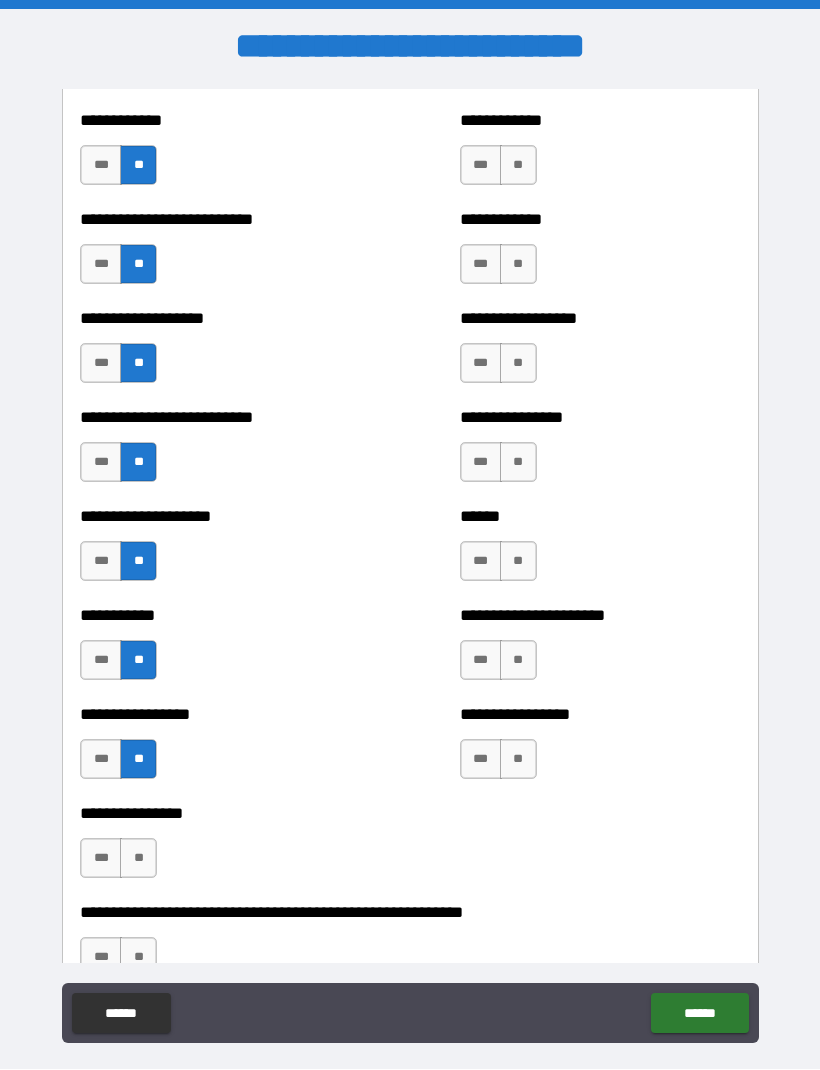 click on "**" at bounding box center [138, 859] 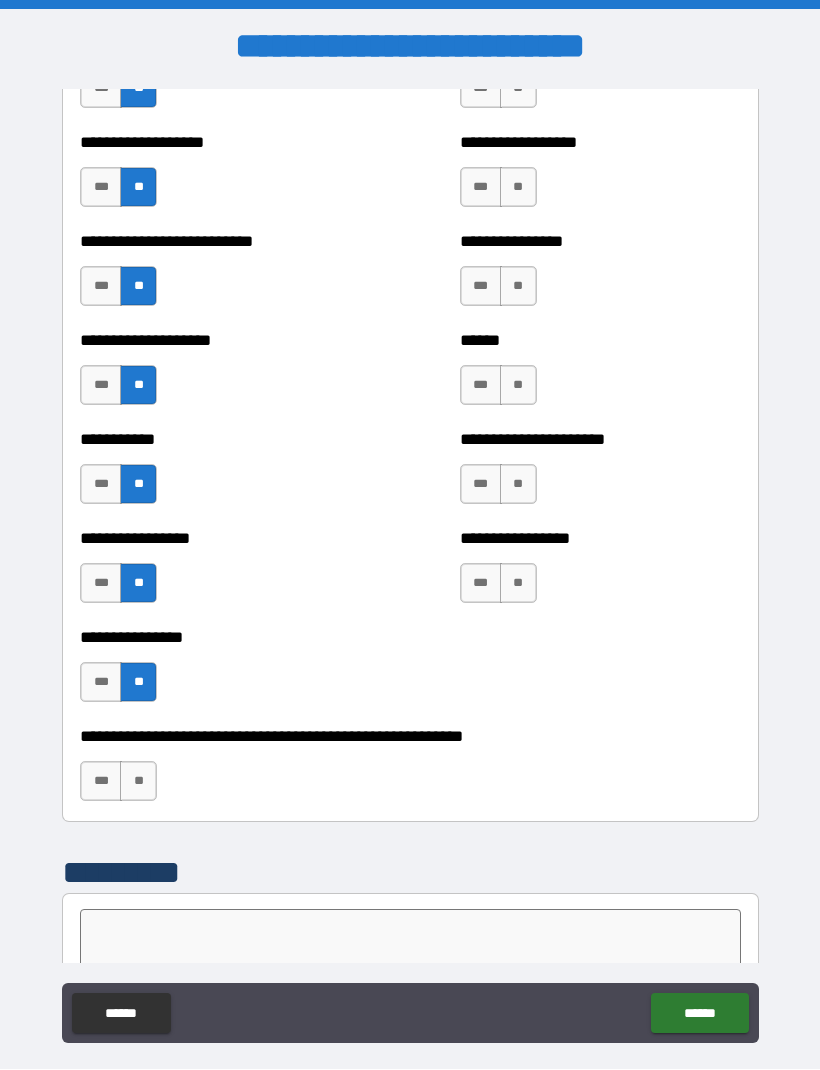 scroll, scrollTop: 5766, scrollLeft: 0, axis: vertical 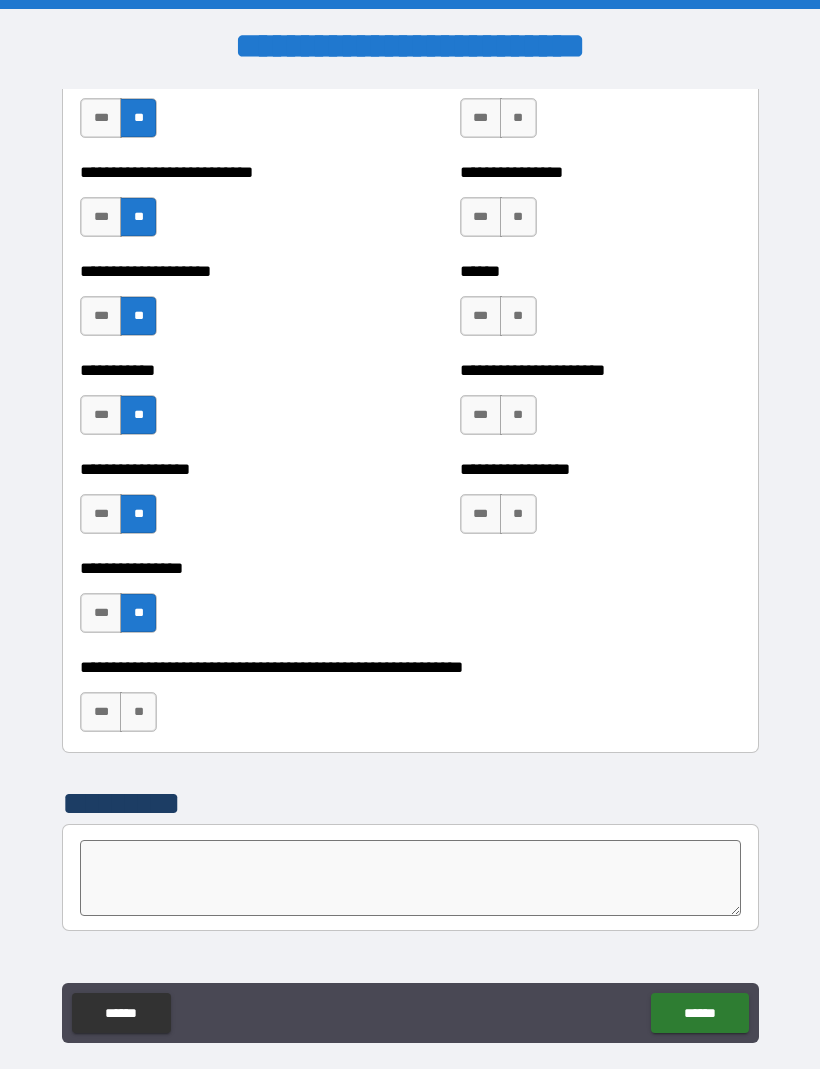 click on "**" at bounding box center (138, 713) 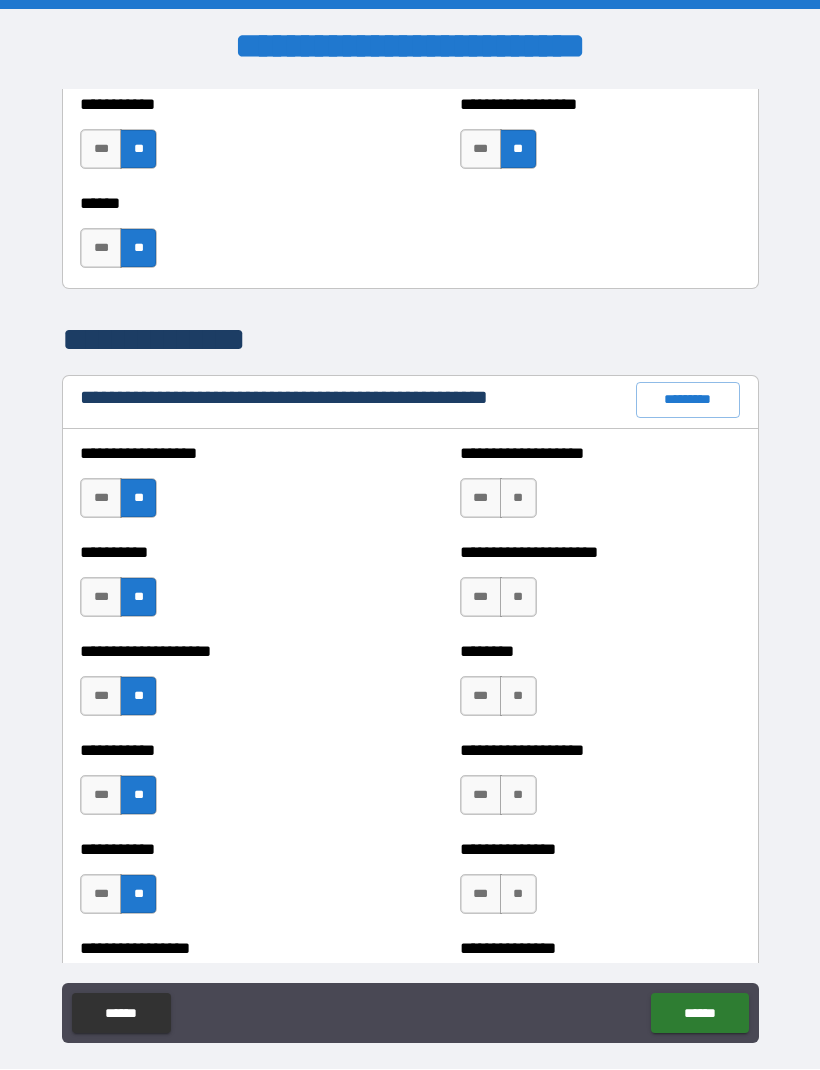 scroll, scrollTop: 2143, scrollLeft: 0, axis: vertical 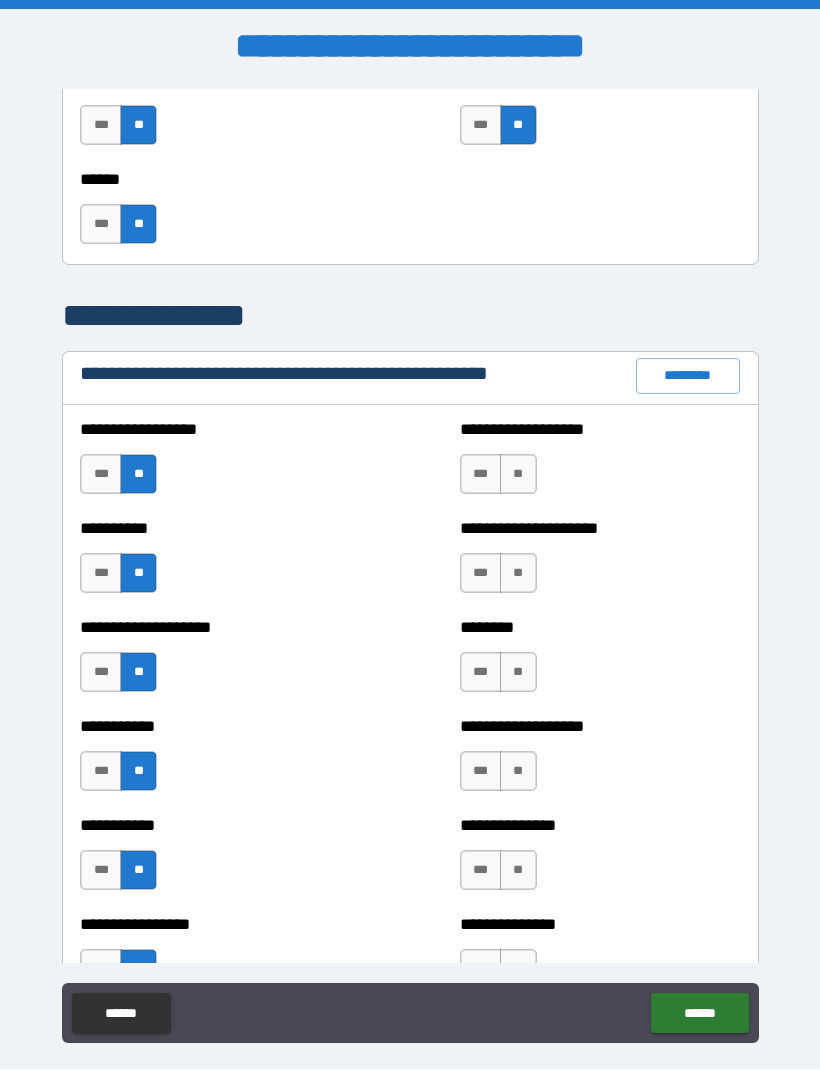 click on "**" at bounding box center (518, 475) 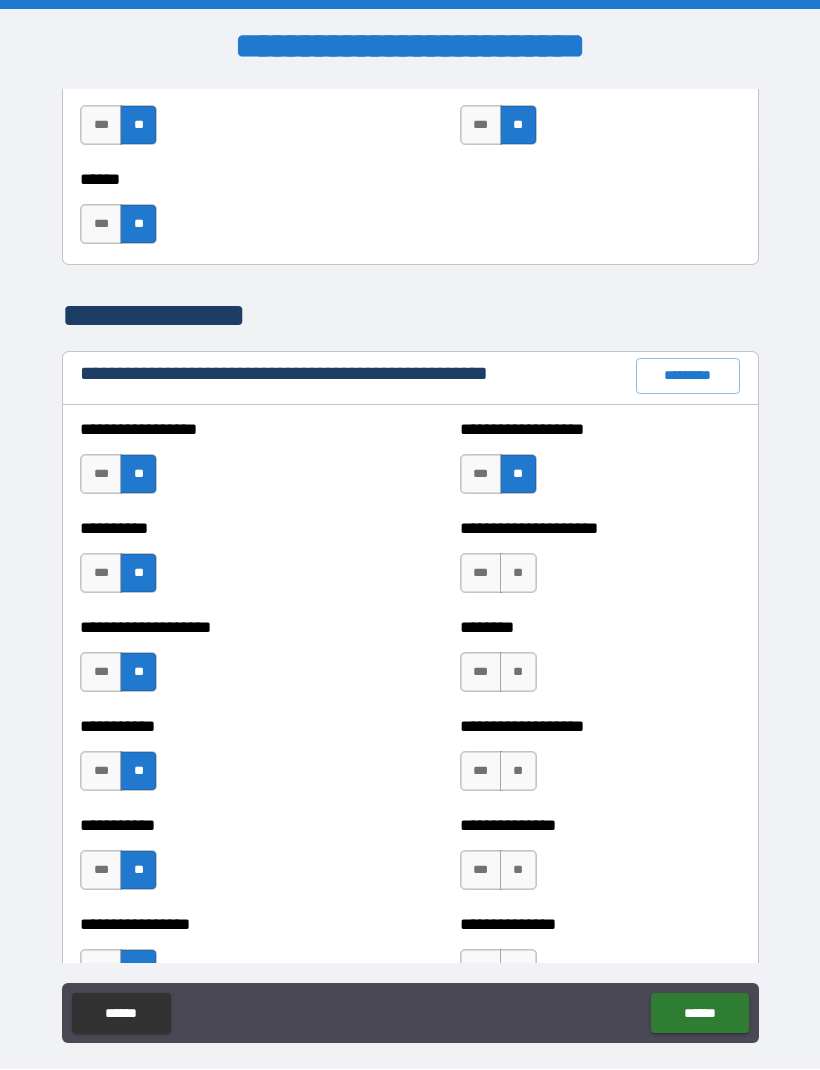 click on "**" at bounding box center [518, 574] 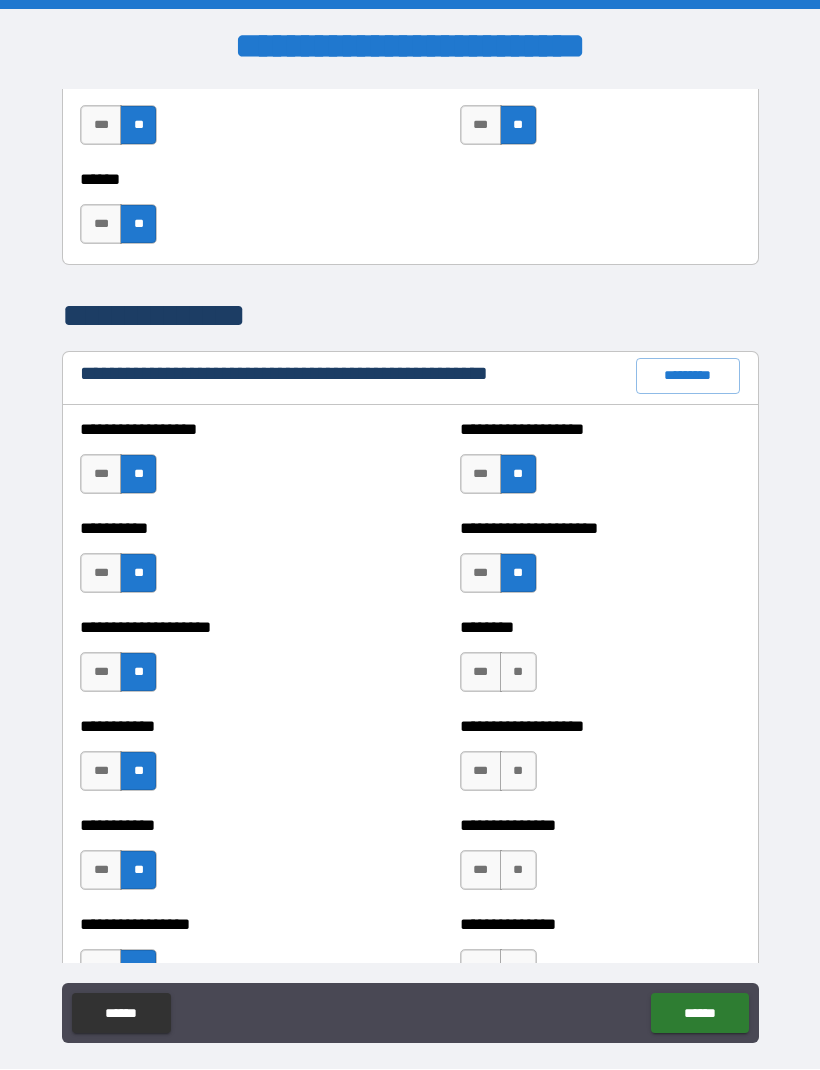 click on "**" at bounding box center (518, 673) 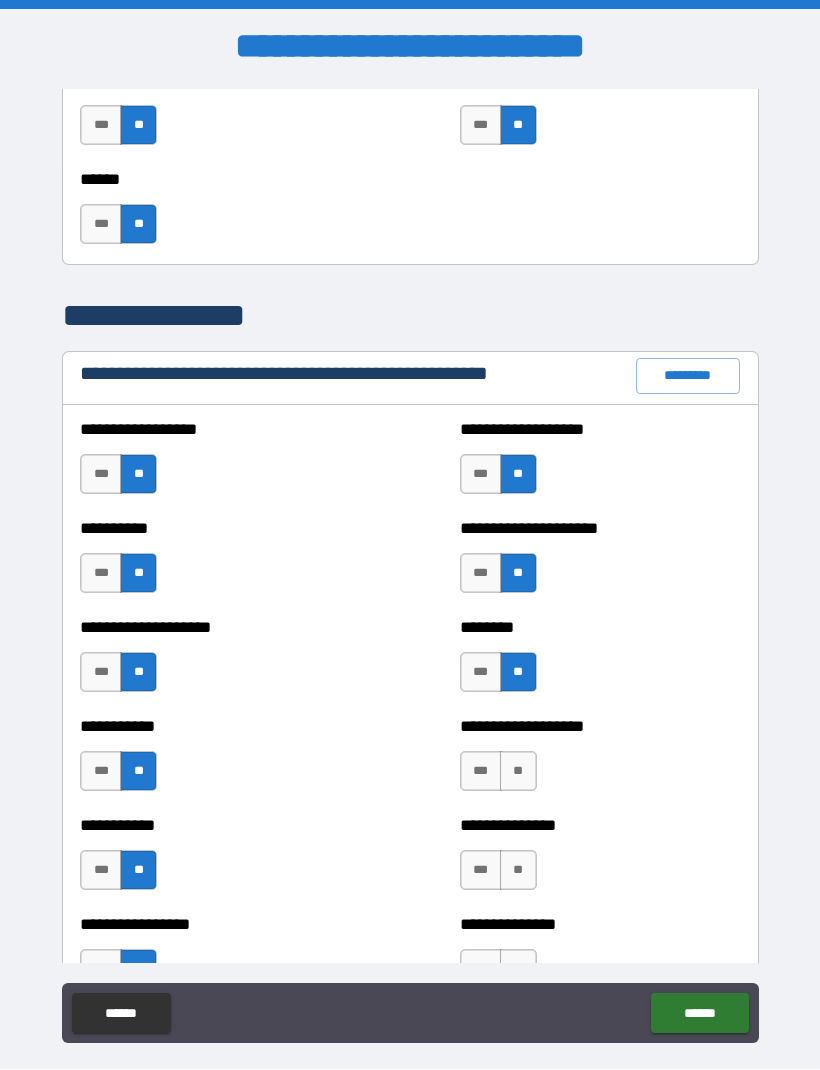 click on "**" at bounding box center [518, 772] 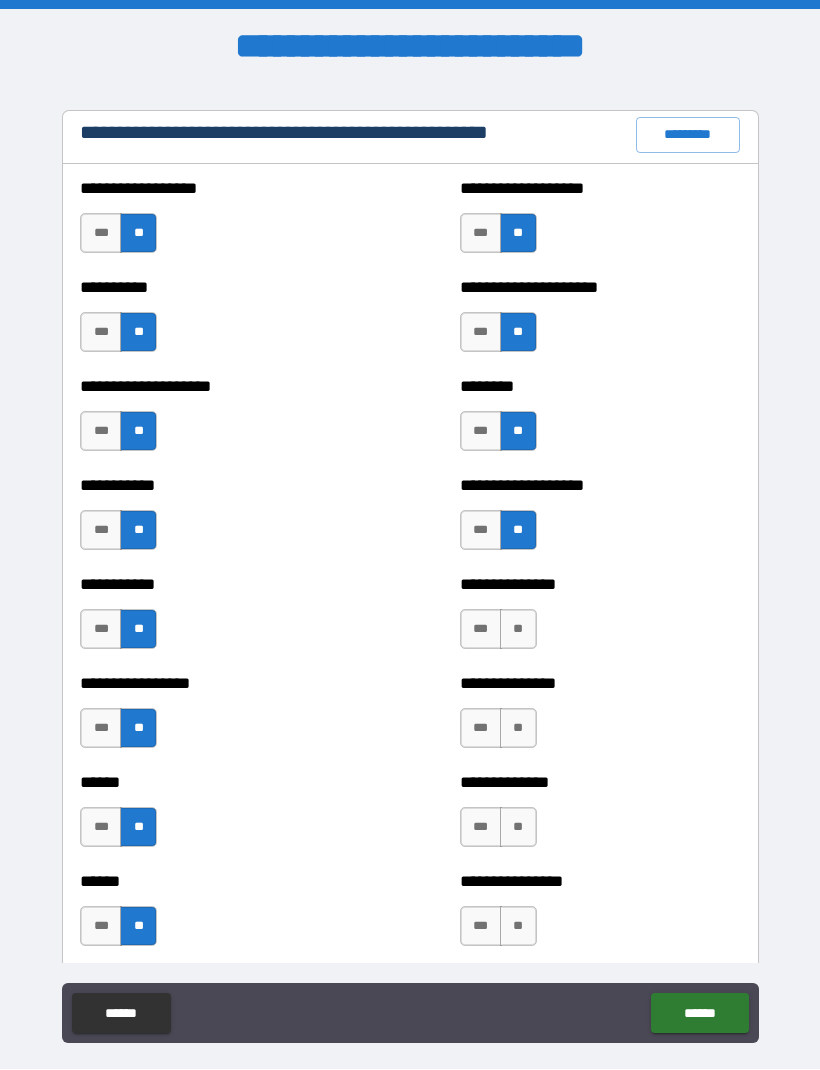 scroll, scrollTop: 2392, scrollLeft: 0, axis: vertical 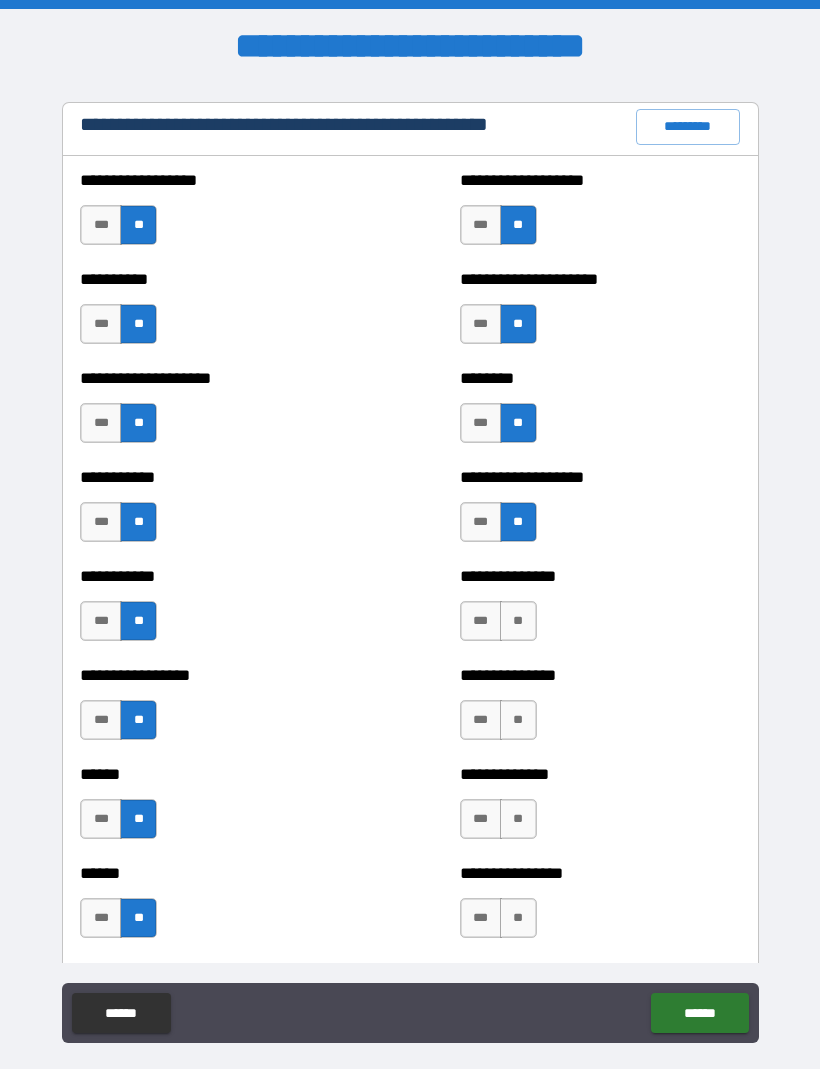 click on "**" at bounding box center [518, 622] 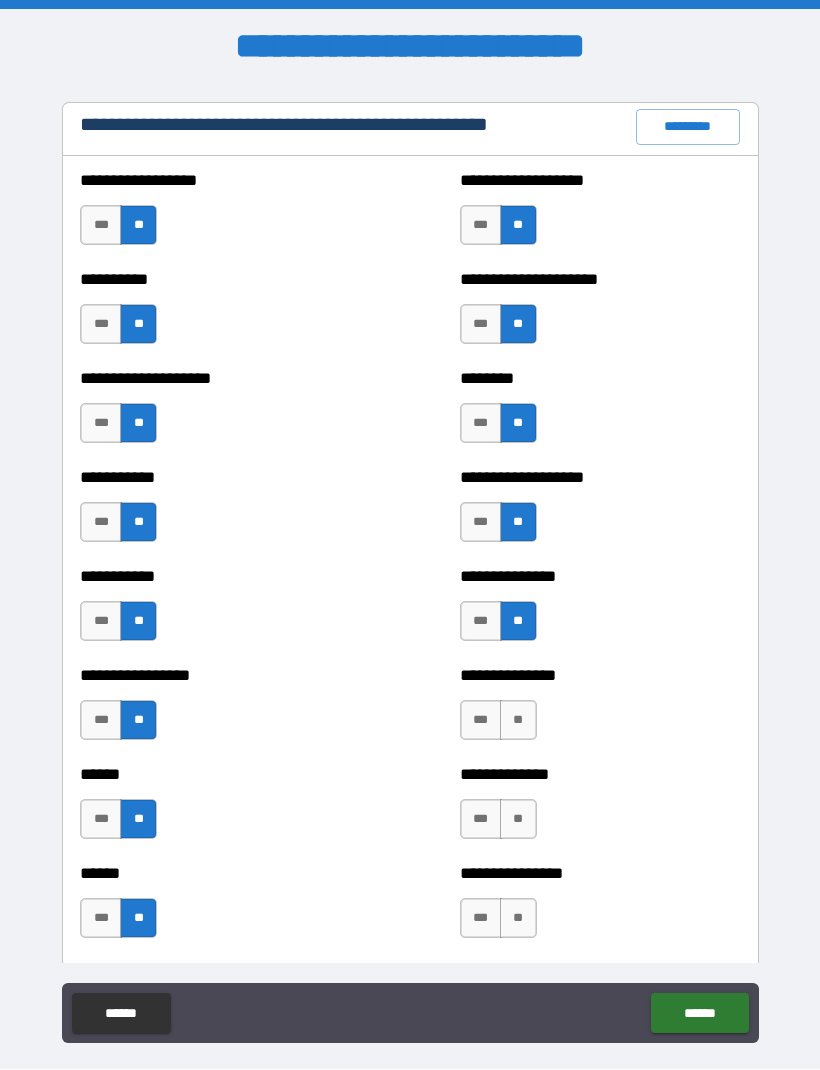 click on "**" at bounding box center [518, 721] 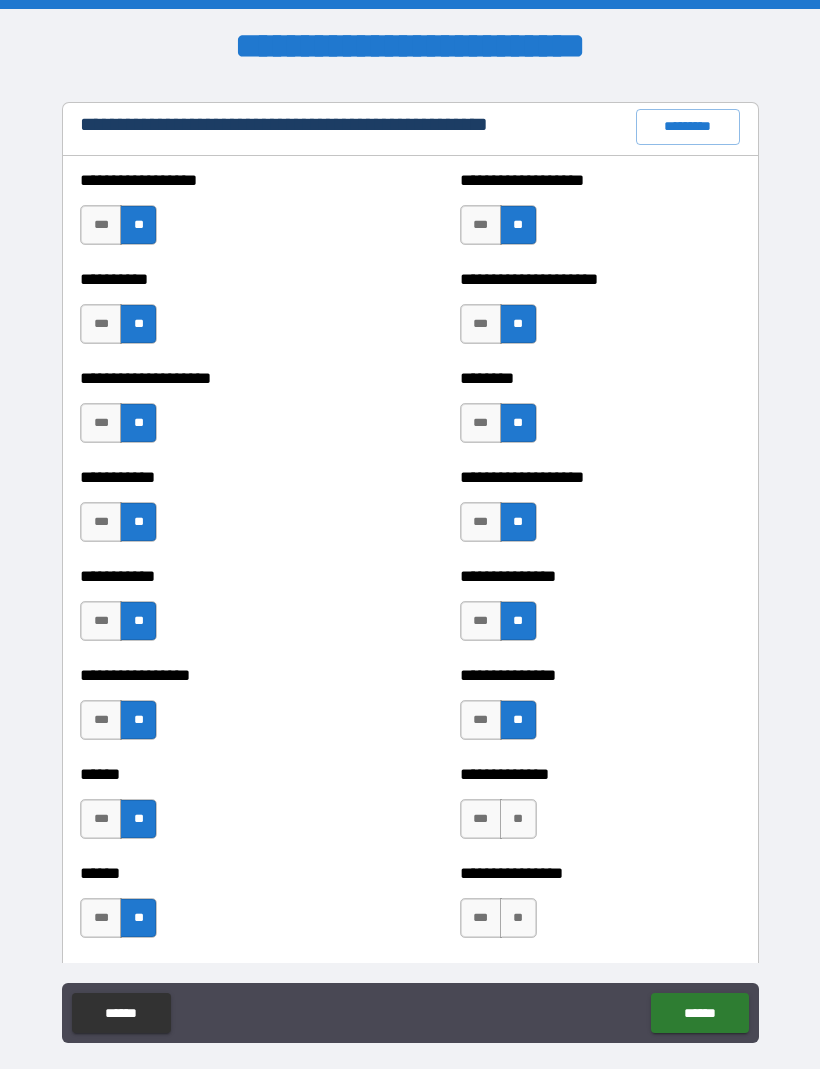 click on "**" at bounding box center (518, 820) 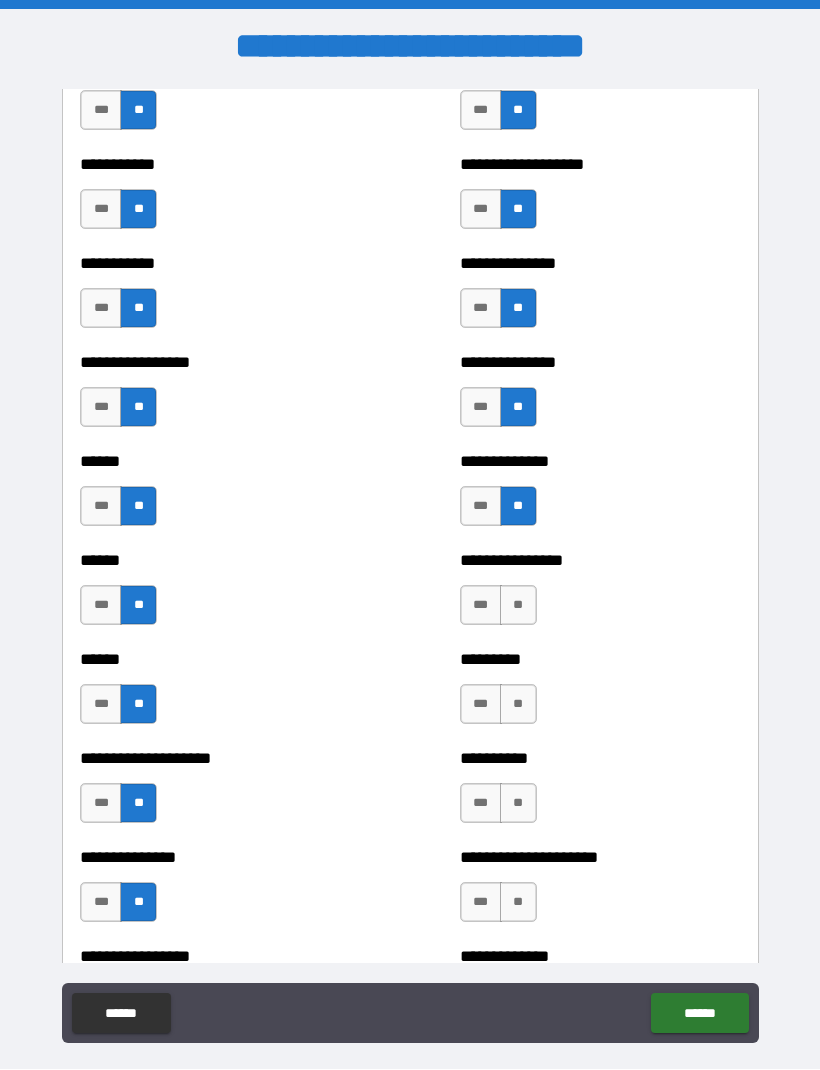scroll, scrollTop: 2714, scrollLeft: 0, axis: vertical 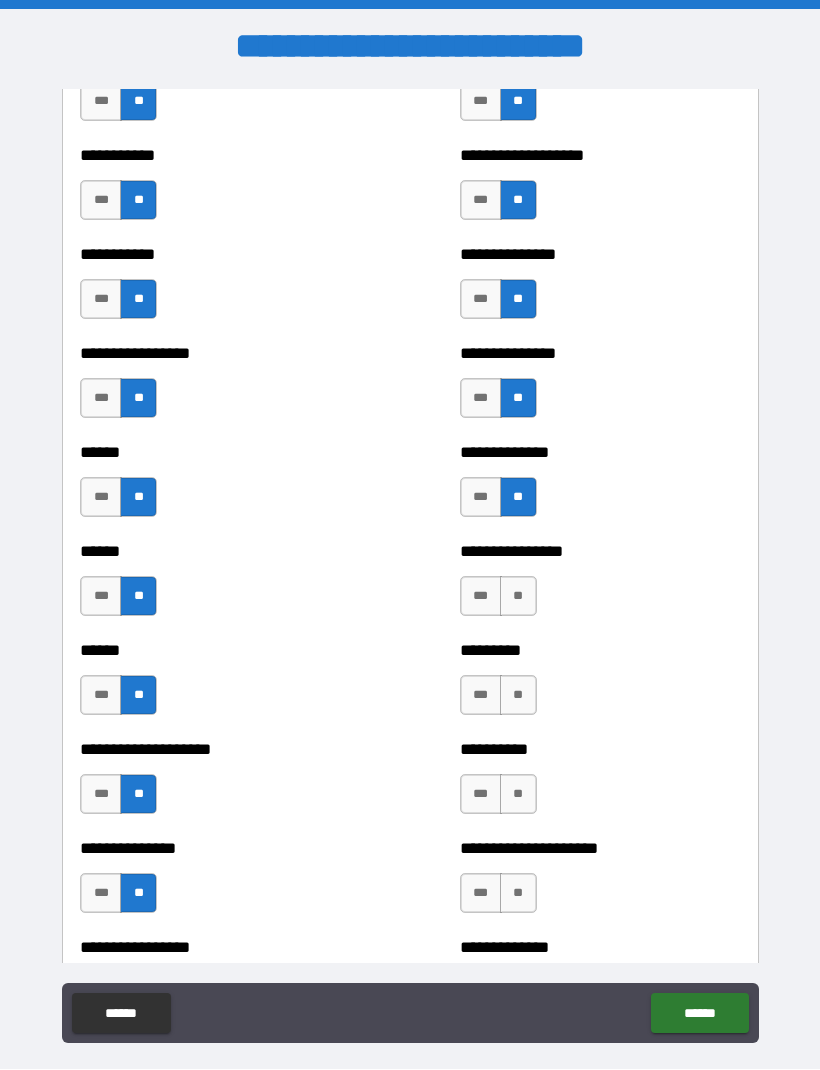 click on "**" at bounding box center [518, 597] 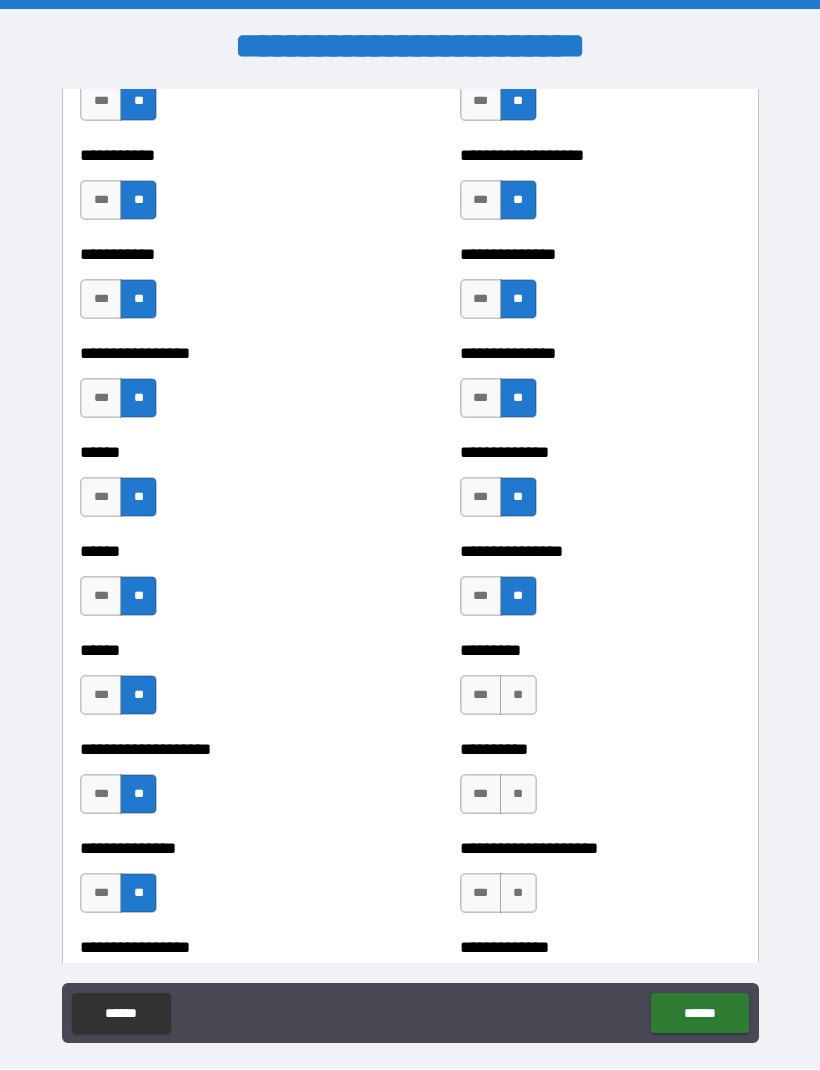 click on "**" at bounding box center [518, 696] 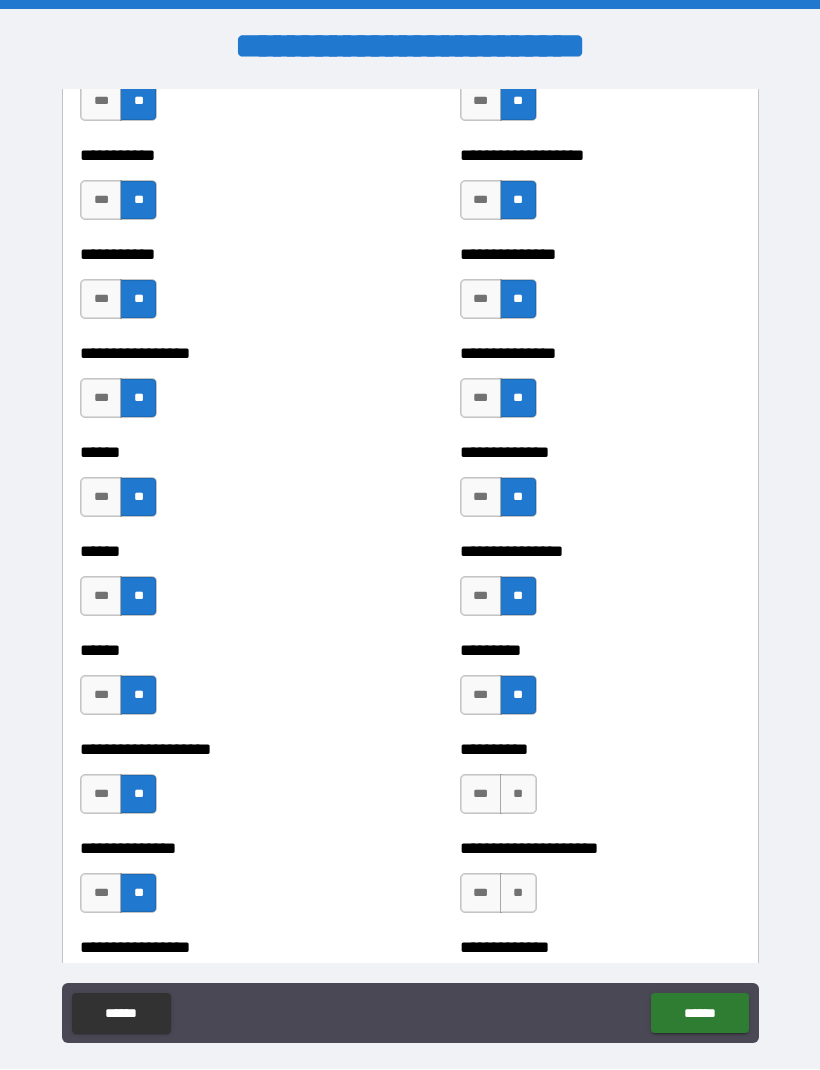 click on "**" at bounding box center (518, 795) 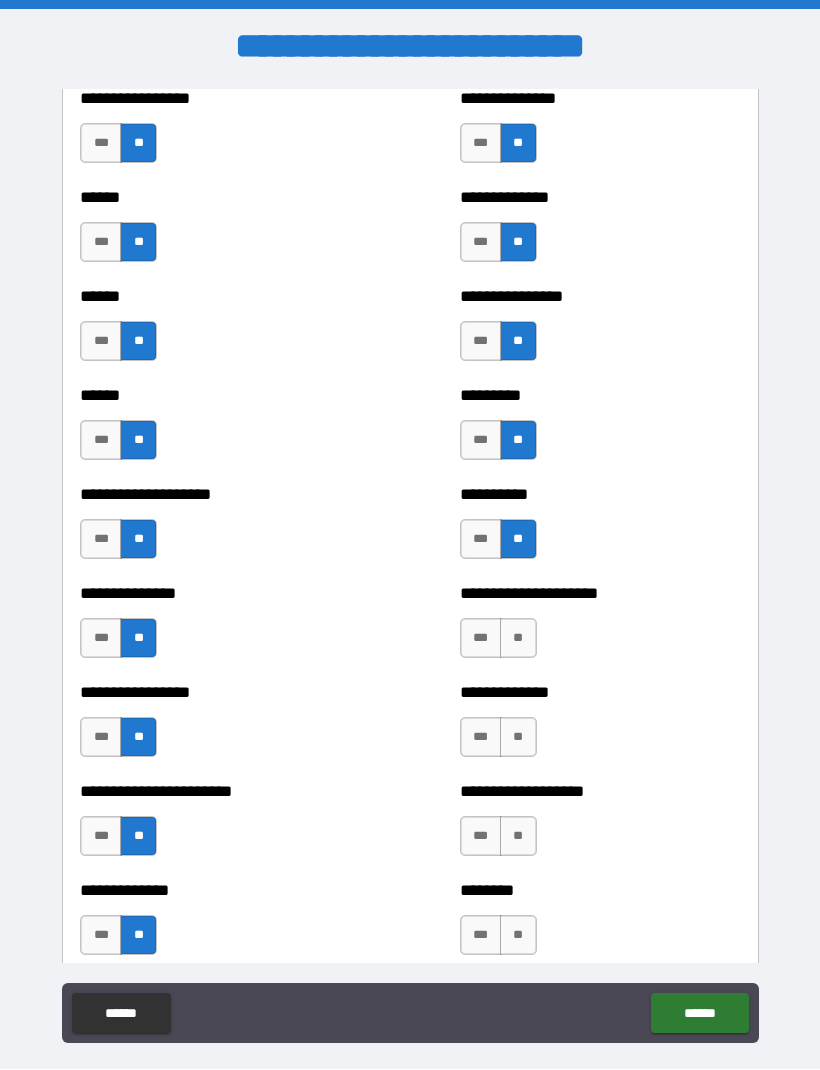 scroll, scrollTop: 2974, scrollLeft: 0, axis: vertical 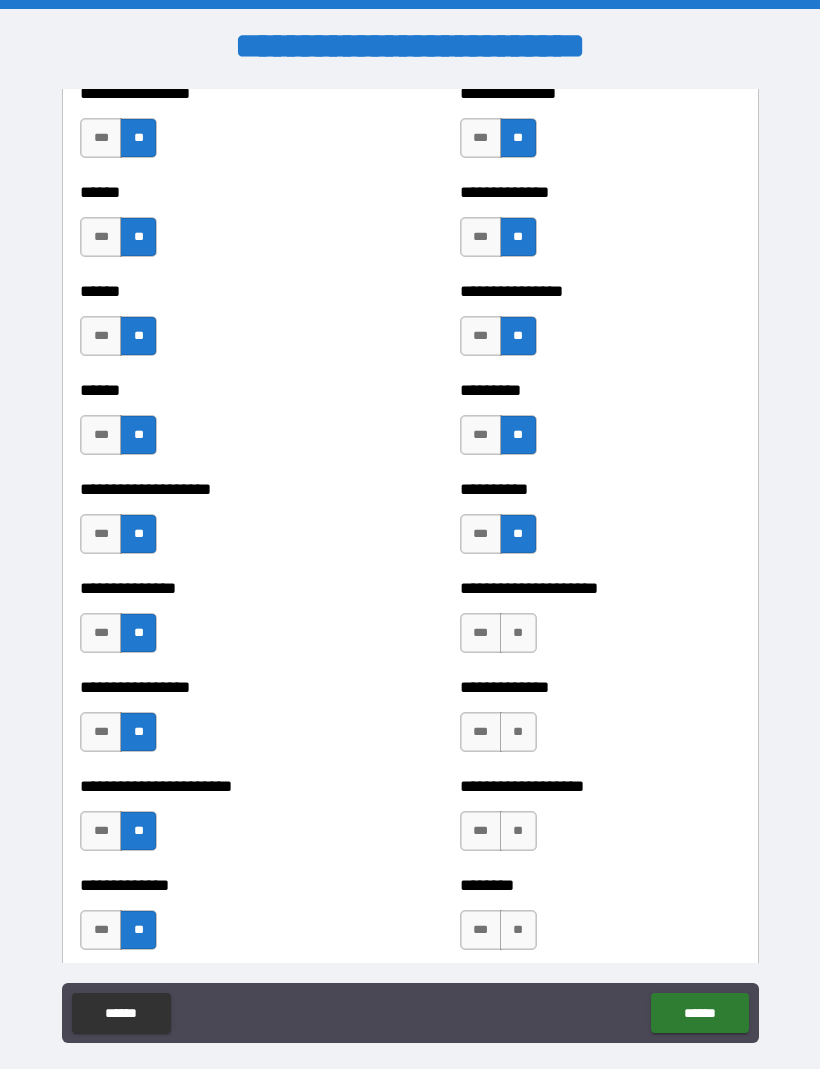 click on "**" at bounding box center [518, 634] 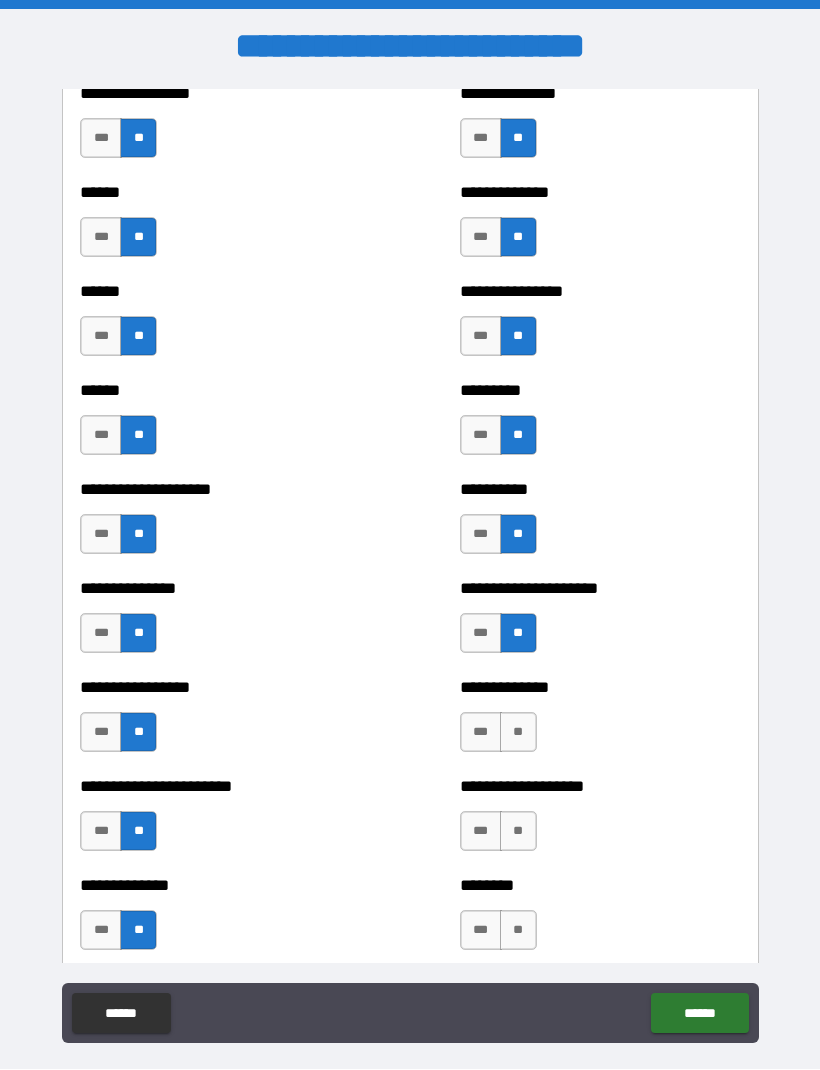 click on "**" at bounding box center (518, 733) 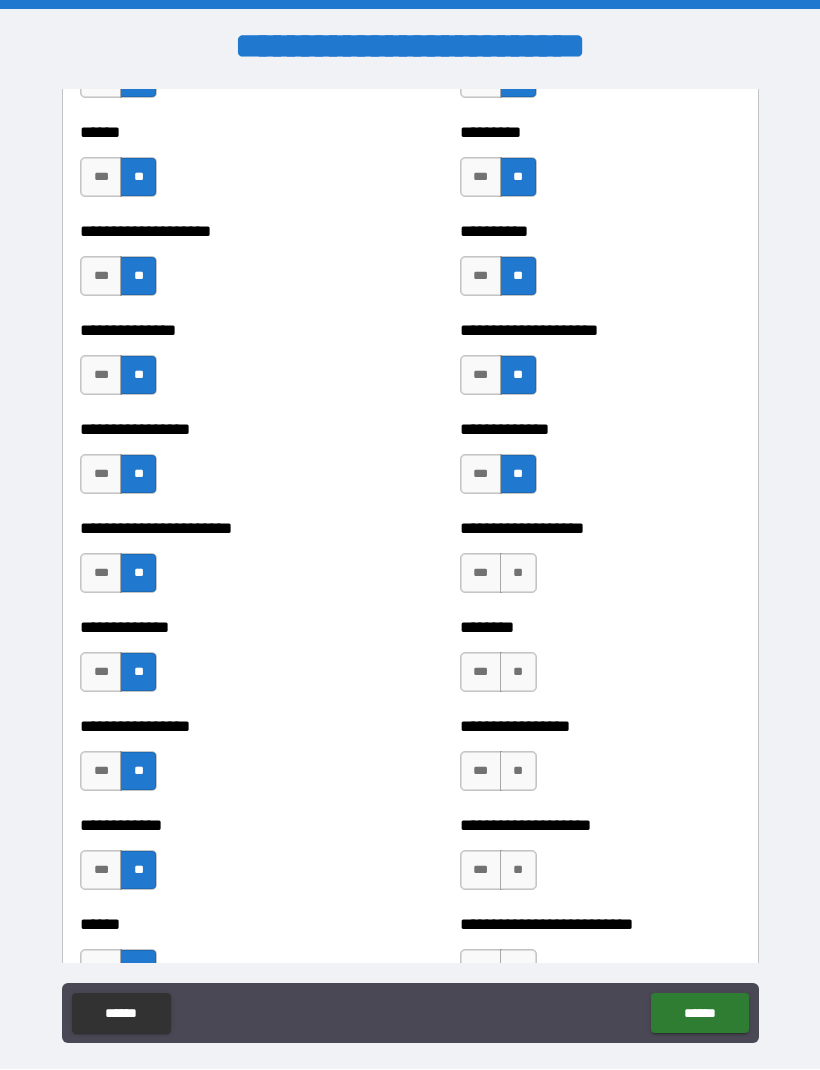 scroll, scrollTop: 3239, scrollLeft: 0, axis: vertical 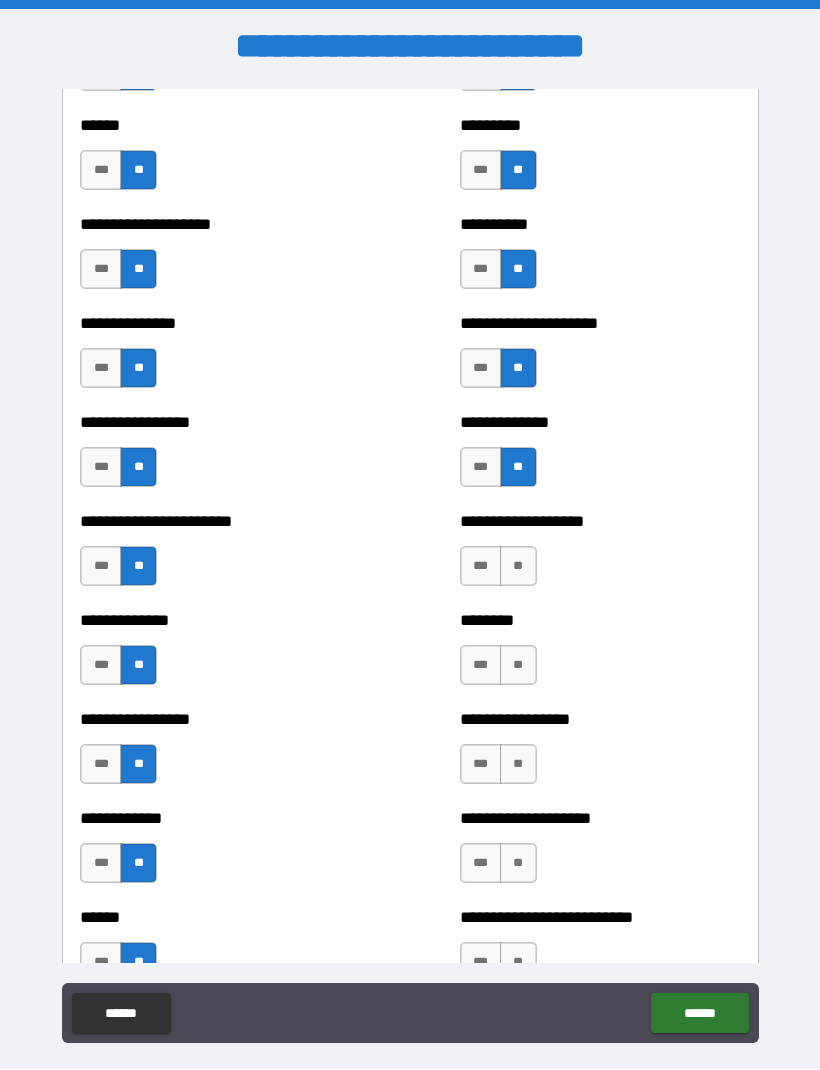 click on "**" at bounding box center (518, 567) 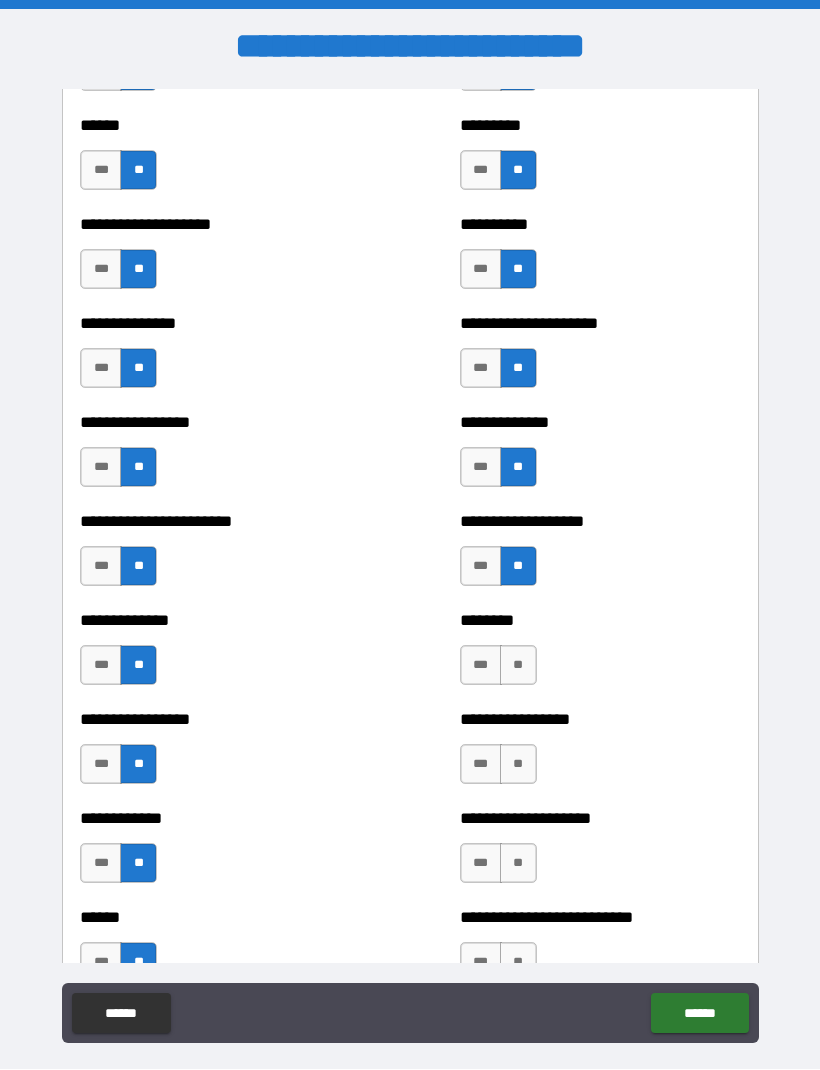 click on "**" at bounding box center [518, 666] 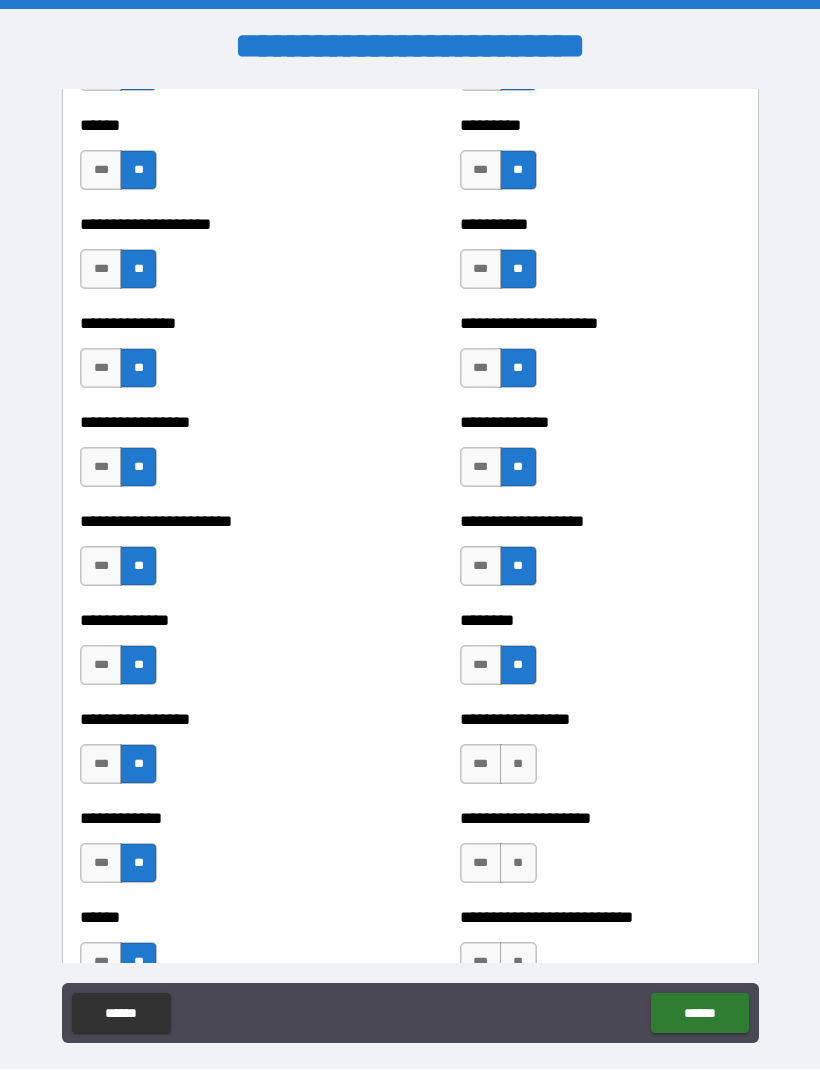 click on "**" at bounding box center (518, 765) 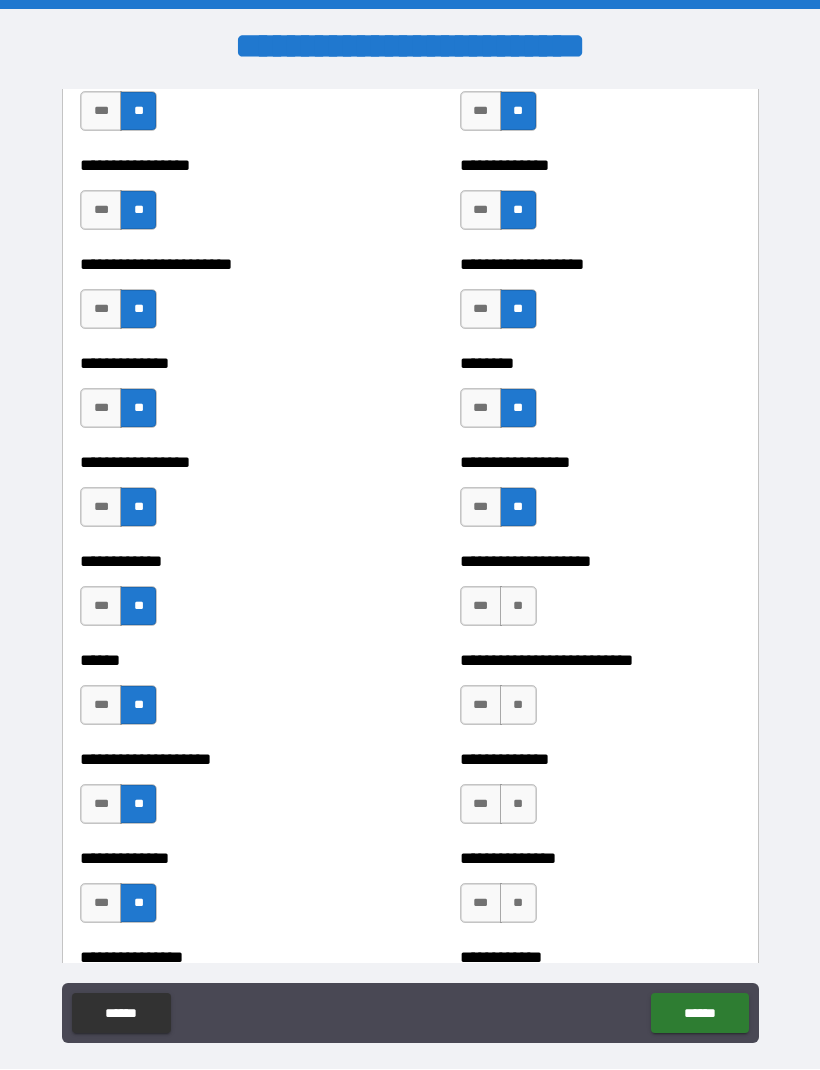 scroll, scrollTop: 3499, scrollLeft: 0, axis: vertical 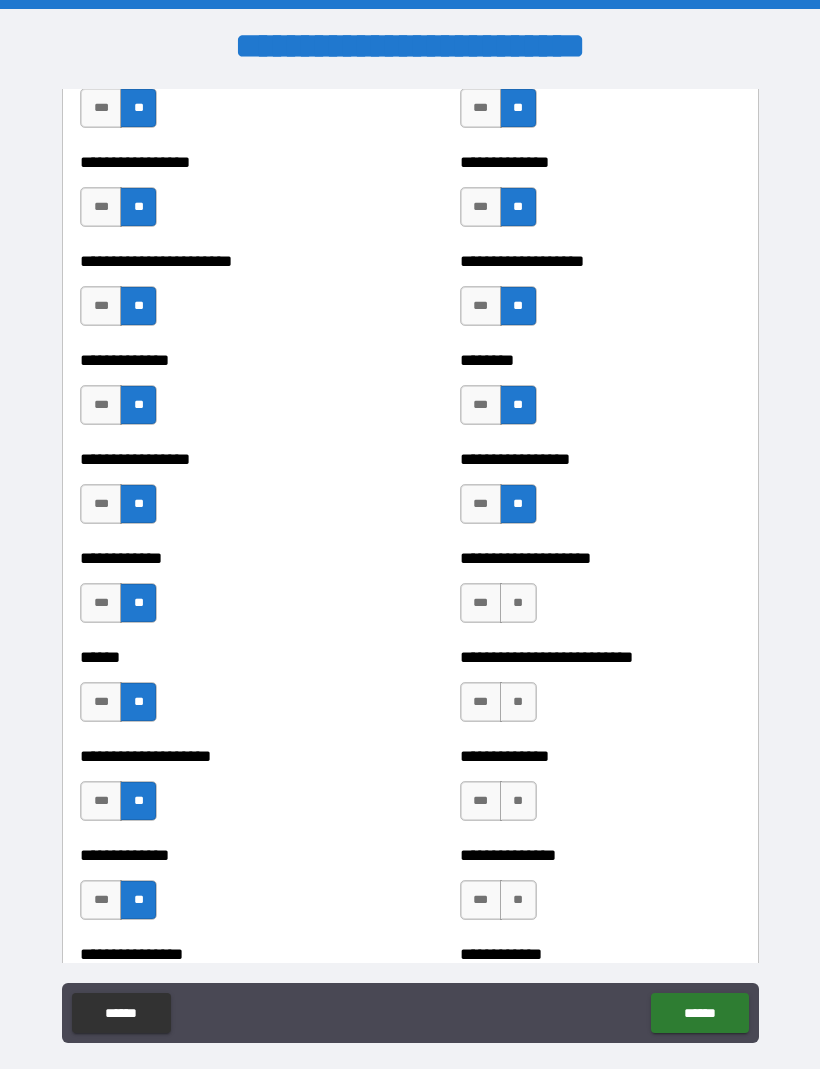 click on "**" at bounding box center [518, 604] 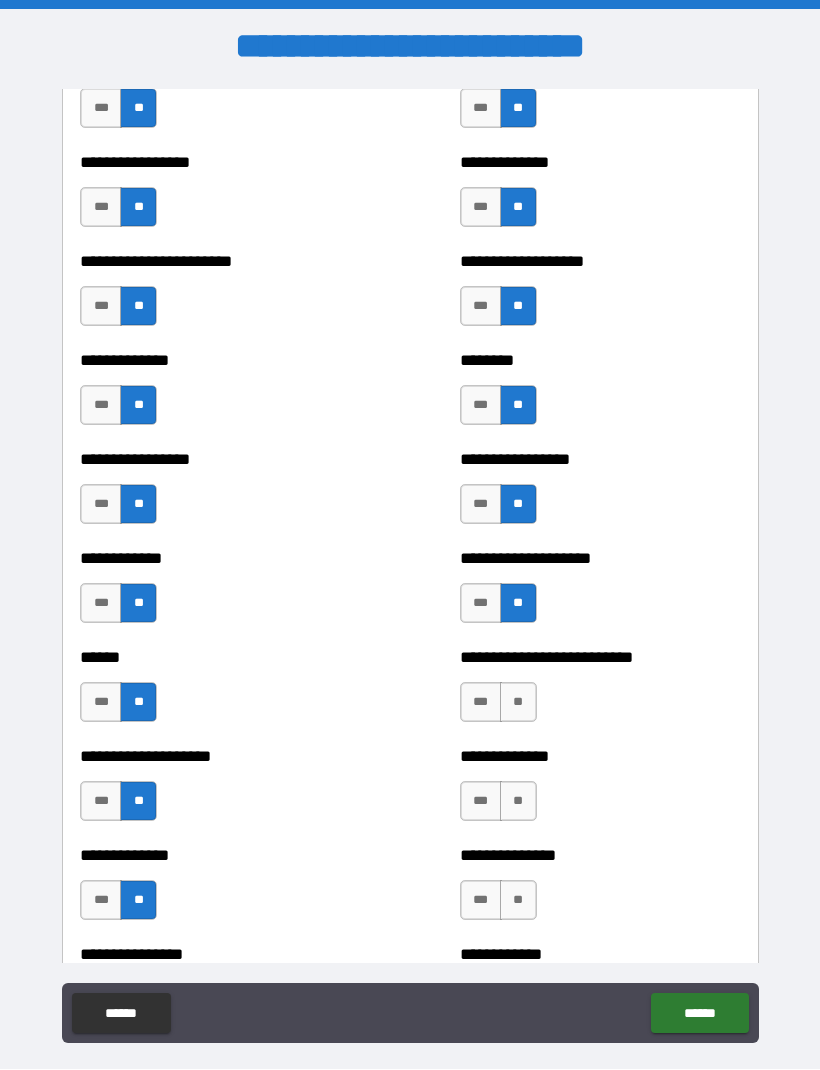 click on "**" at bounding box center (518, 703) 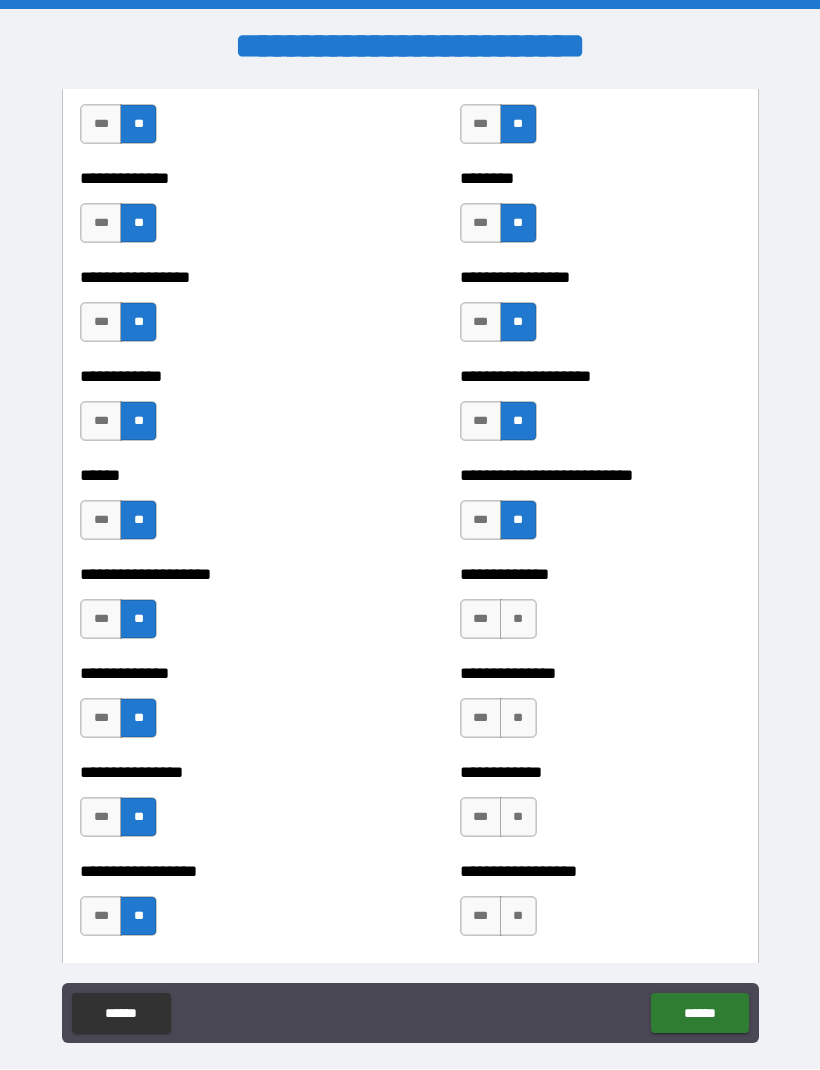 scroll, scrollTop: 3717, scrollLeft: 0, axis: vertical 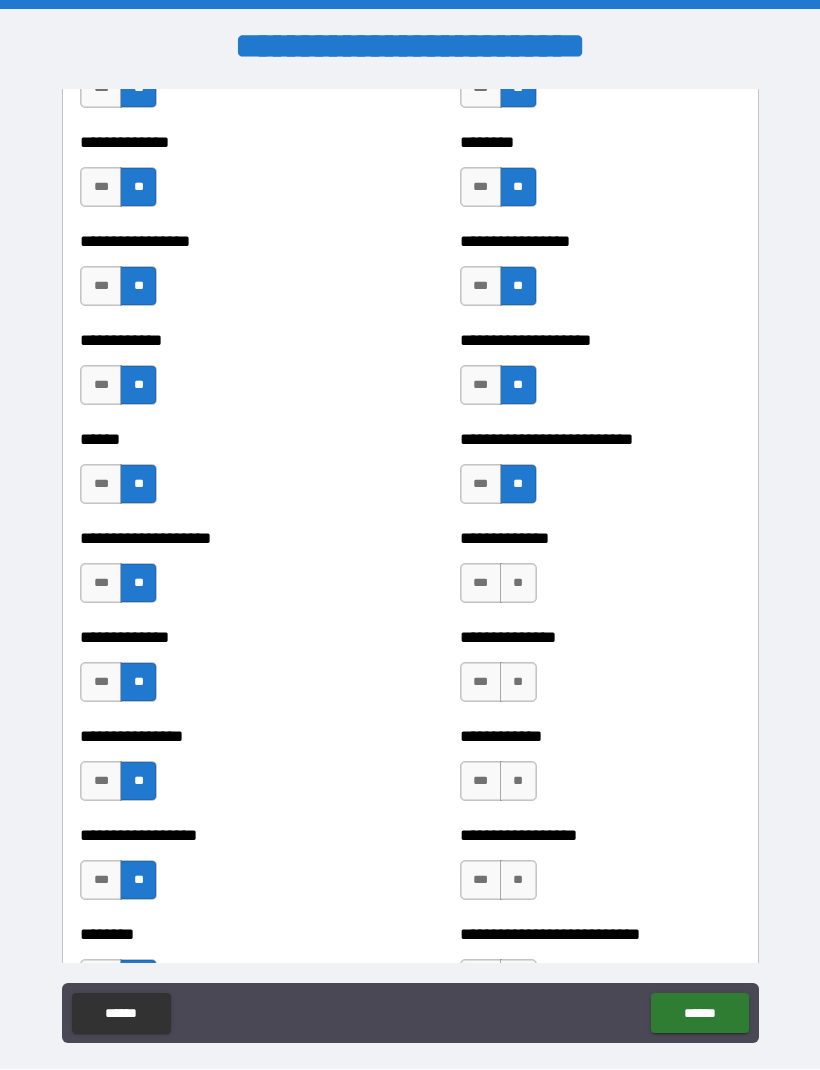 click on "**" at bounding box center [518, 584] 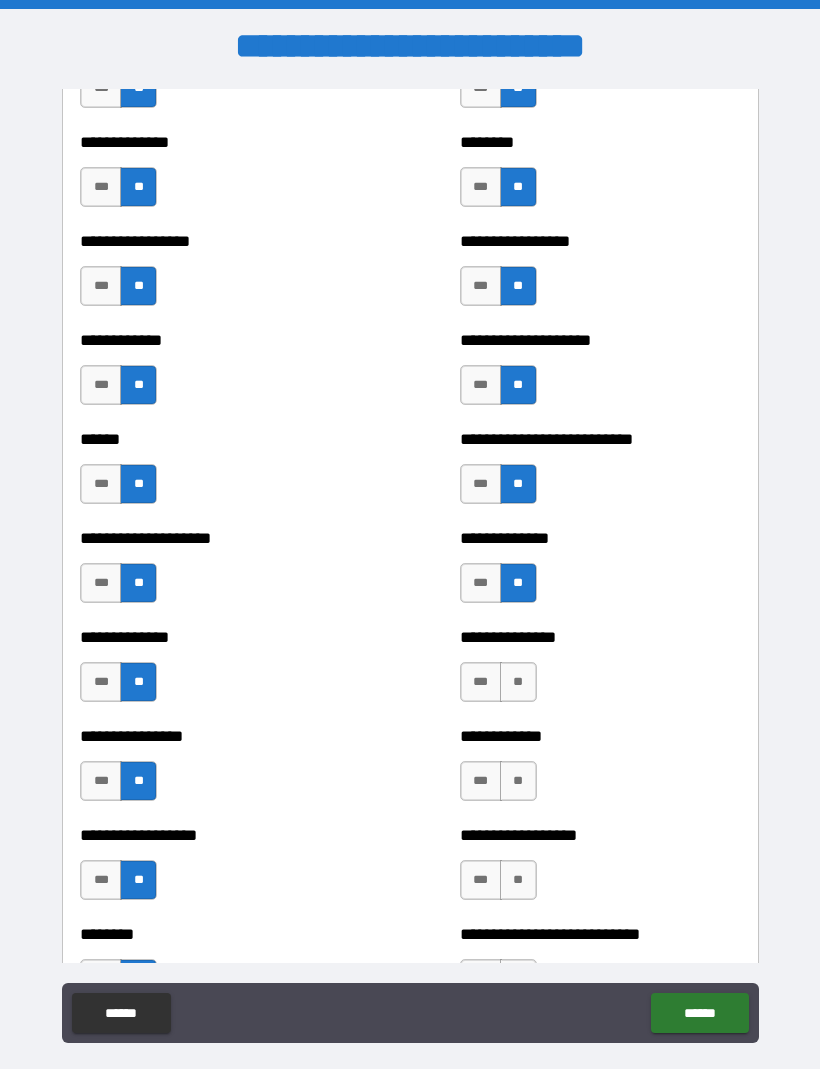 click on "**" at bounding box center (518, 683) 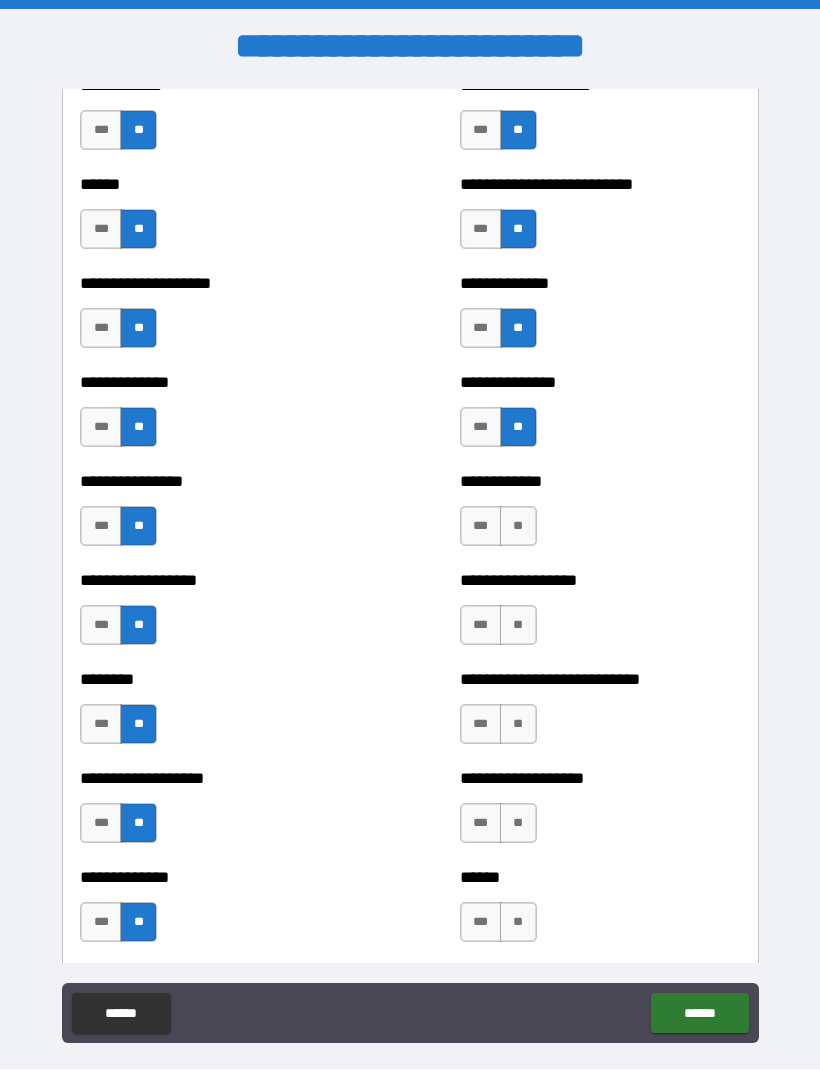 scroll, scrollTop: 3980, scrollLeft: 0, axis: vertical 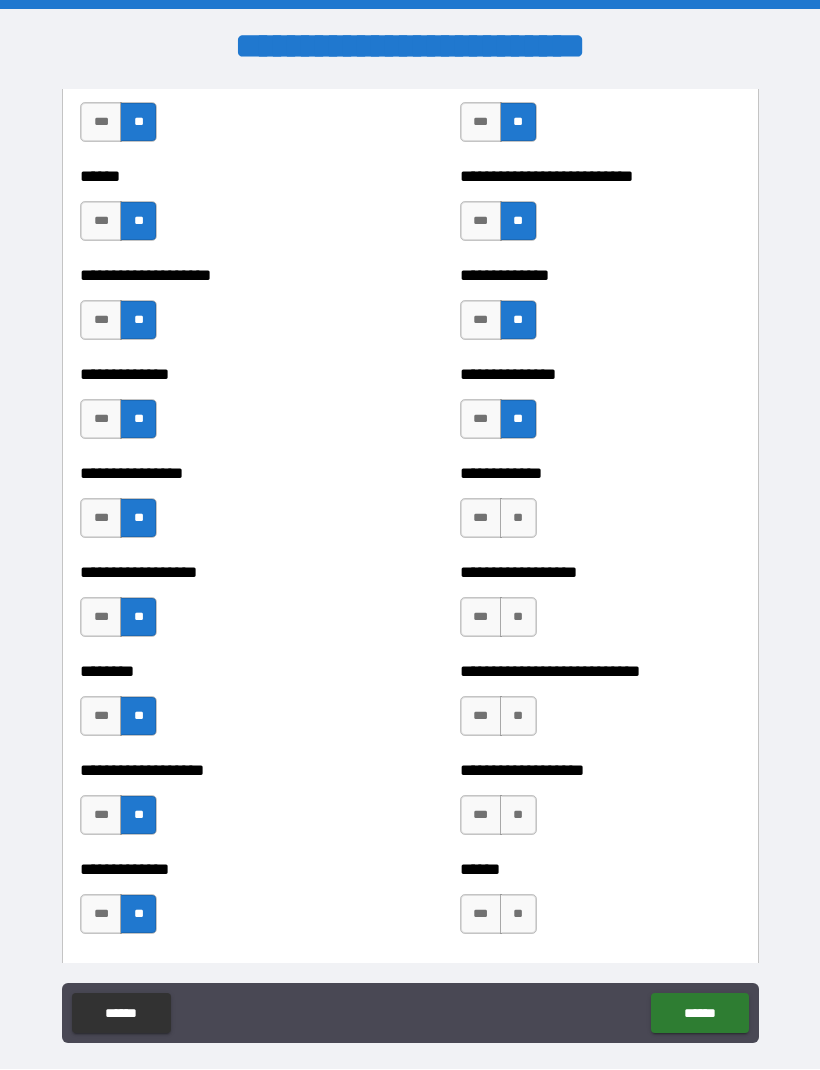 click on "**" at bounding box center [518, 519] 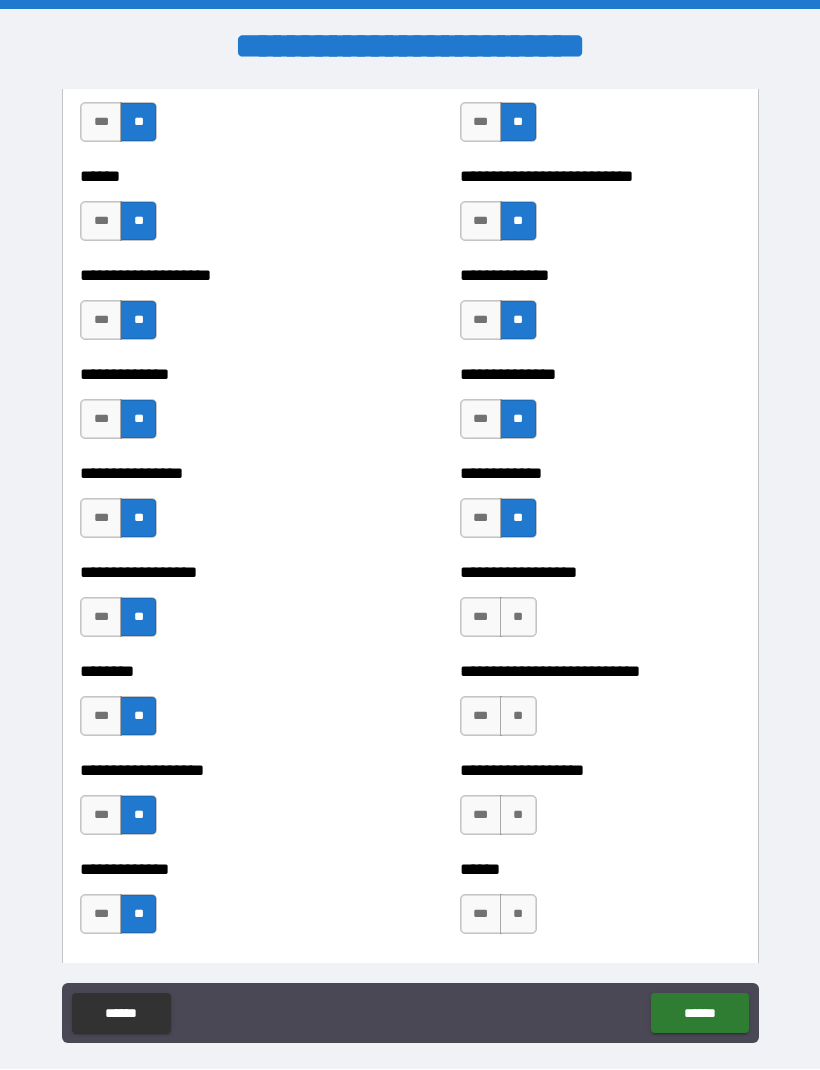 click on "**" at bounding box center [518, 618] 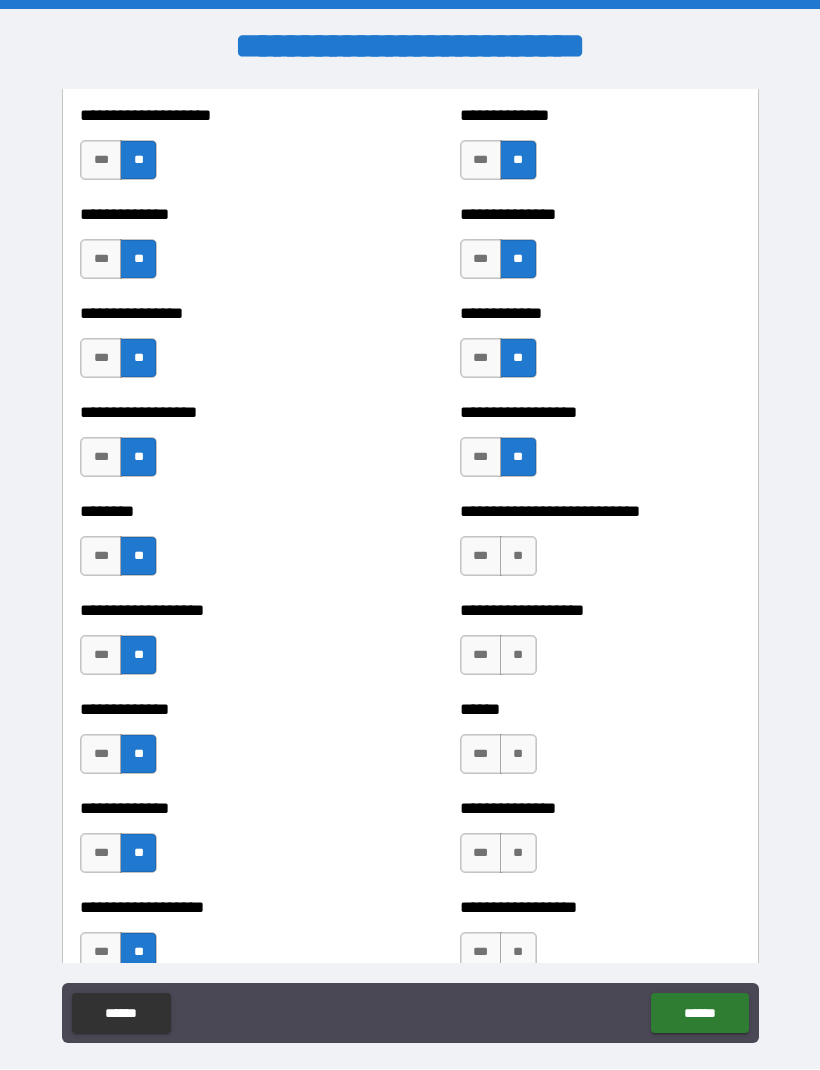 scroll, scrollTop: 4144, scrollLeft: 0, axis: vertical 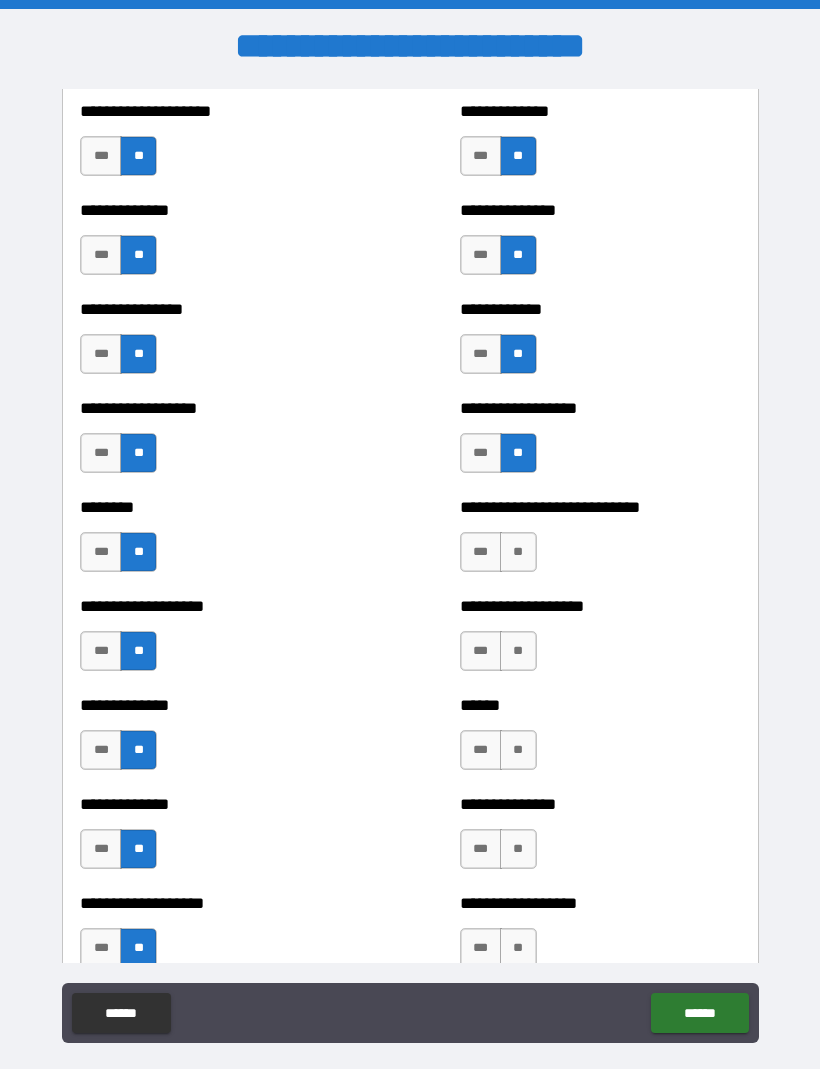 click on "**" at bounding box center [518, 553] 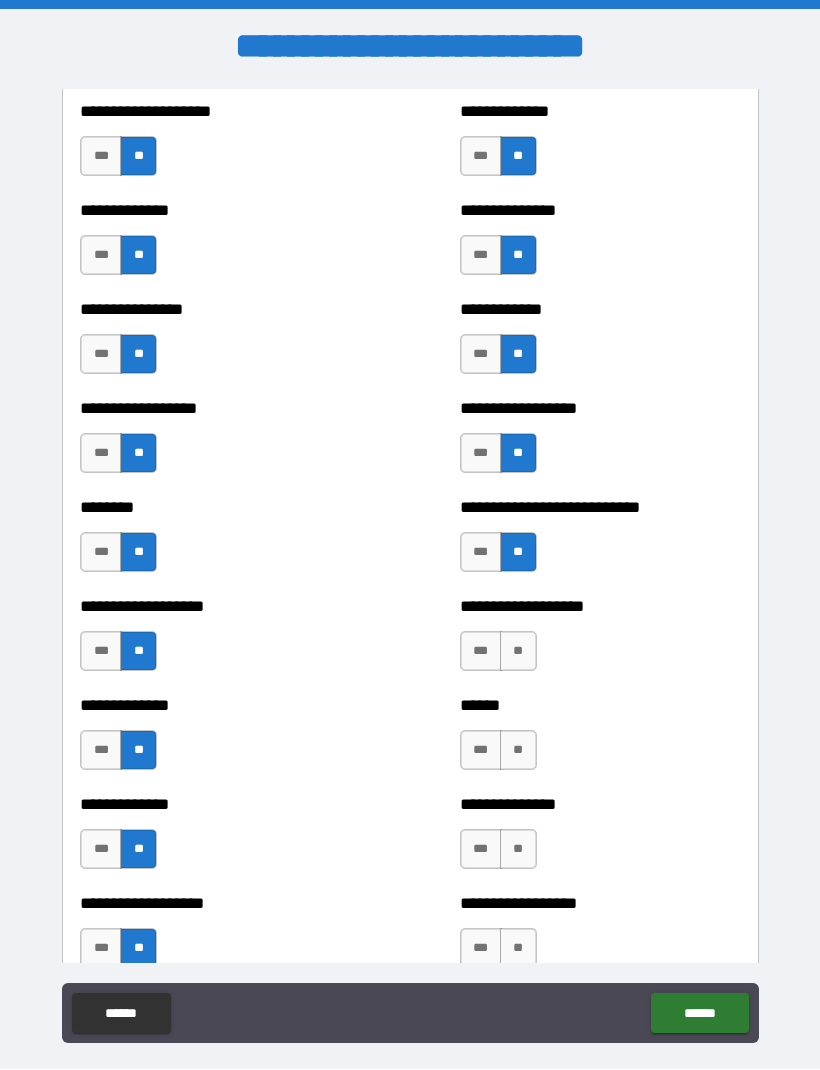 click on "**" at bounding box center (518, 652) 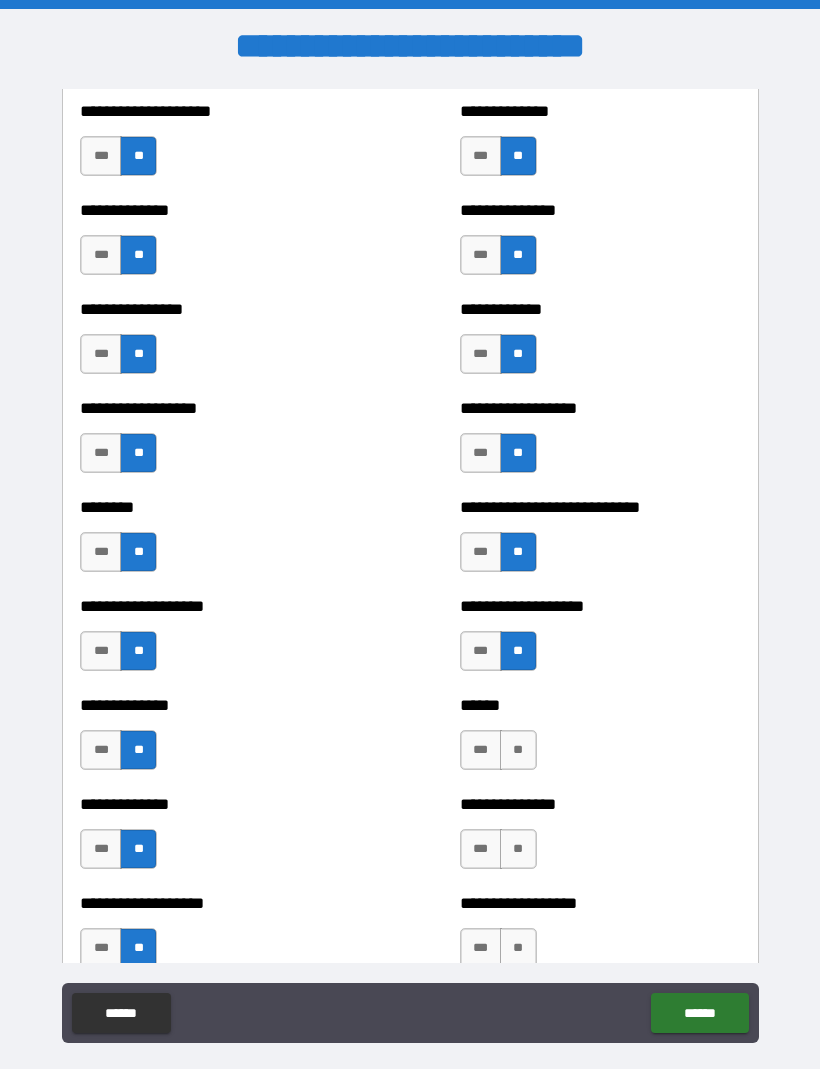 click on "**" at bounding box center (518, 751) 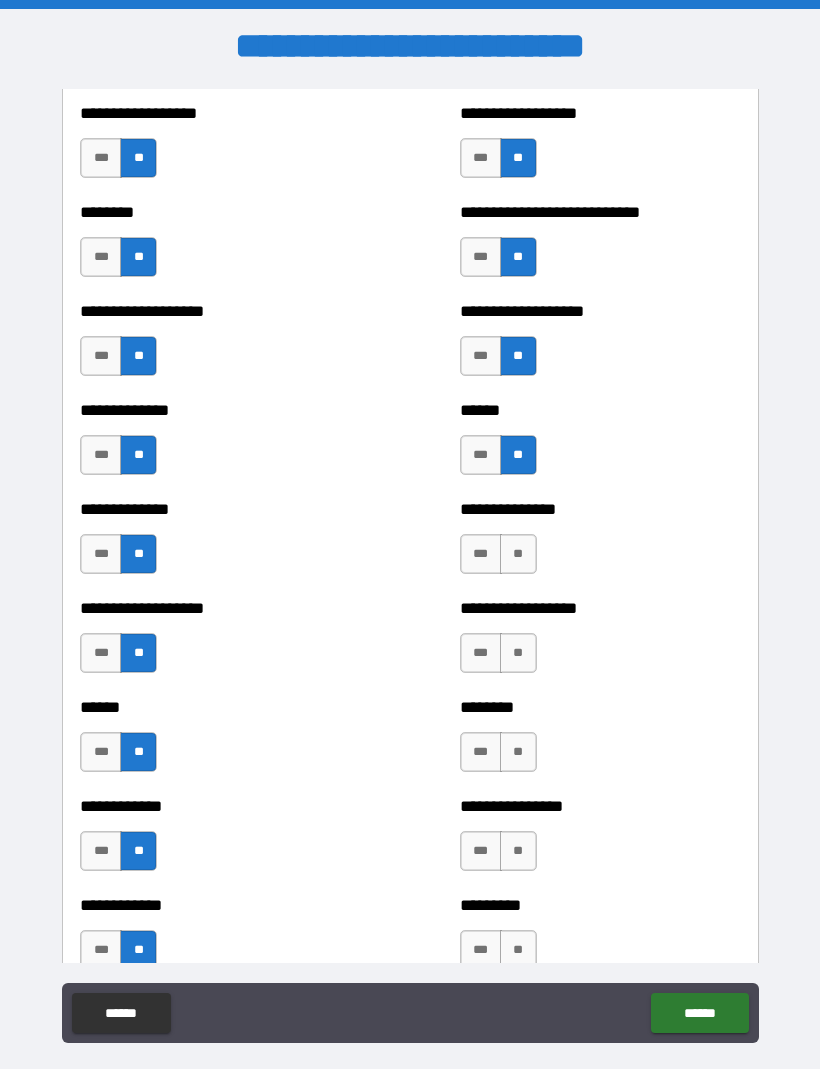 scroll, scrollTop: 4443, scrollLeft: 0, axis: vertical 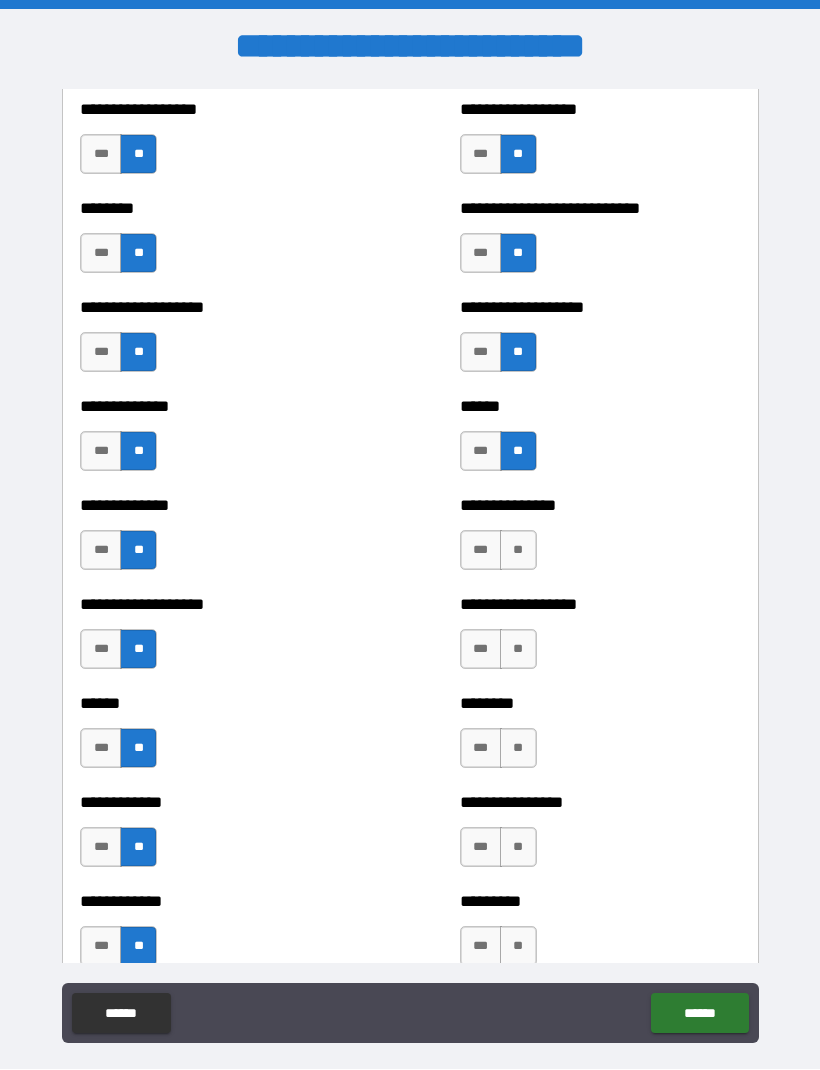 click on "**" at bounding box center (518, 551) 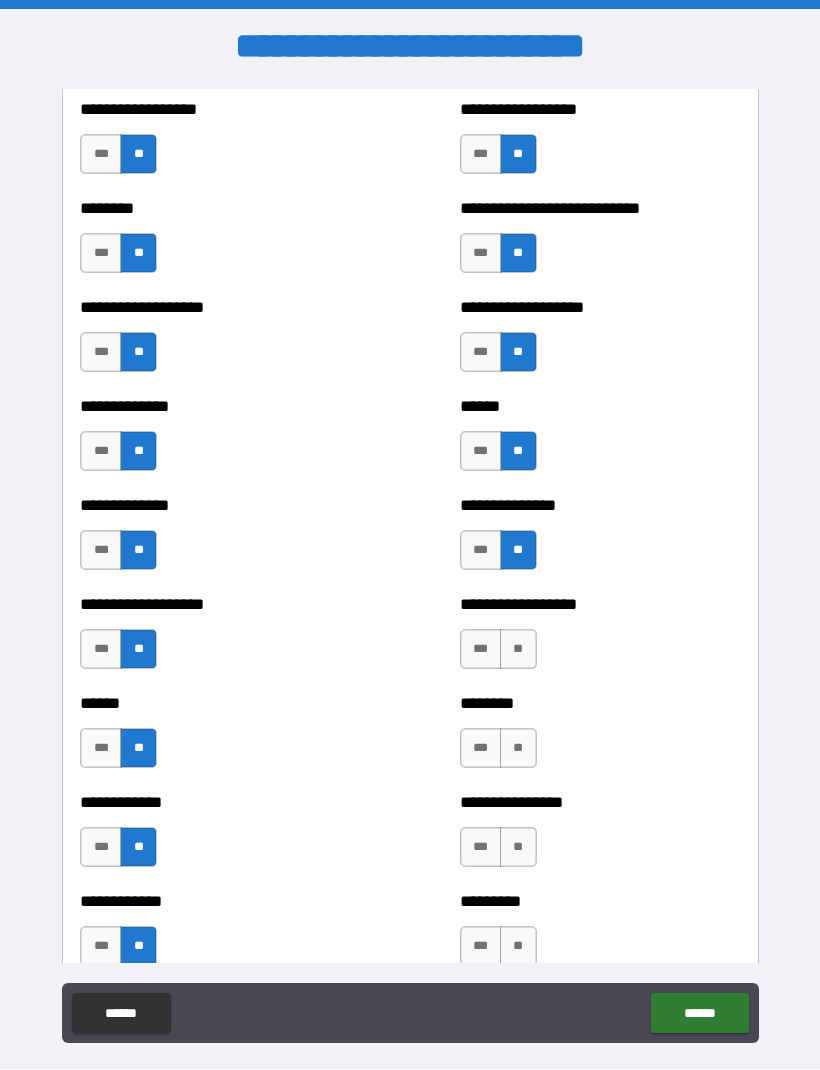 click on "**" at bounding box center (518, 650) 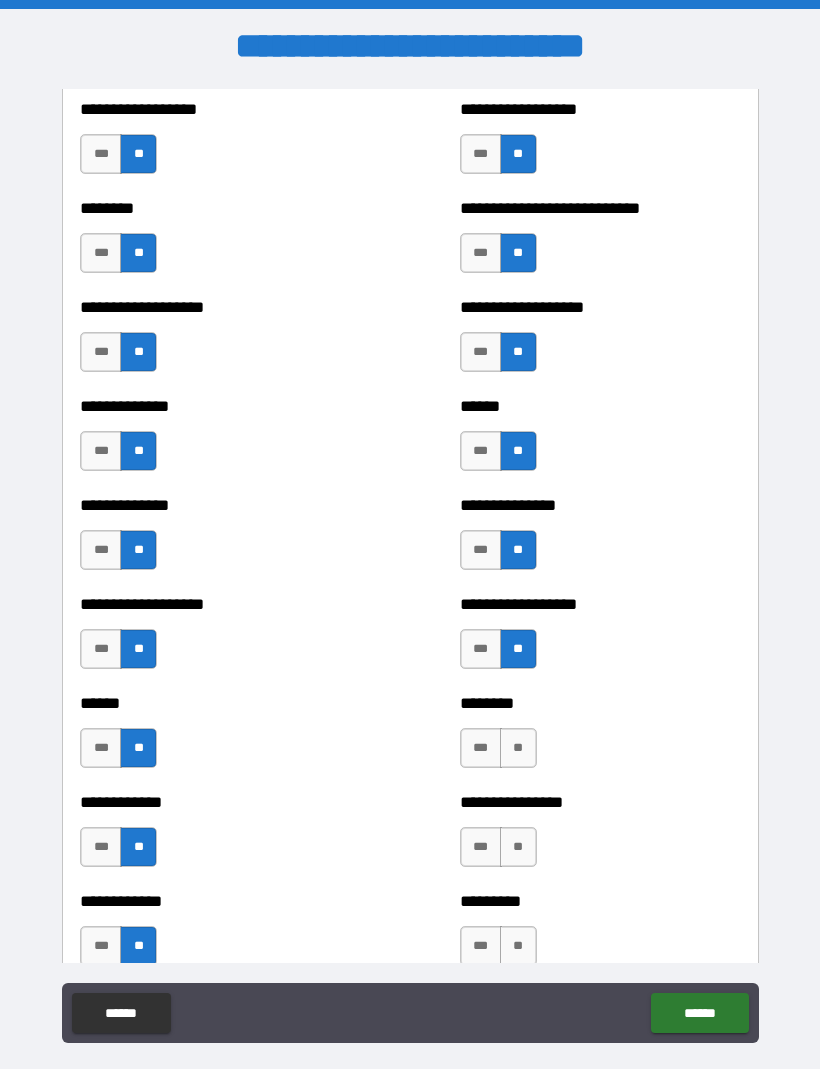 click on "**" at bounding box center [518, 749] 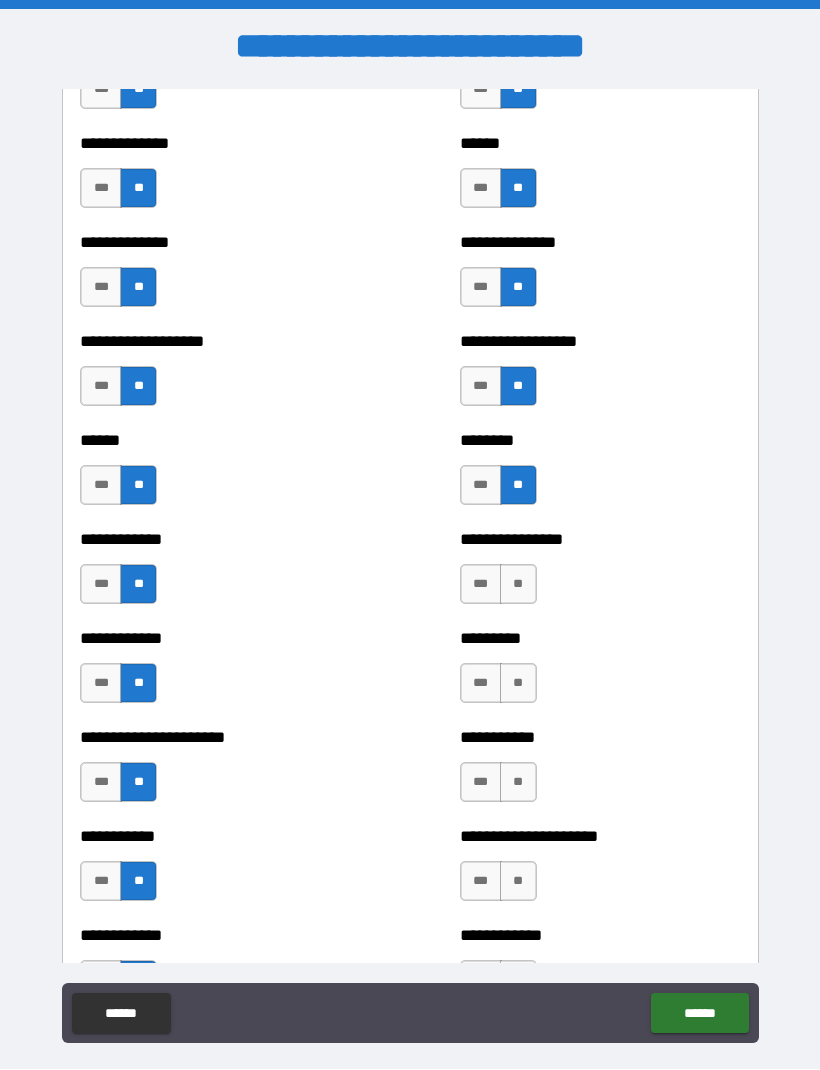 scroll, scrollTop: 4709, scrollLeft: 0, axis: vertical 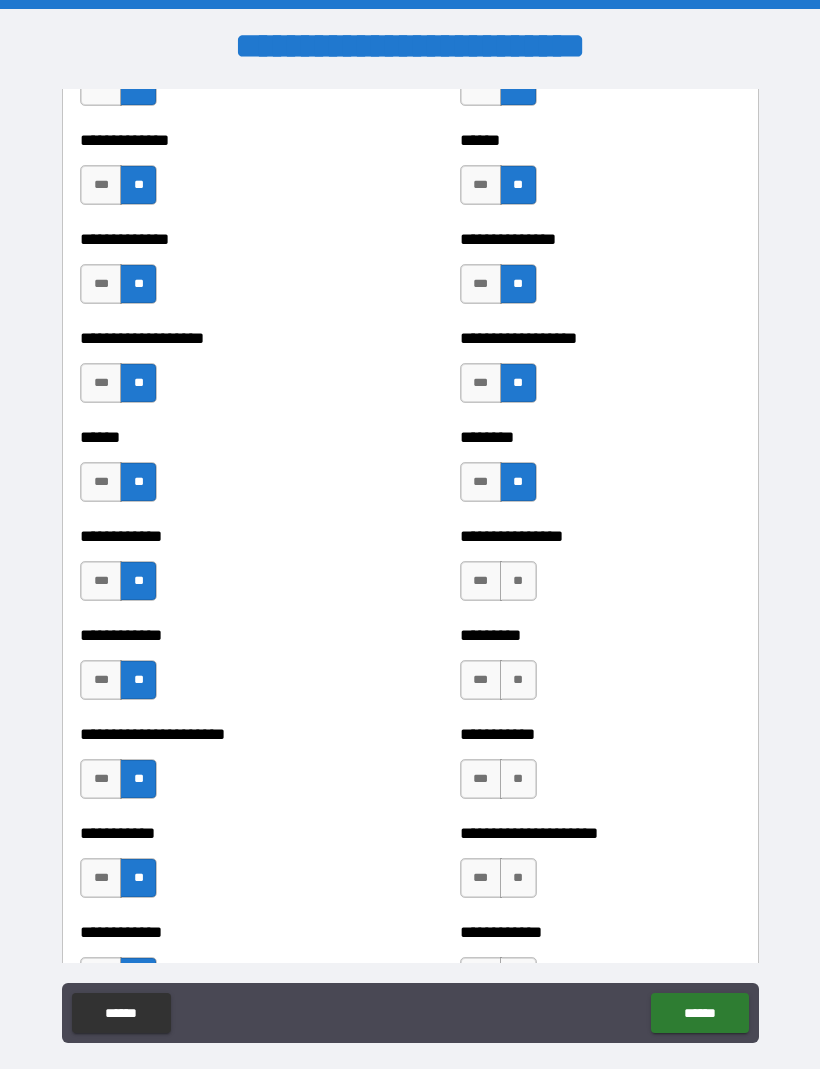 click on "**" at bounding box center [518, 582] 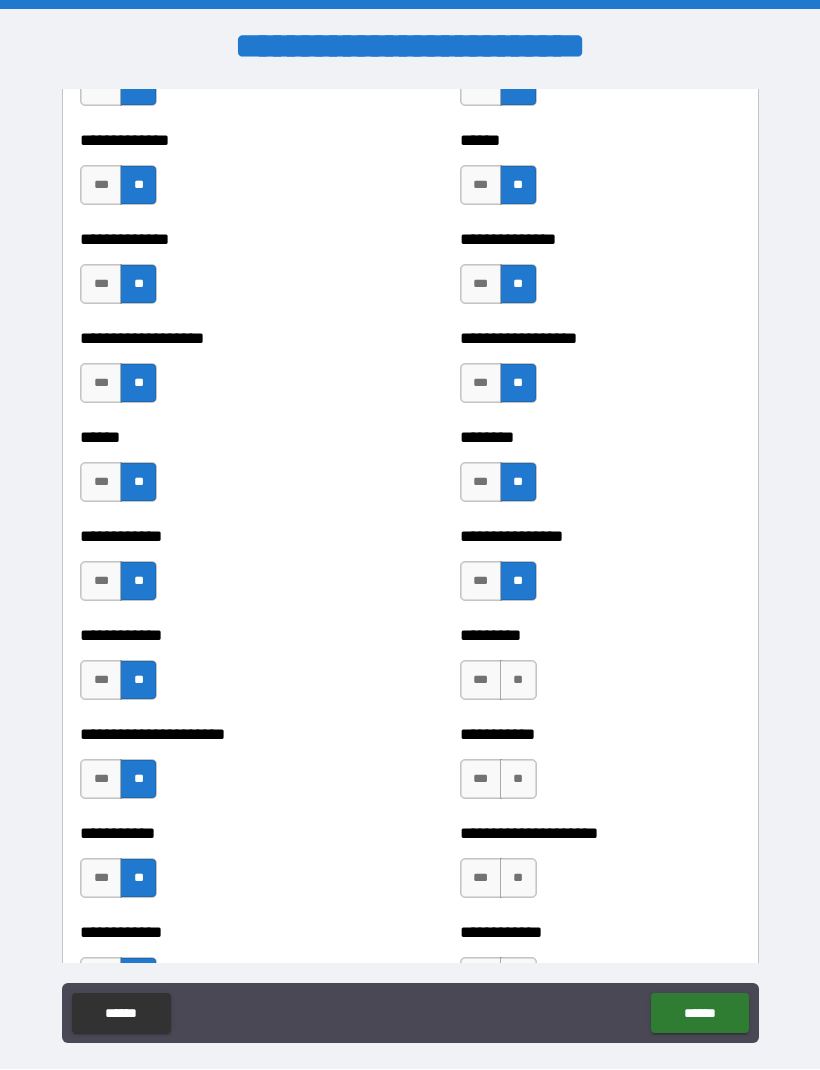 click on "**" at bounding box center (518, 681) 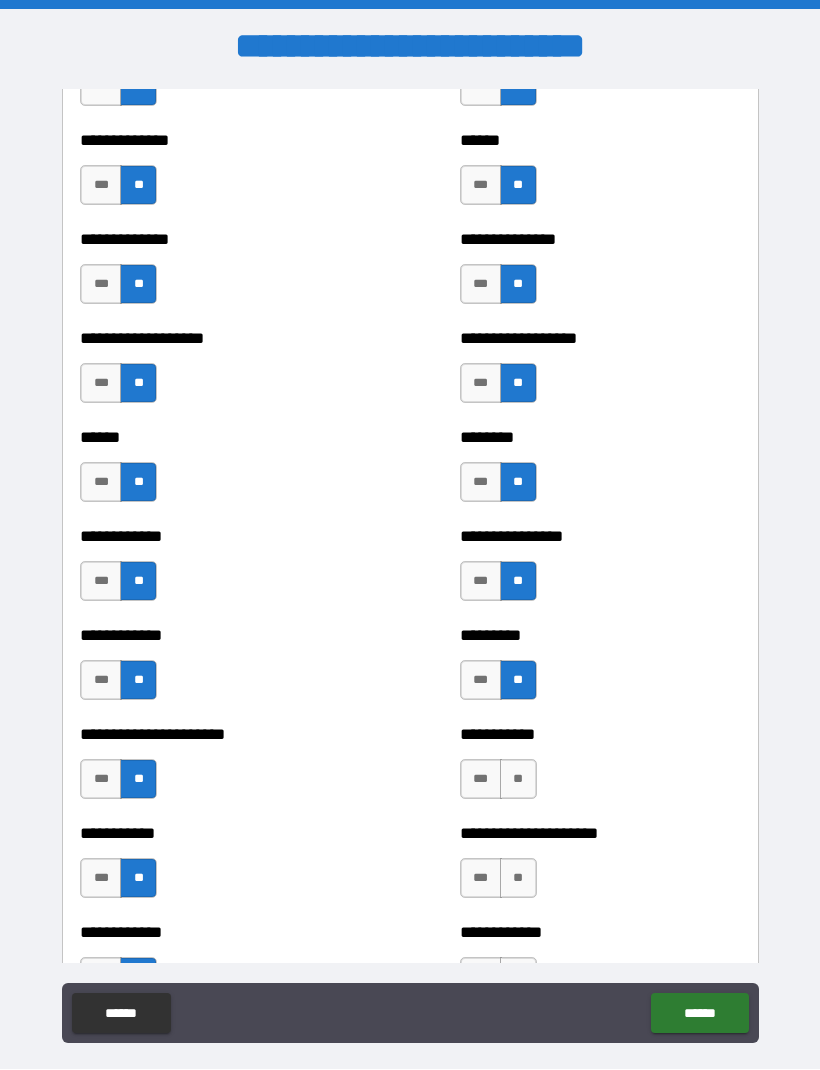 click on "**" at bounding box center [518, 780] 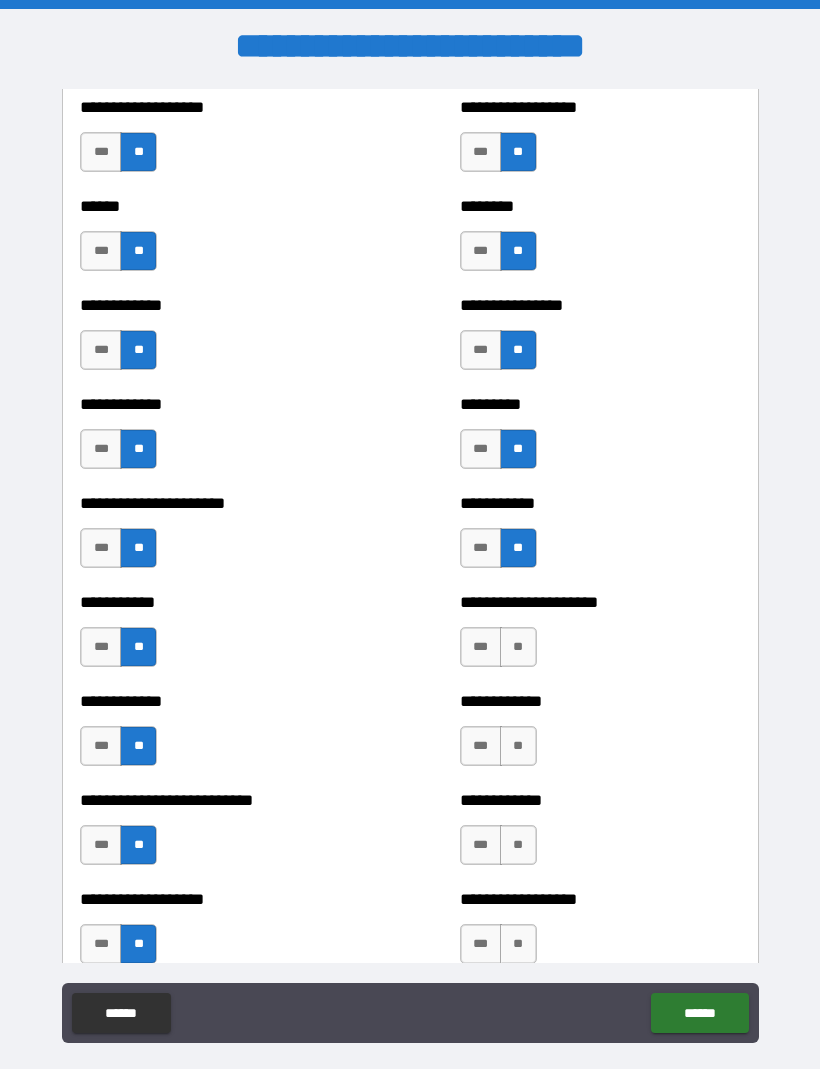 scroll, scrollTop: 4944, scrollLeft: 0, axis: vertical 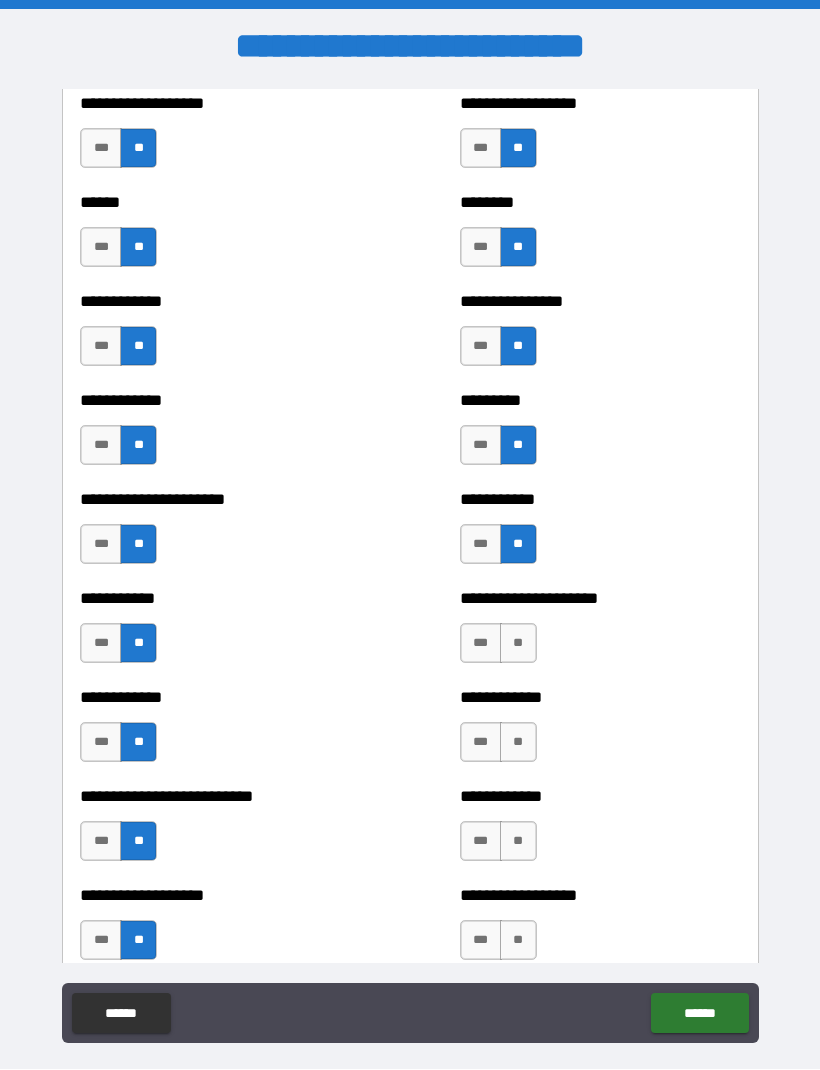 click on "**" at bounding box center (518, 644) 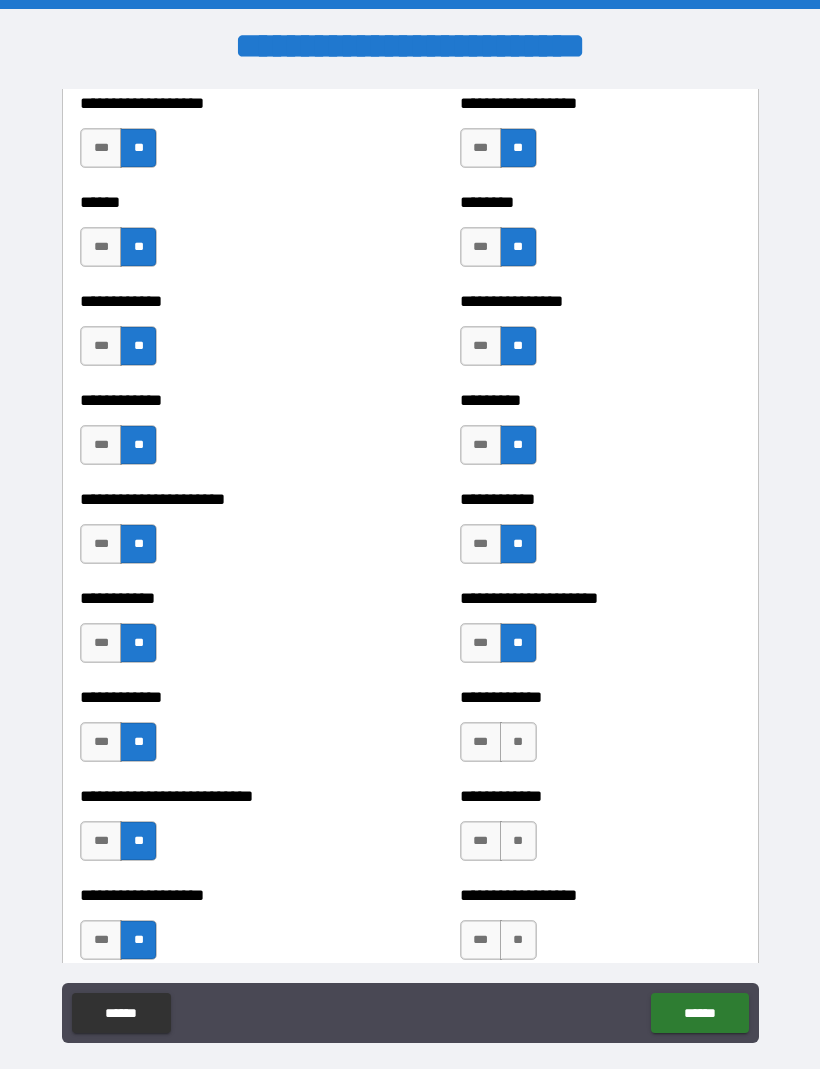 click on "**" at bounding box center [518, 743] 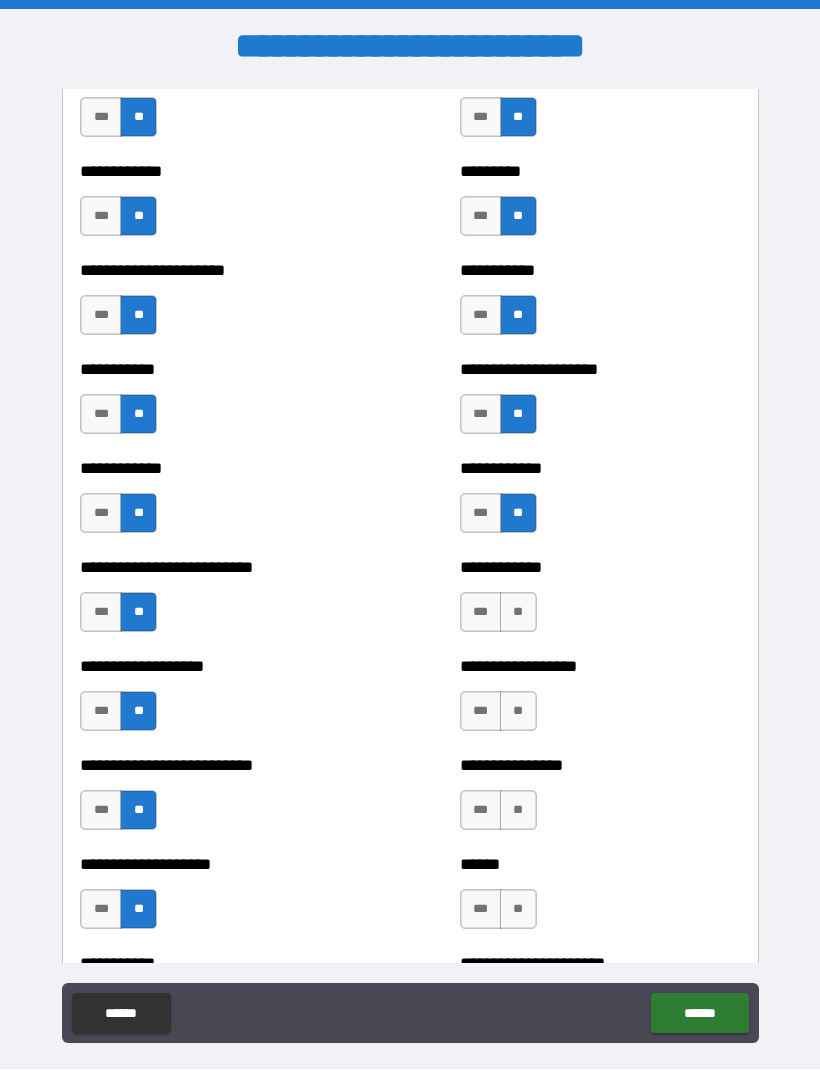 scroll, scrollTop: 5227, scrollLeft: 0, axis: vertical 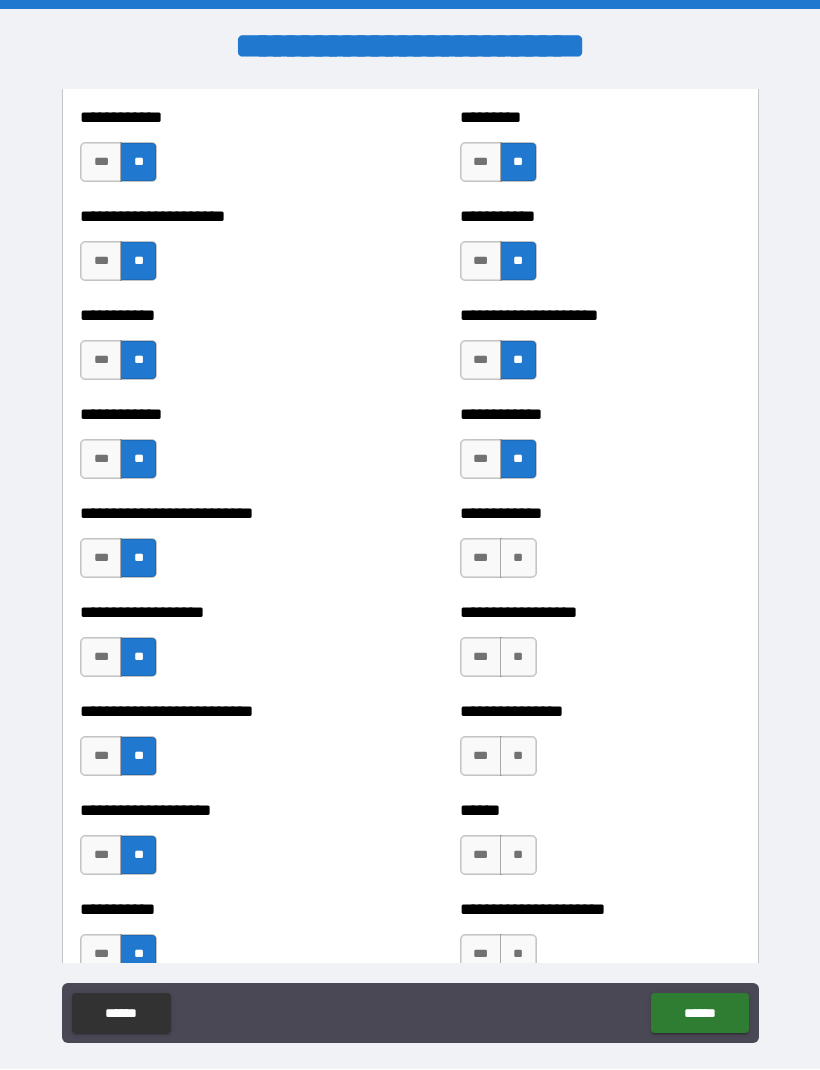 click on "**" at bounding box center (518, 559) 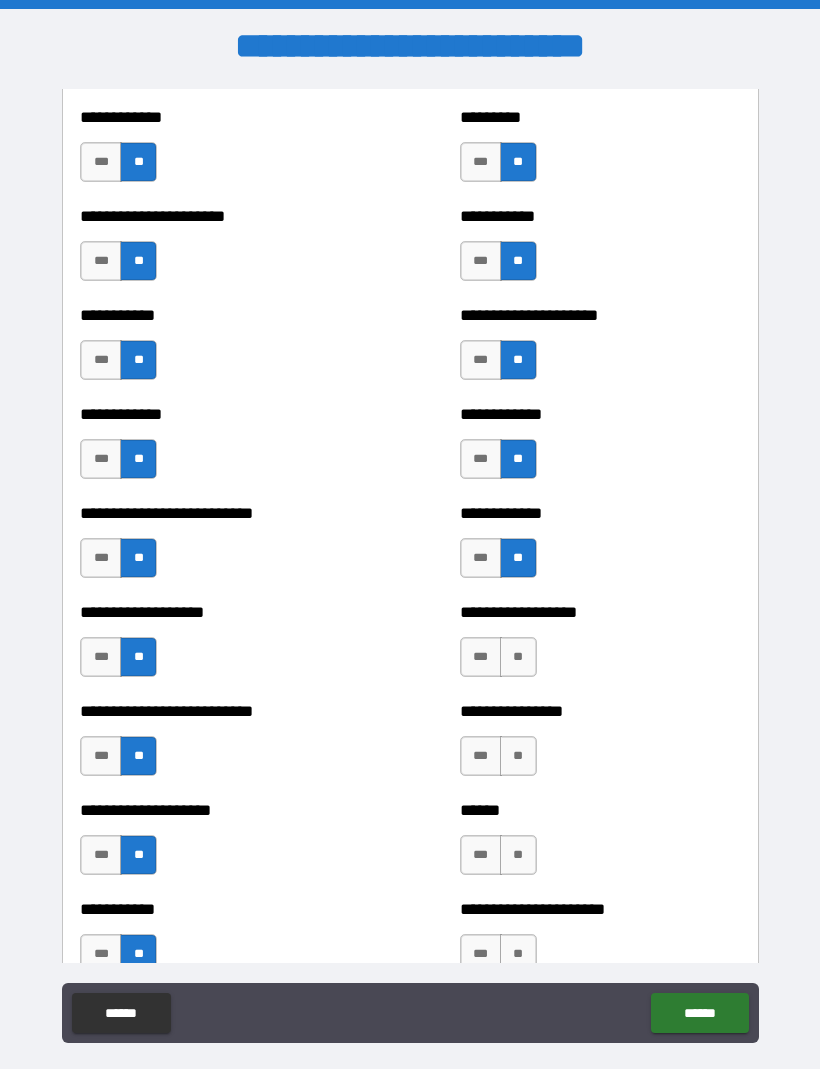 click on "**" at bounding box center (518, 658) 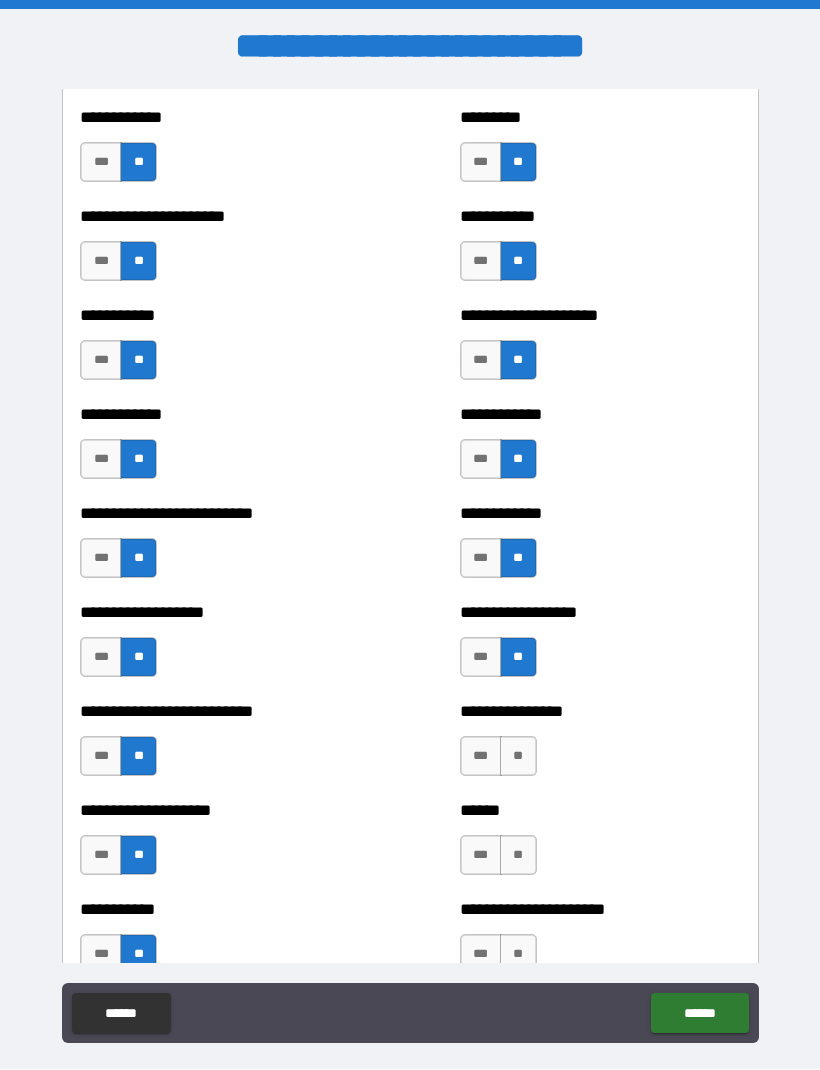 click on "**" at bounding box center [518, 757] 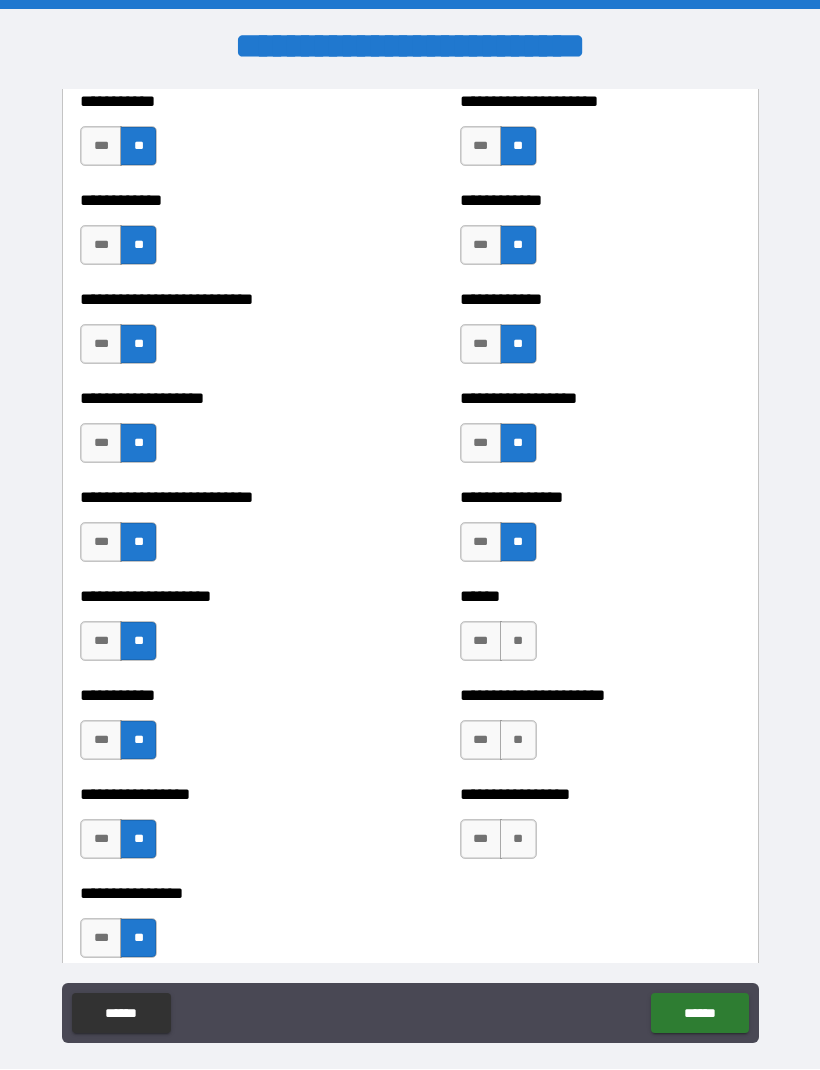 scroll, scrollTop: 5442, scrollLeft: 0, axis: vertical 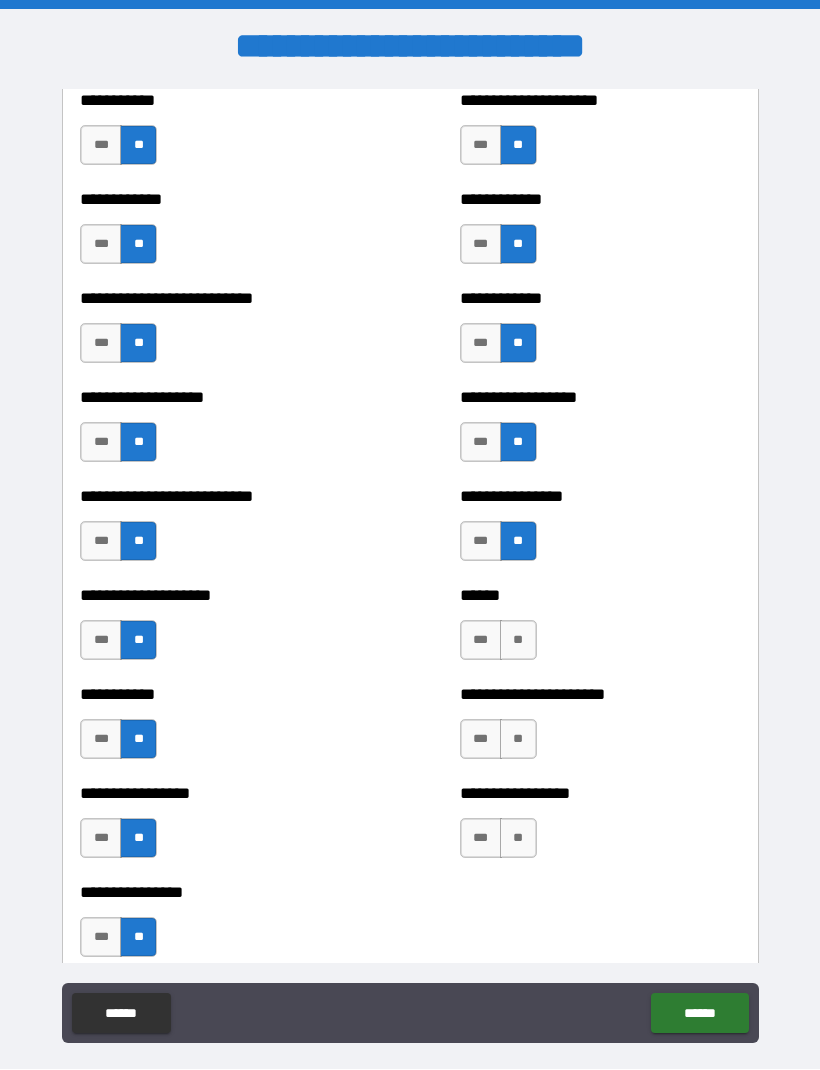 click on "**" at bounding box center [518, 641] 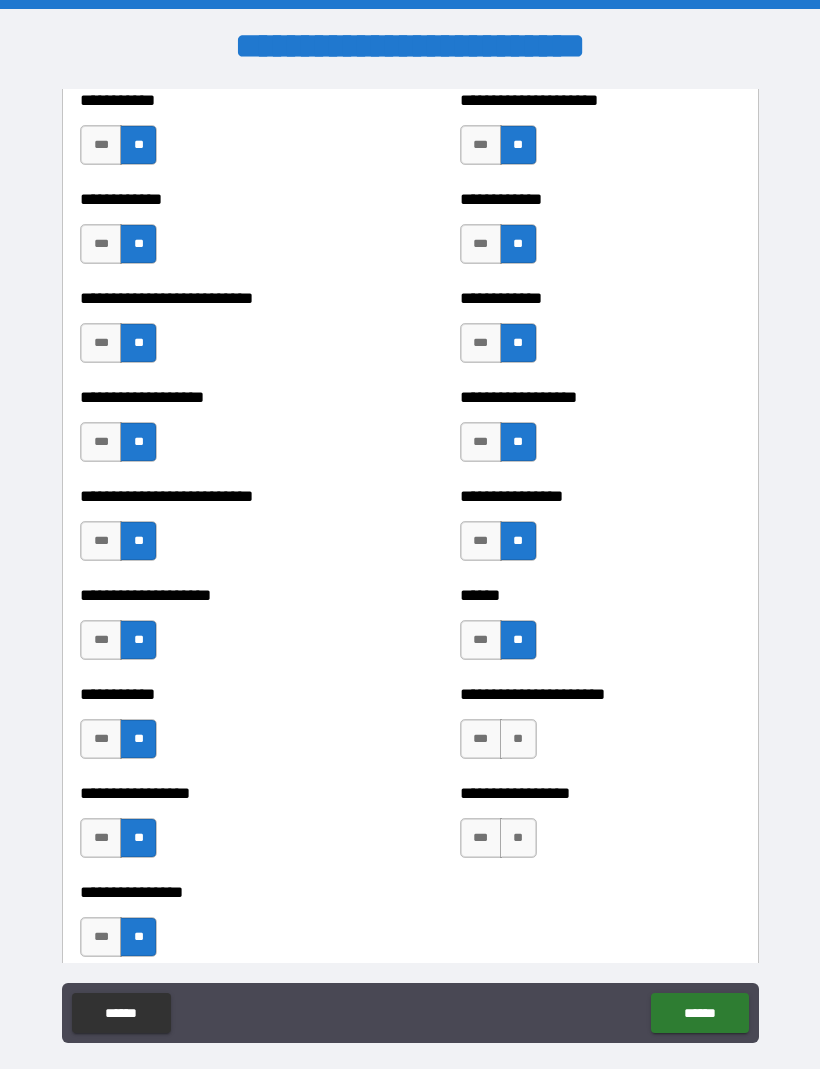 click on "**" at bounding box center (518, 740) 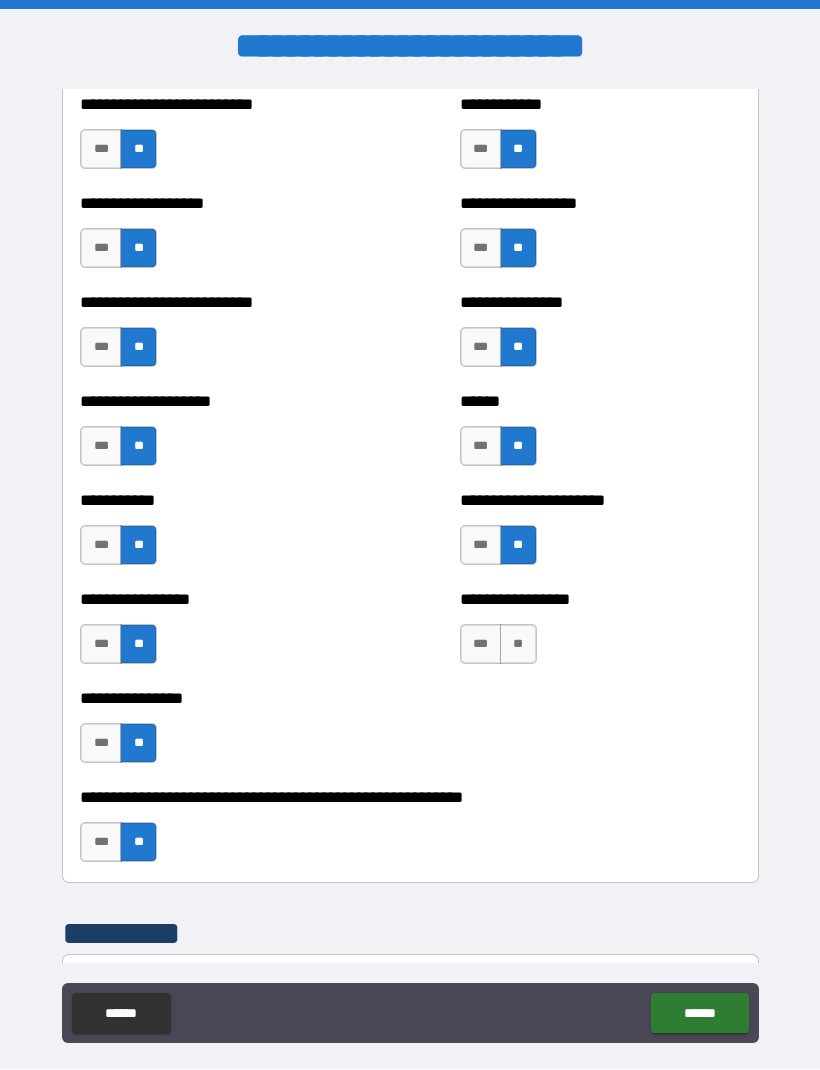scroll, scrollTop: 5643, scrollLeft: 0, axis: vertical 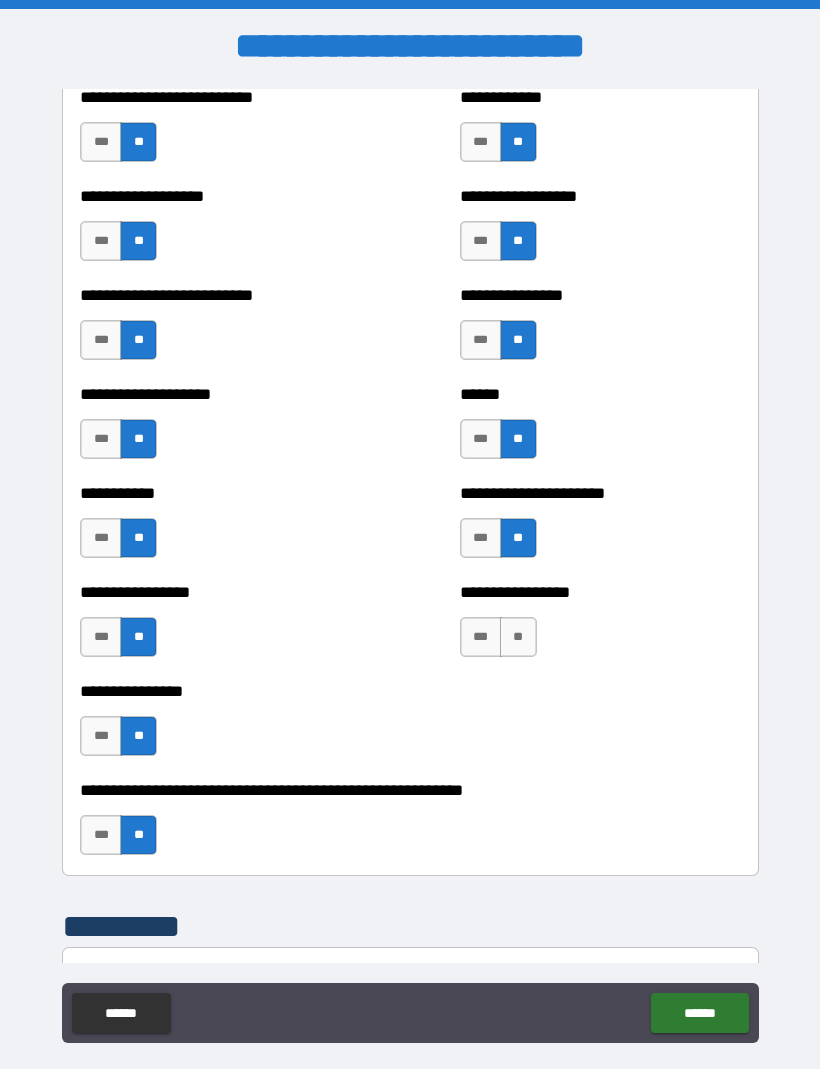 click on "**" at bounding box center [518, 638] 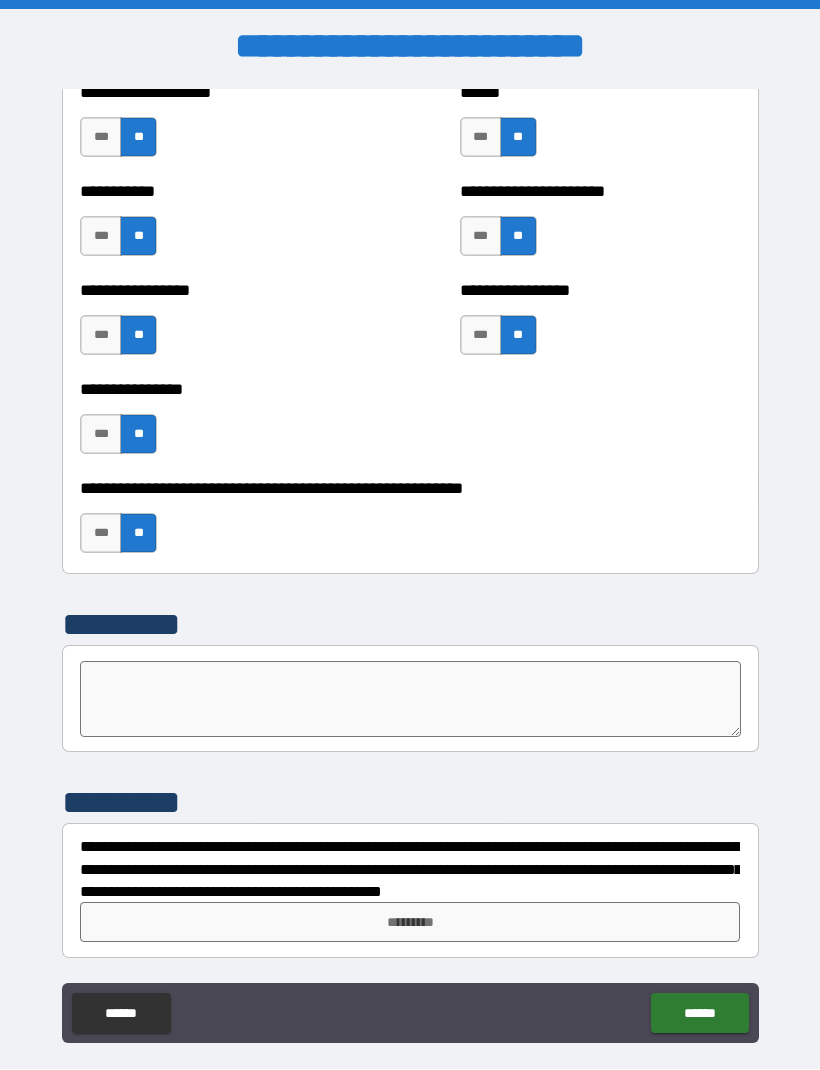 scroll, scrollTop: 5945, scrollLeft: 0, axis: vertical 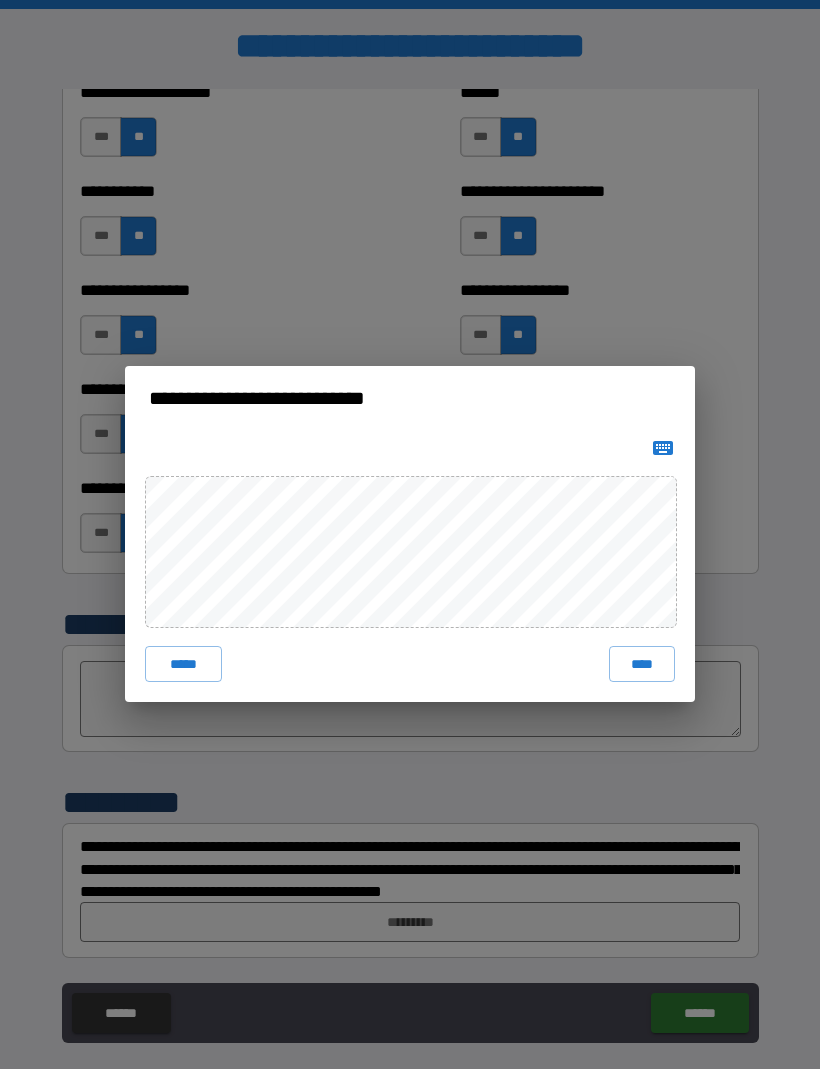 click on "****" at bounding box center (642, 665) 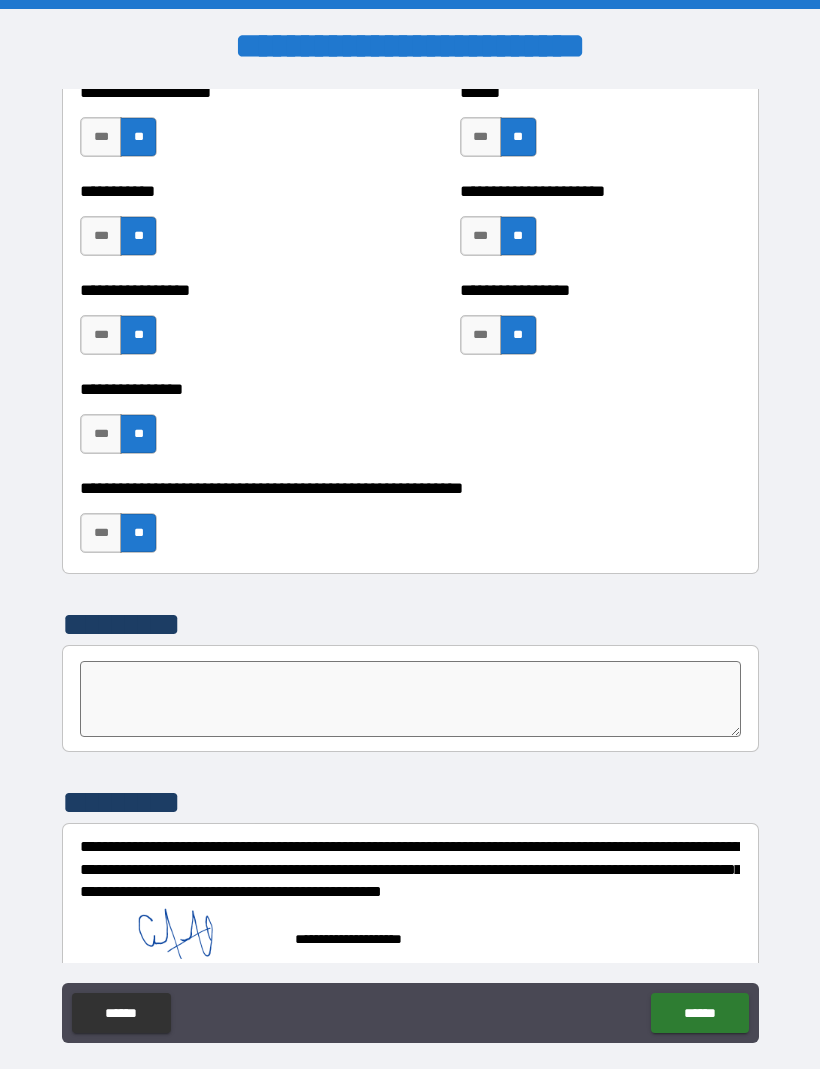 scroll, scrollTop: 5935, scrollLeft: 0, axis: vertical 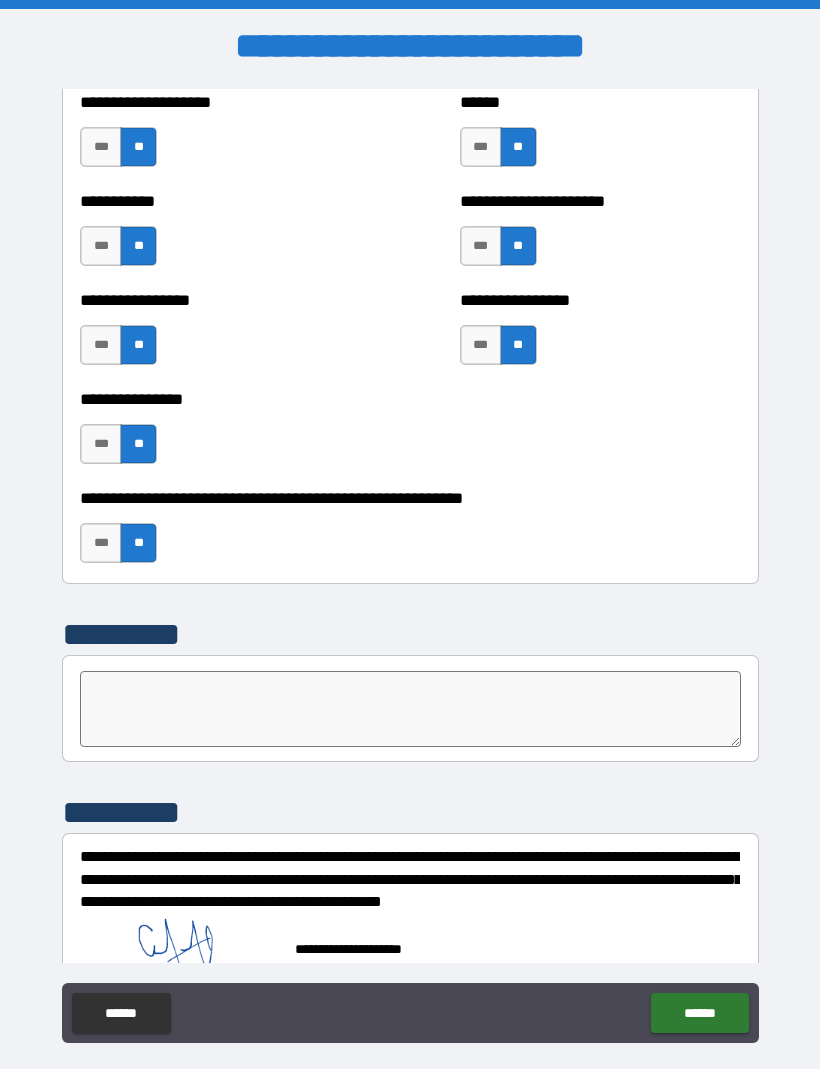 click on "******" at bounding box center (699, 1014) 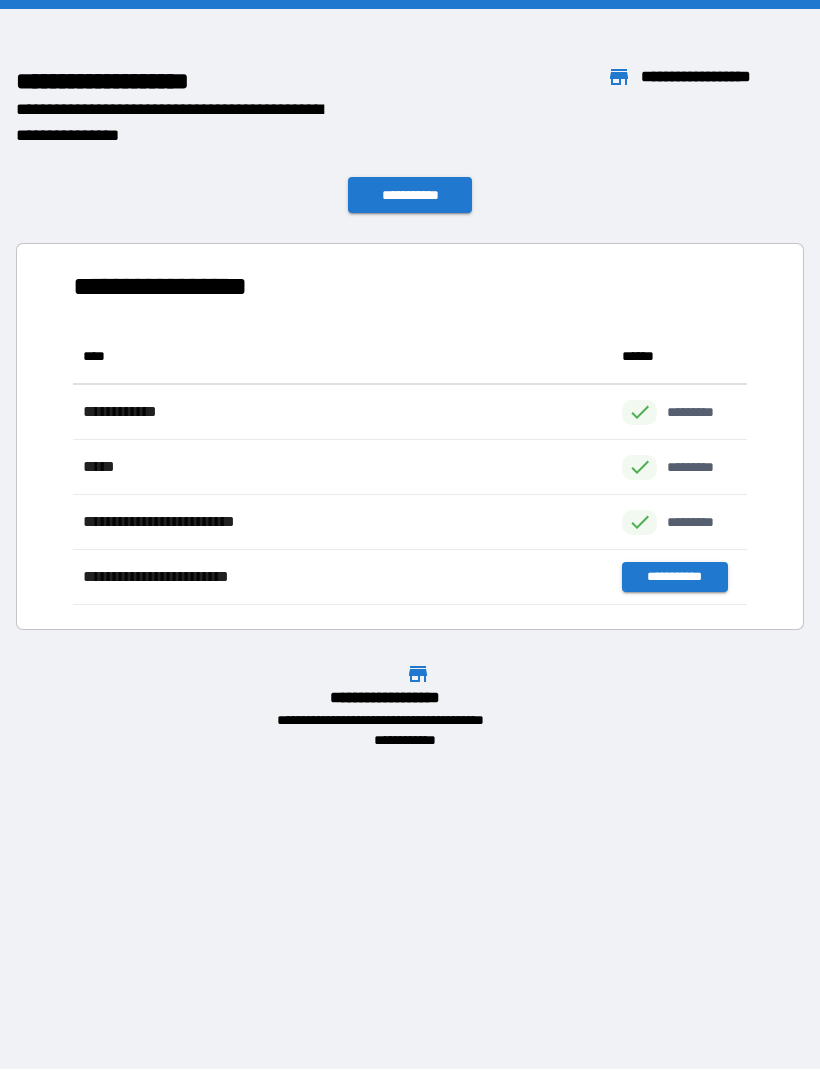scroll, scrollTop: 1, scrollLeft: 1, axis: both 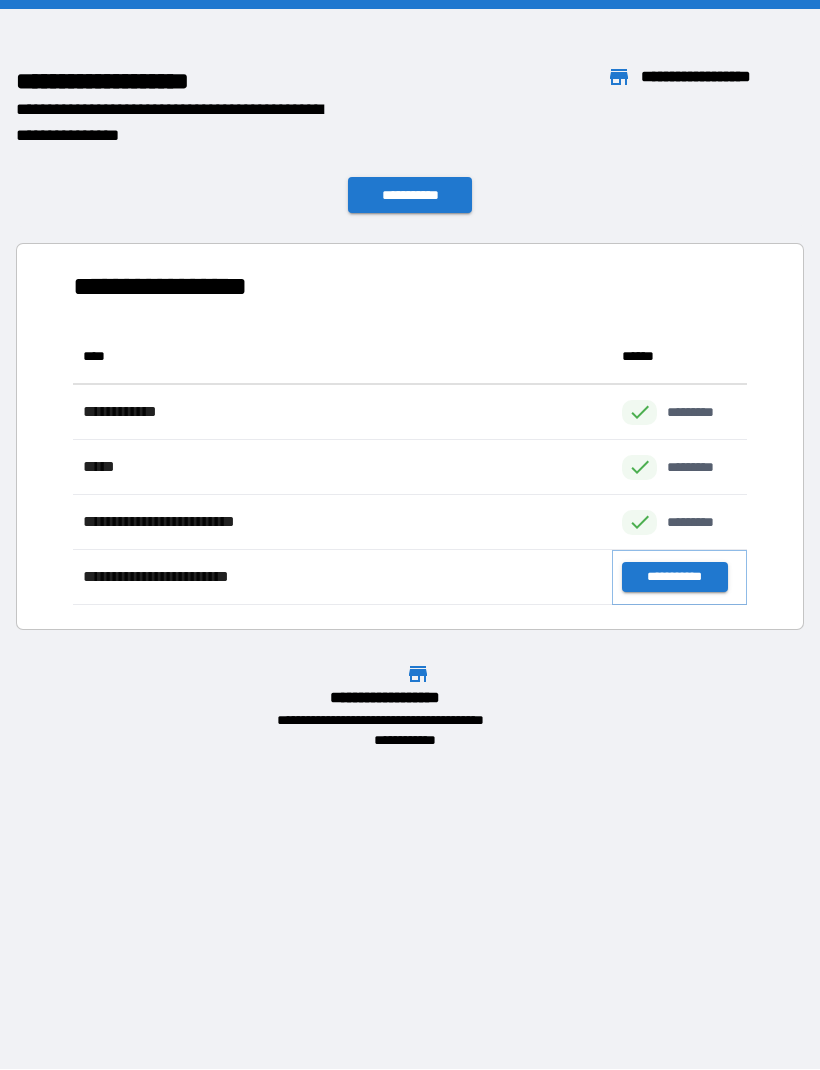 click on "**********" at bounding box center [674, 578] 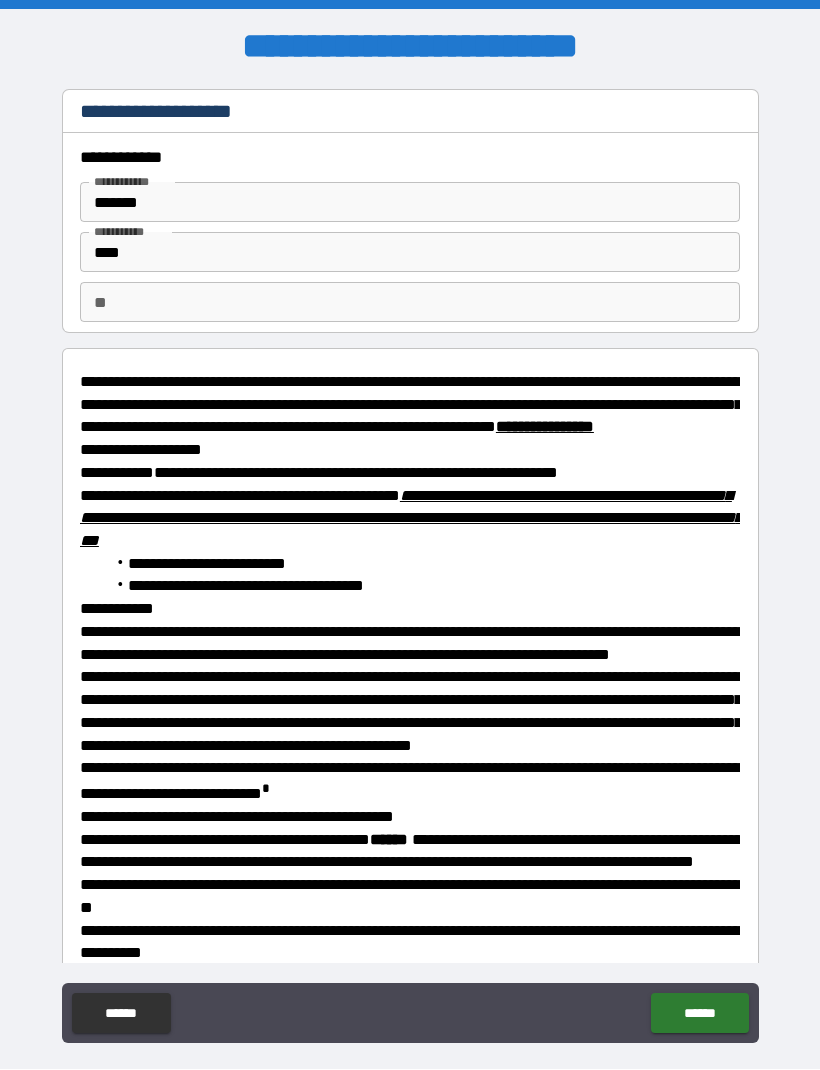 scroll, scrollTop: 0, scrollLeft: 0, axis: both 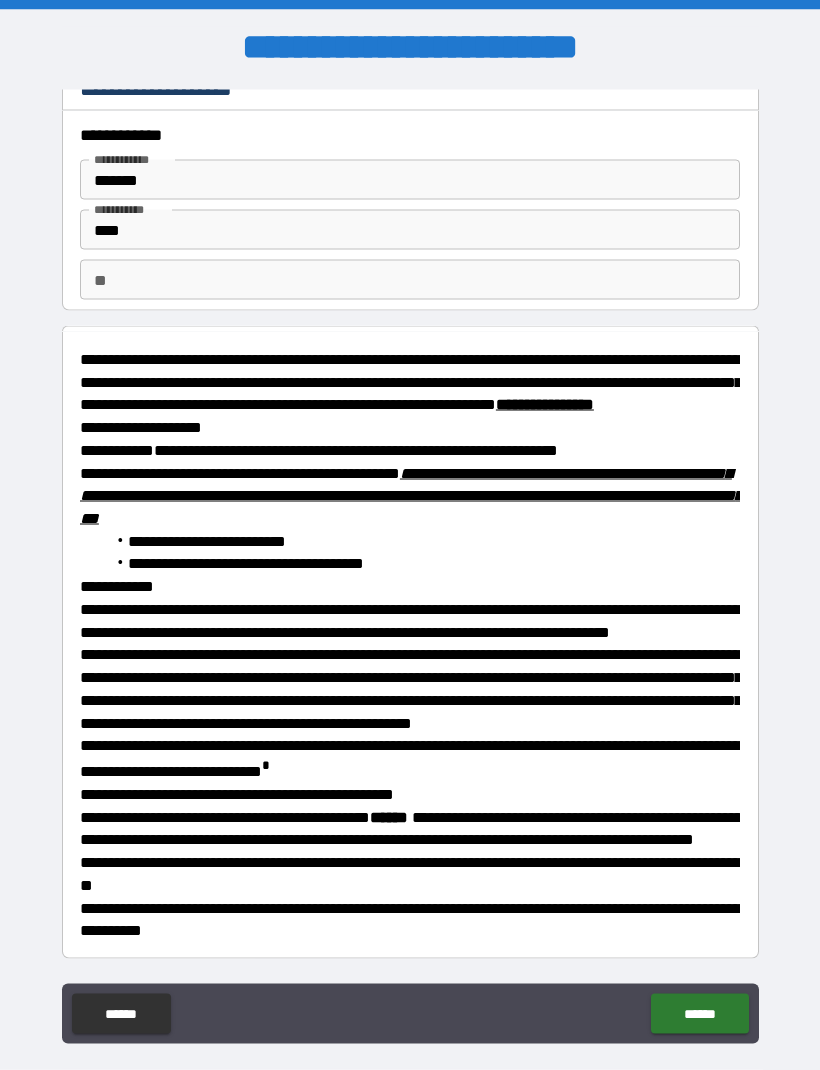 click on "******" at bounding box center [699, 1014] 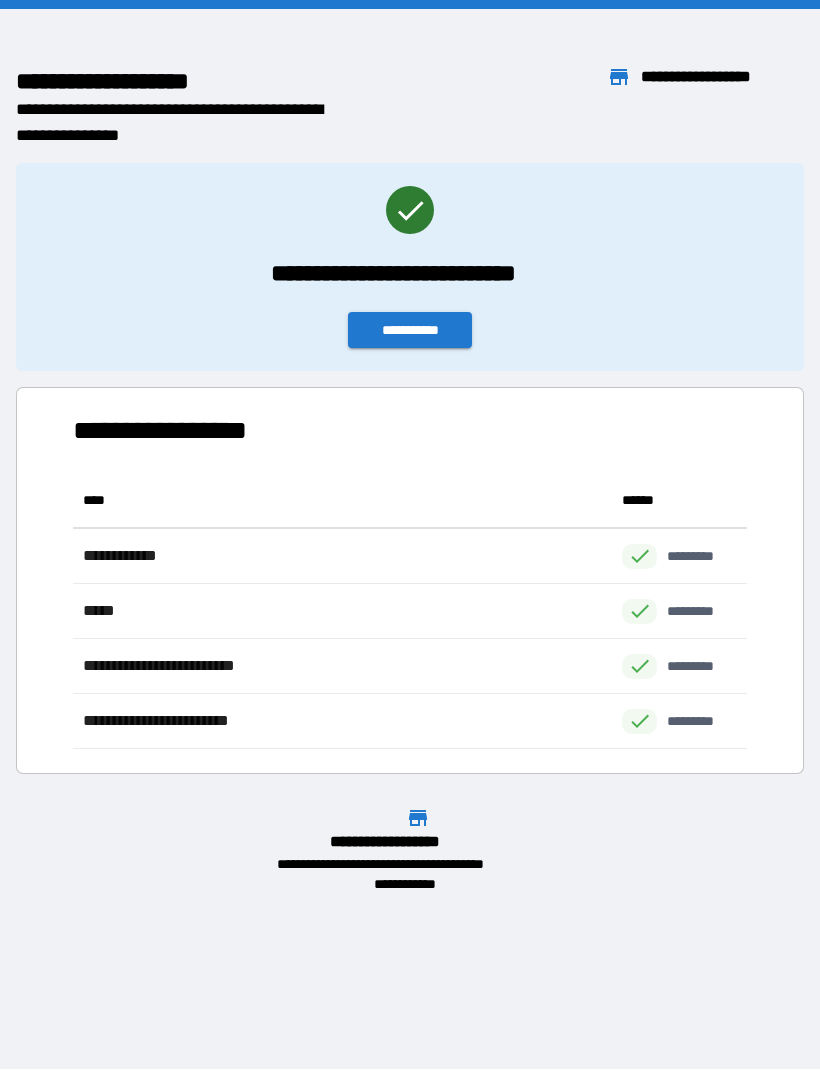 scroll, scrollTop: 1, scrollLeft: 1, axis: both 